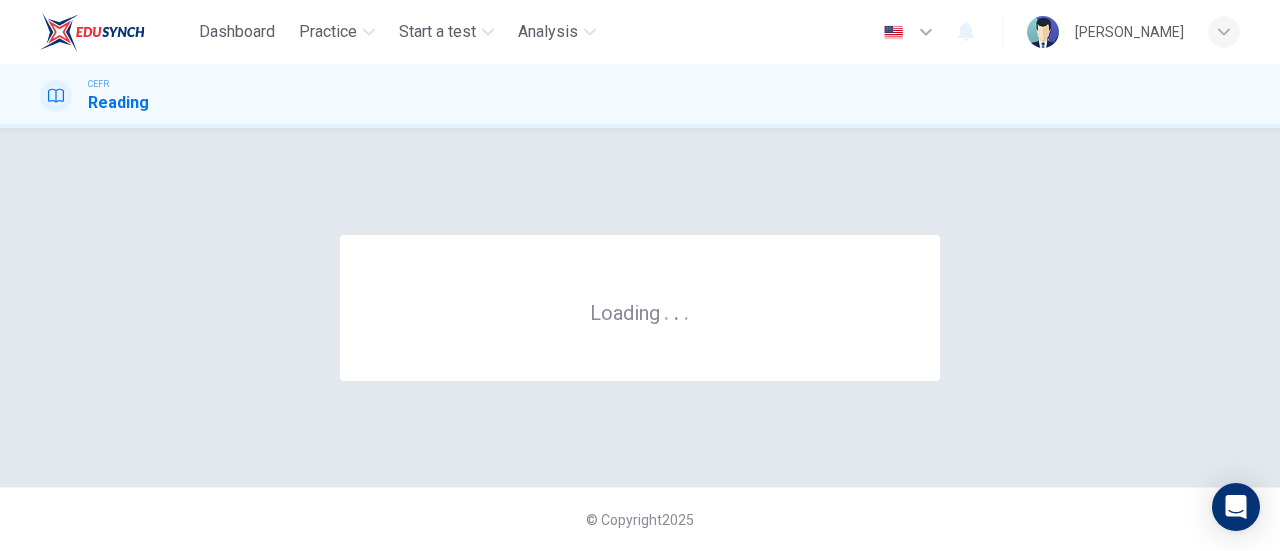 scroll, scrollTop: 0, scrollLeft: 0, axis: both 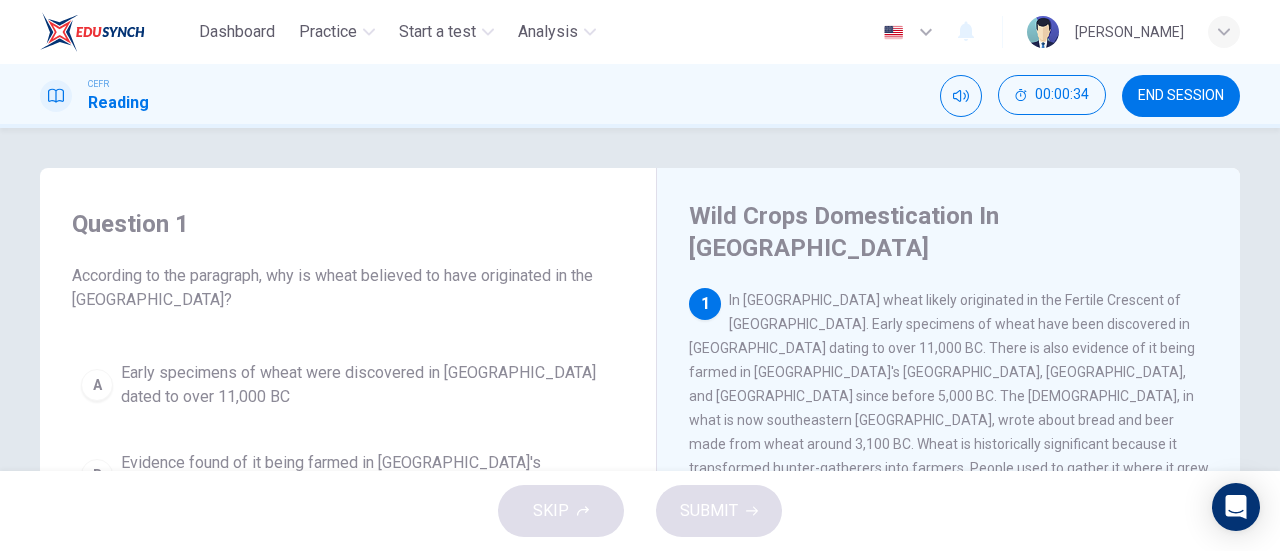 click on "In [GEOGRAPHIC_DATA] wheat likely originated in the Fertile Crescent of [GEOGRAPHIC_DATA]. Early specimens of wheat have been discovered in [GEOGRAPHIC_DATA] dating to over 11,000 BC. There is also evidence of it being farmed in [GEOGRAPHIC_DATA]'s [GEOGRAPHIC_DATA], [GEOGRAPHIC_DATA], and [GEOGRAPHIC_DATA] since before 5,000 BC. The [DEMOGRAPHIC_DATA], in what is now southeastern [GEOGRAPHIC_DATA], wrote about bread and beer made from wheat around 3,100 BC. Wheat is historically significant because it transformed hunter-gatherers into farmers. People used to gather it where it grew wild. With the innovation of agriculture a more dependable food supply was created and it made life easier." at bounding box center (949, 408) 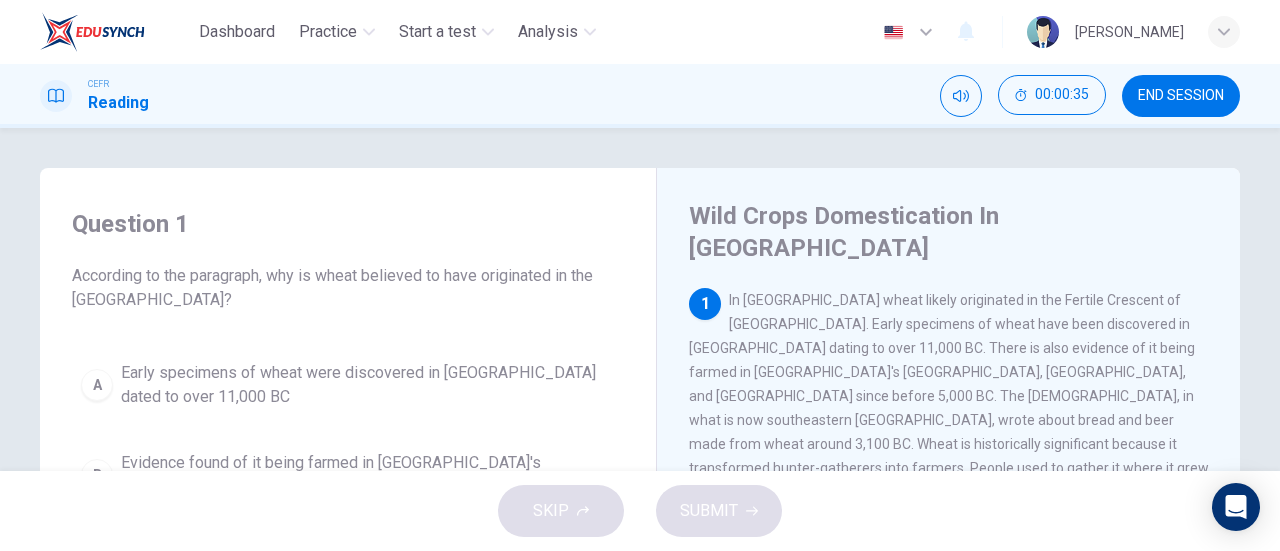 click on "In [GEOGRAPHIC_DATA] wheat likely originated in the Fertile Crescent of [GEOGRAPHIC_DATA]. Early specimens of wheat have been discovered in [GEOGRAPHIC_DATA] dating to over 11,000 BC. There is also evidence of it being farmed in [GEOGRAPHIC_DATA]'s [GEOGRAPHIC_DATA], [GEOGRAPHIC_DATA], and [GEOGRAPHIC_DATA] since before 5,000 BC. The [DEMOGRAPHIC_DATA], in what is now southeastern [GEOGRAPHIC_DATA], wrote about bread and beer made from wheat around 3,100 BC. Wheat is historically significant because it transformed hunter-gatherers into farmers. People used to gather it where it grew wild. With the innovation of agriculture a more dependable food supply was created and it made life easier." at bounding box center (949, 408) 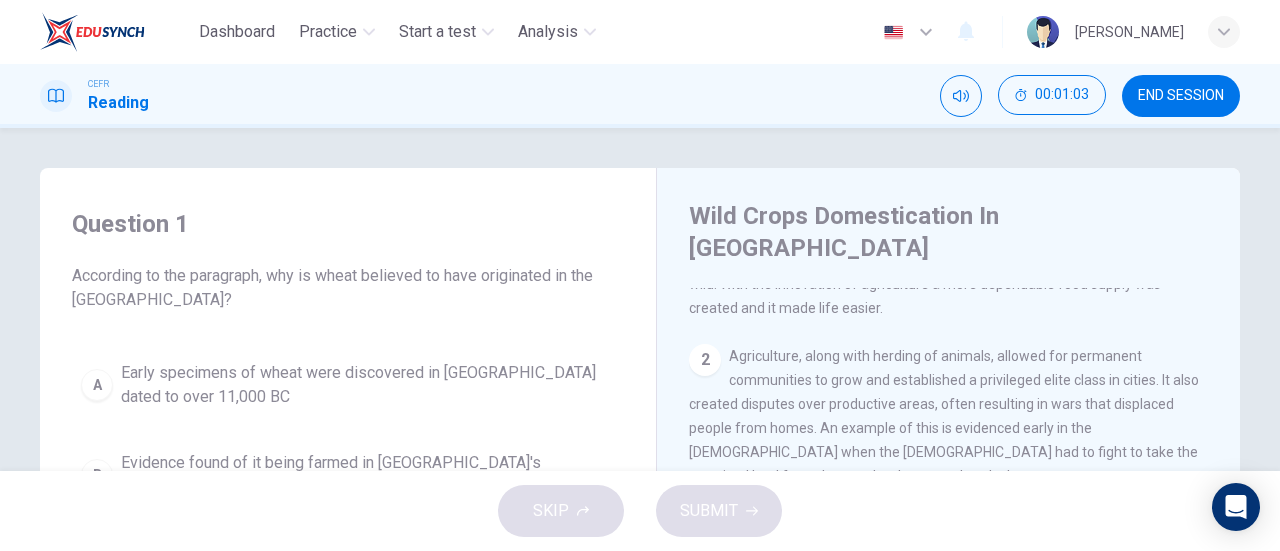 scroll, scrollTop: 210, scrollLeft: 0, axis: vertical 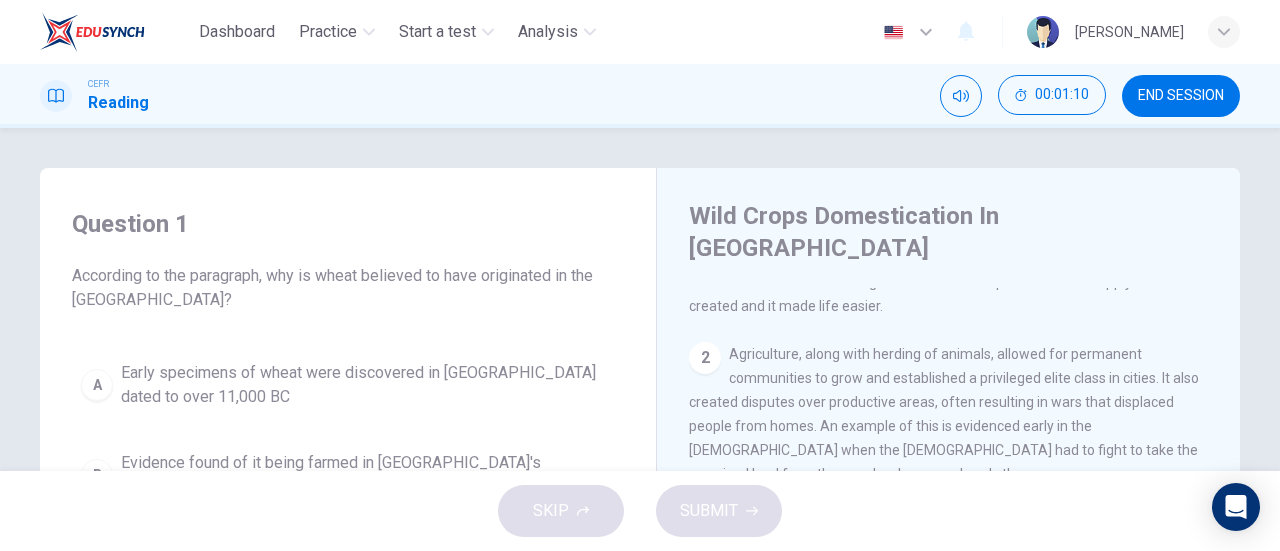 click on "Agriculture, along with herding of animals, allowed for permanent communities to grow and established a privileged elite class in cities. It also created disputes over productive areas, often resulting in wars that displaced people from homes. An example of this is evidenced early in the [DEMOGRAPHIC_DATA] when the [DEMOGRAPHIC_DATA] had to fight to take the promised land from the people who were already there." at bounding box center [944, 414] 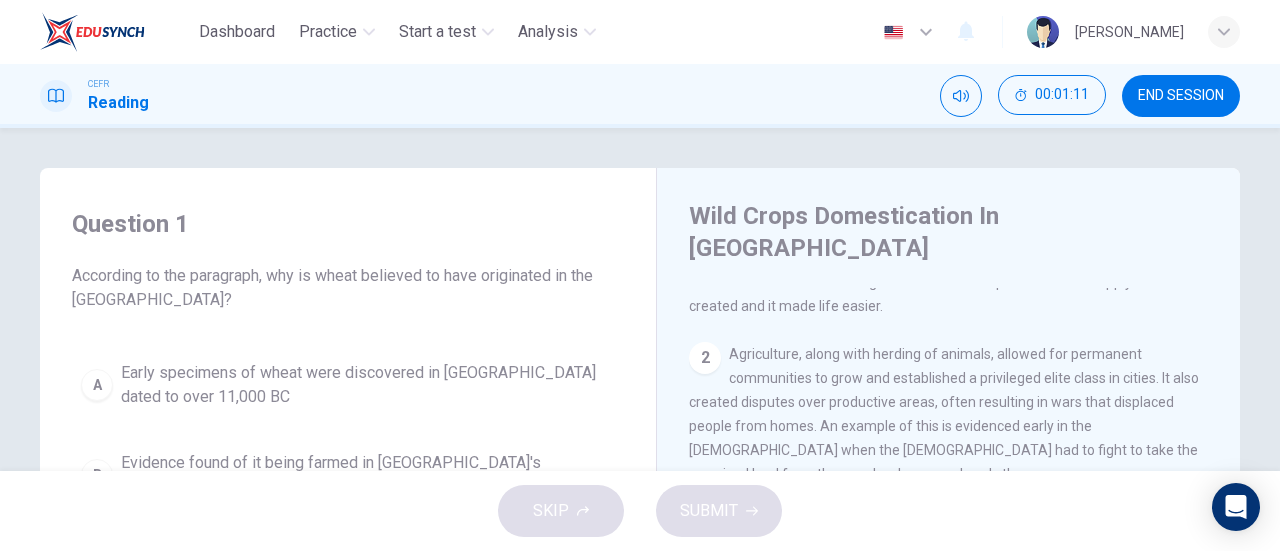 click on "2 Agriculture, along with herding of animals, allowed for permanent communities to grow and established a privileged elite class in cities. It also created disputes over productive areas, often resulting in wars that displaced people from homes. An example of this is evidenced early in the [DEMOGRAPHIC_DATA] when the [DEMOGRAPHIC_DATA] had to fight to take the promised land from the people who were already there." at bounding box center [949, 414] 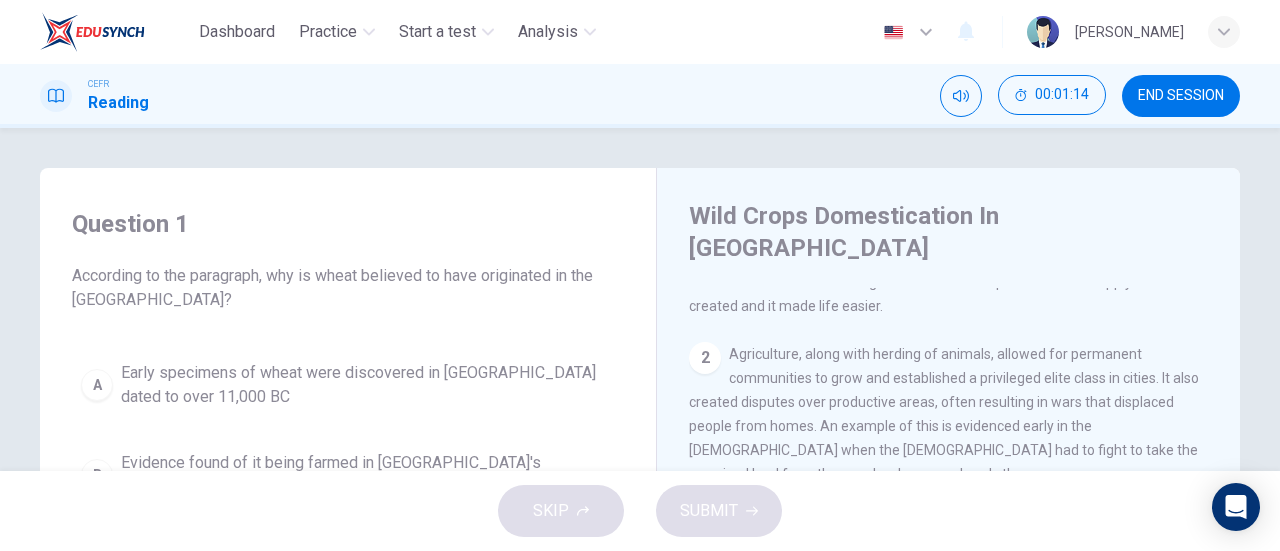 drag, startPoint x: 719, startPoint y: 397, endPoint x: 854, endPoint y: 335, distance: 148.55638 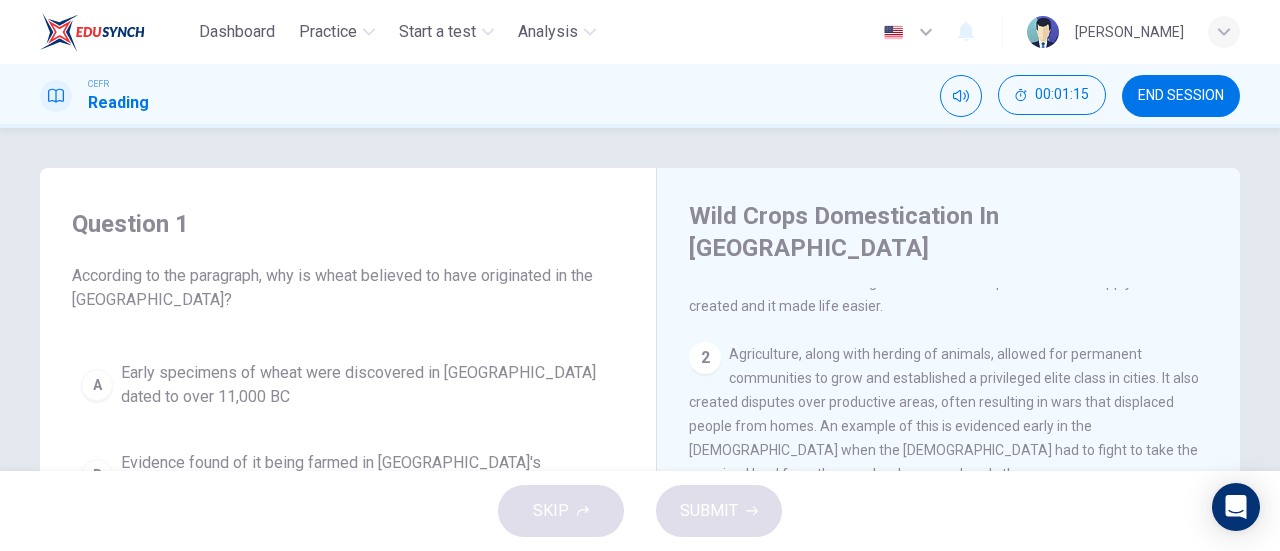 drag, startPoint x: 854, startPoint y: 335, endPoint x: 871, endPoint y: 390, distance: 57.567352 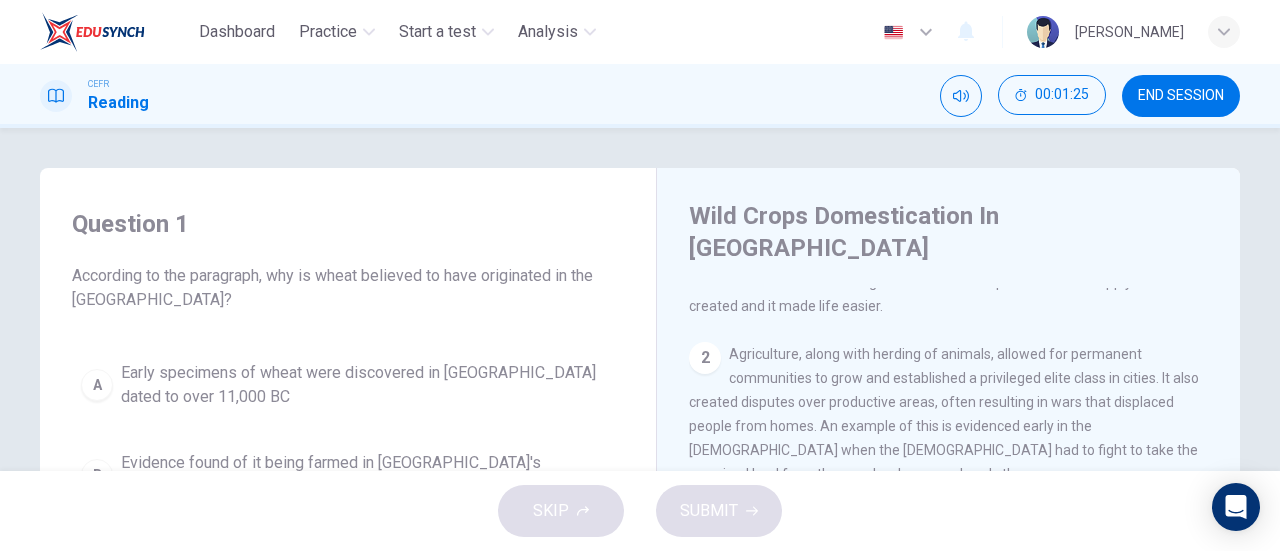 drag, startPoint x: 694, startPoint y: 380, endPoint x: 714, endPoint y: 411, distance: 36.891735 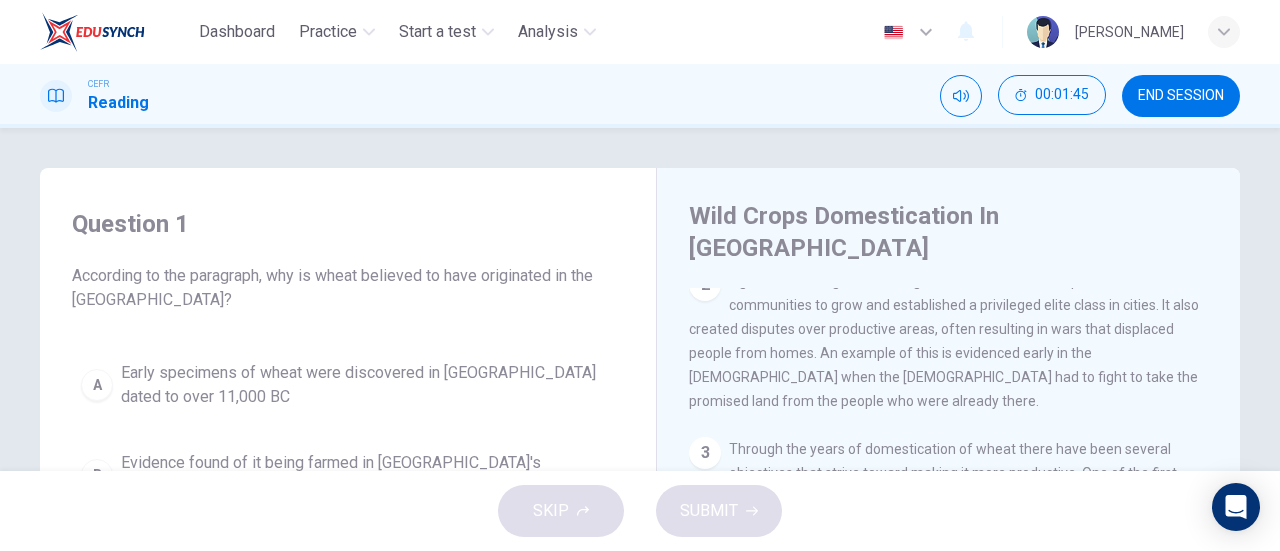 scroll, scrollTop: 368, scrollLeft: 0, axis: vertical 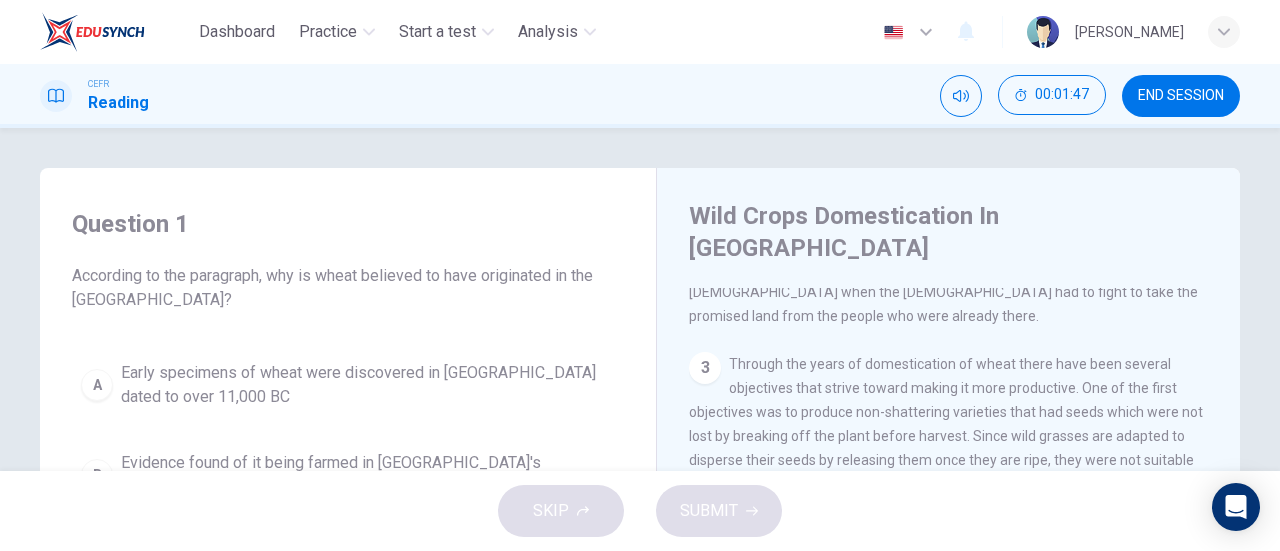 drag, startPoint x: 724, startPoint y: 301, endPoint x: 817, endPoint y: 389, distance: 128.03516 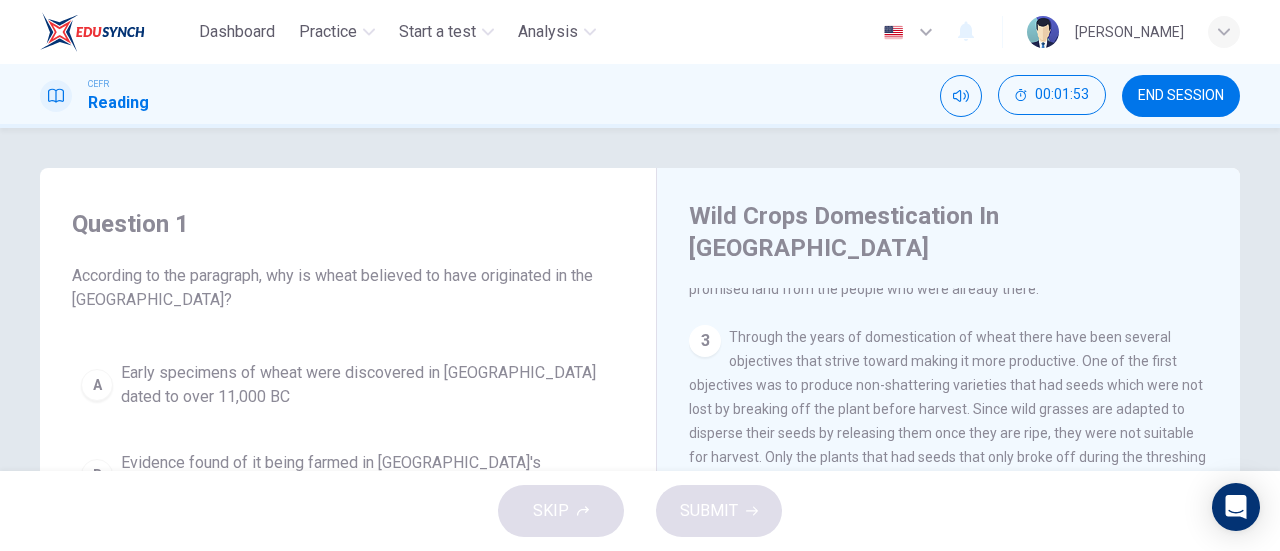scroll, scrollTop: 396, scrollLeft: 0, axis: vertical 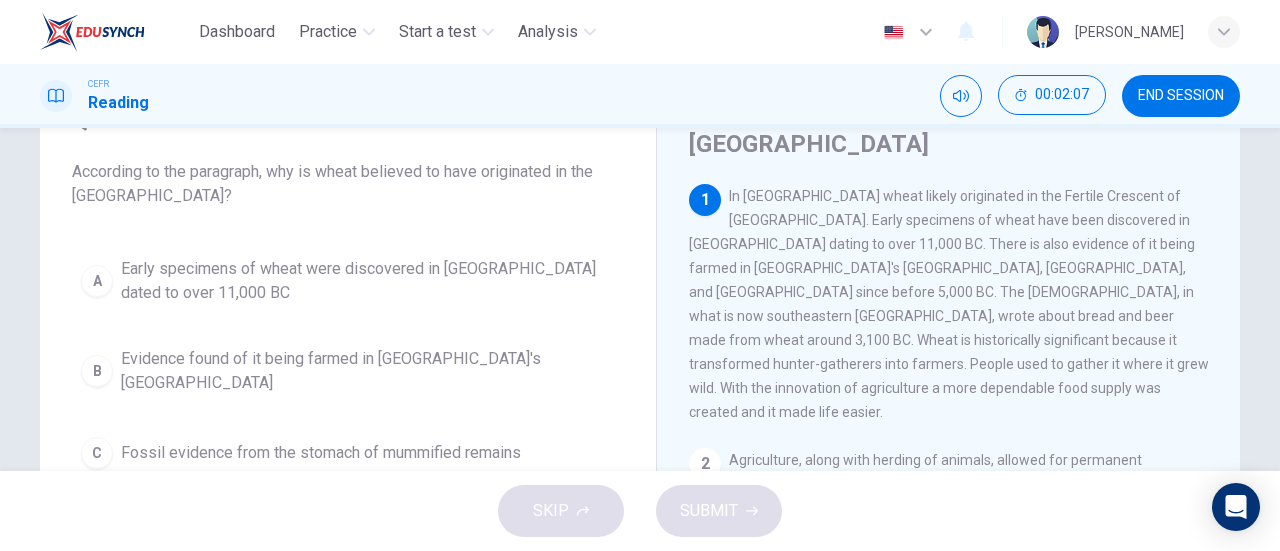 click on "Early specimens of wheat were discovered in [GEOGRAPHIC_DATA] dated to over 11,000 BC" at bounding box center [368, 281] 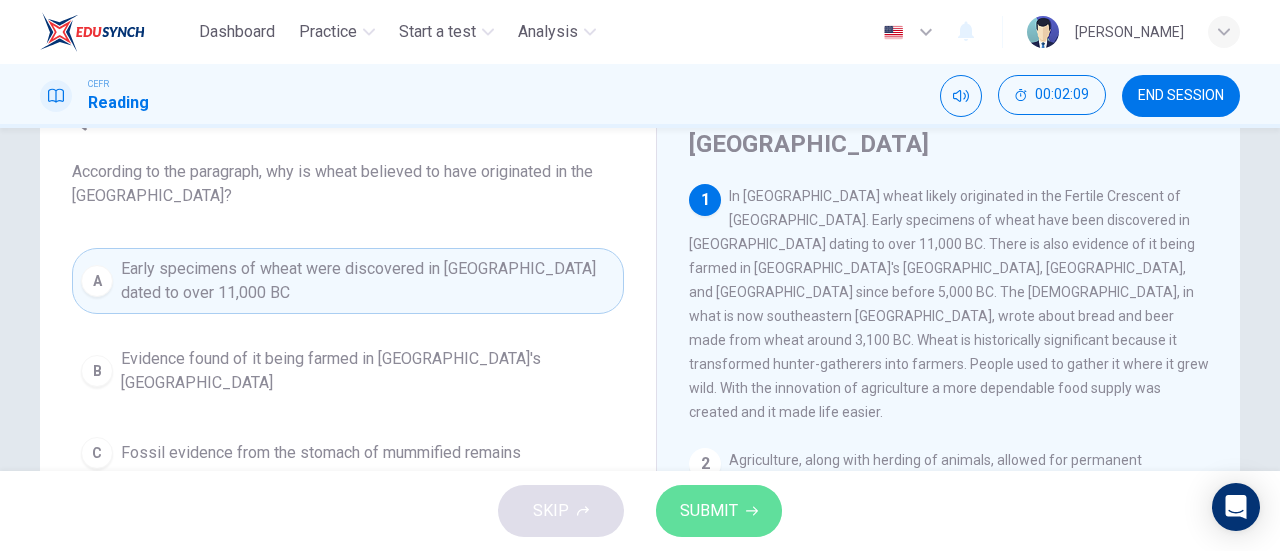 click on "SUBMIT" at bounding box center [709, 511] 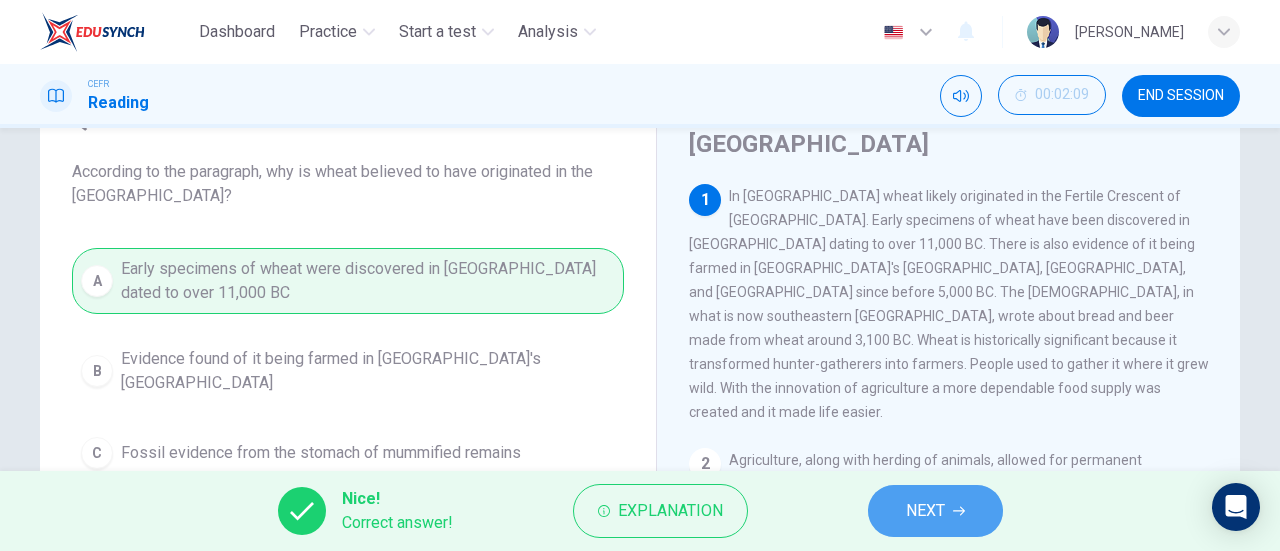 click on "NEXT" at bounding box center (935, 511) 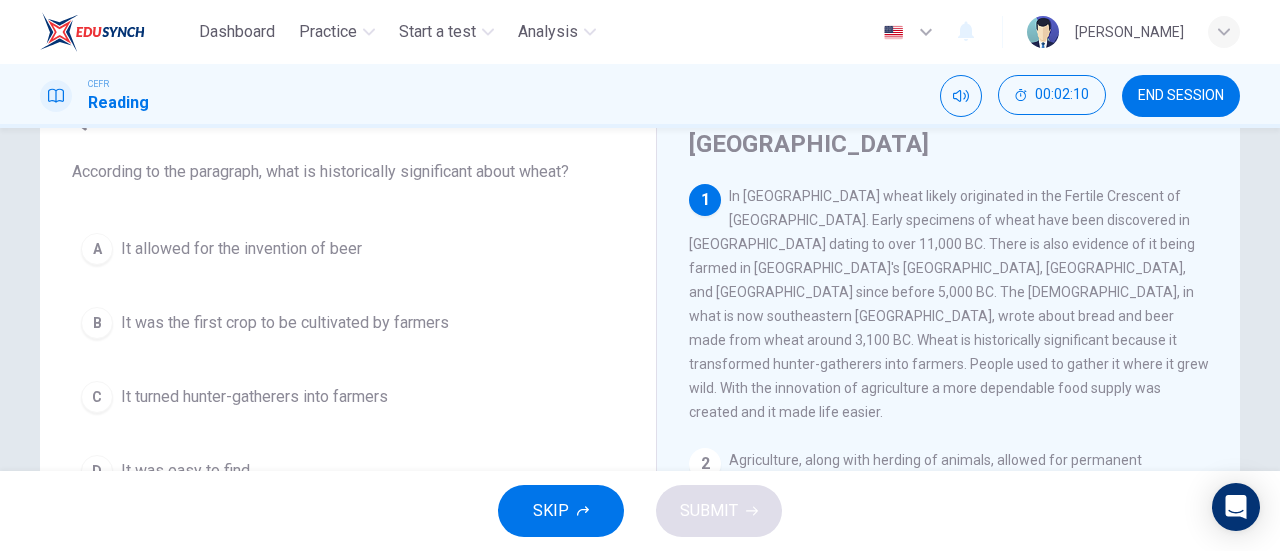 scroll, scrollTop: 99, scrollLeft: 0, axis: vertical 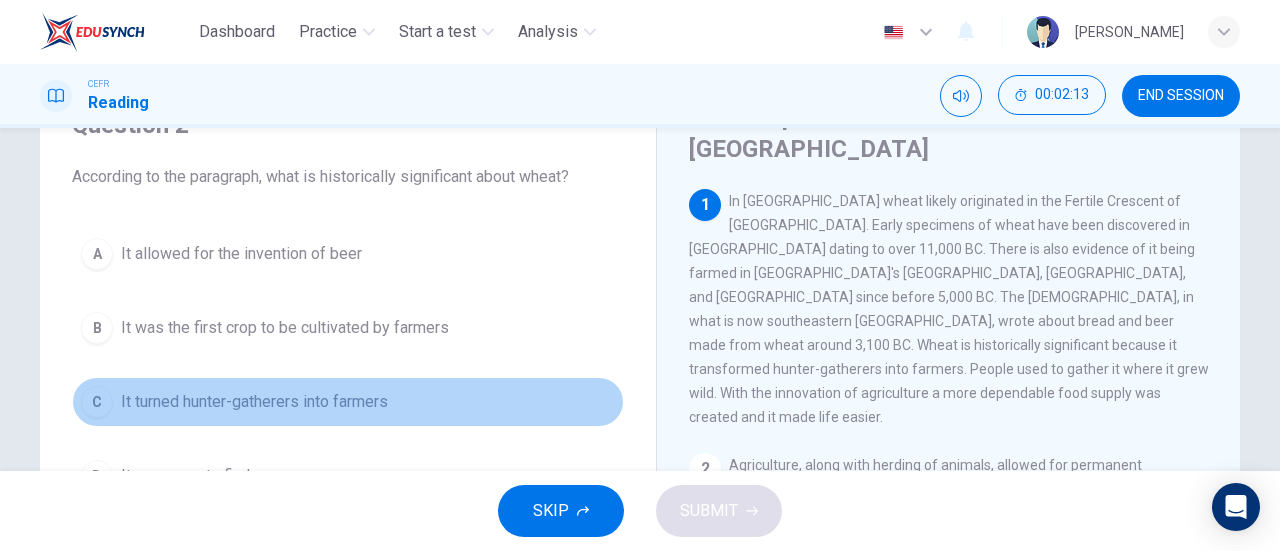 click on "It turned hunter-gatherers into farmers" at bounding box center [254, 402] 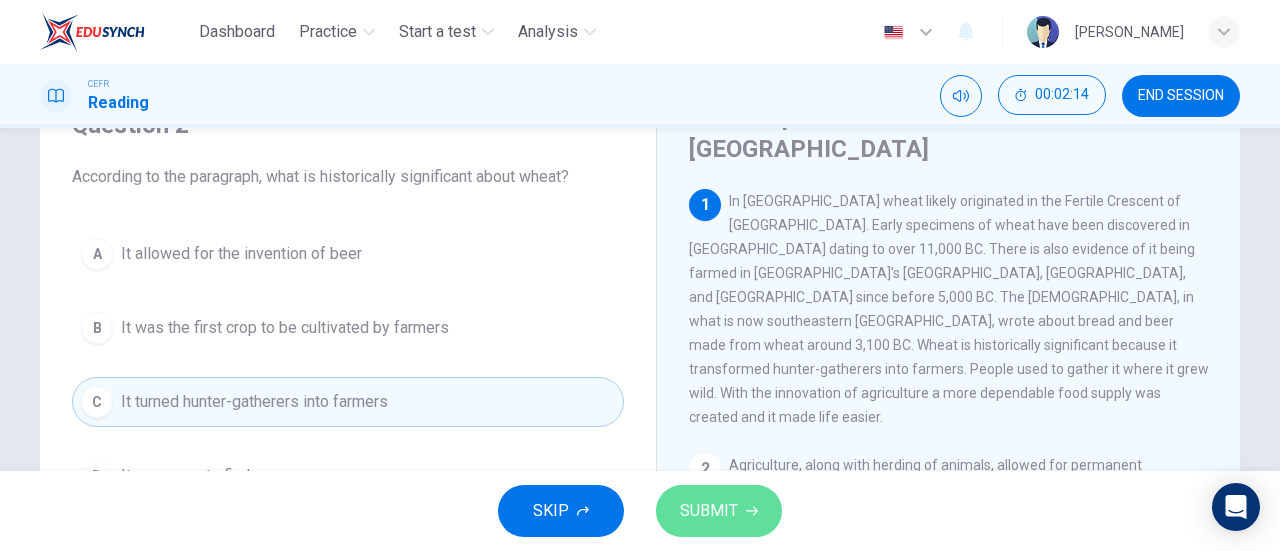 click on "SUBMIT" at bounding box center (719, 511) 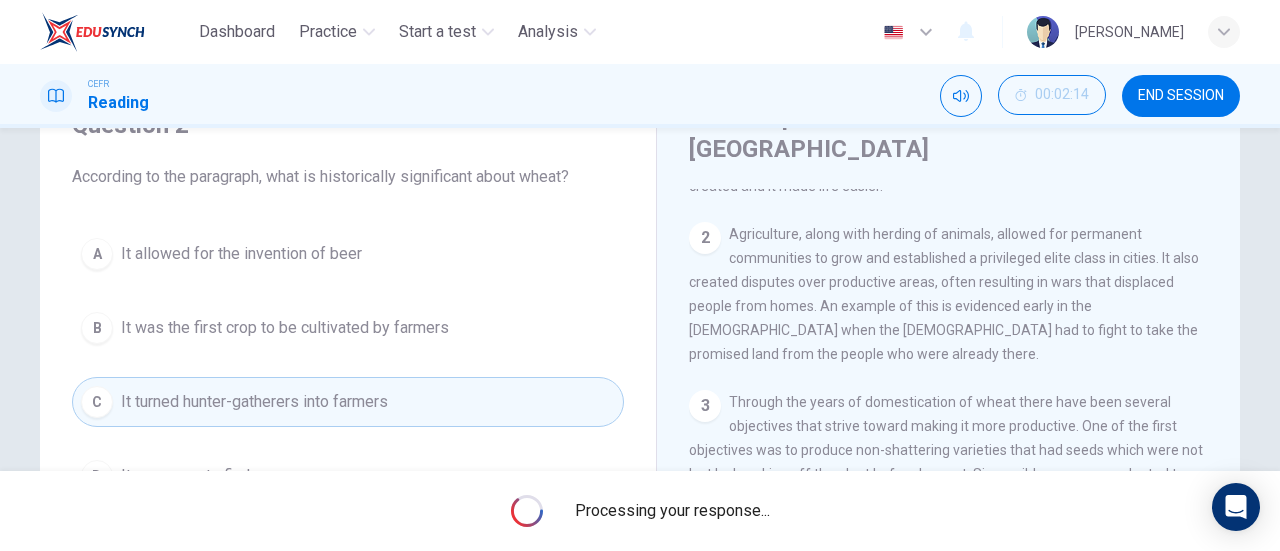 scroll, scrollTop: 232, scrollLeft: 0, axis: vertical 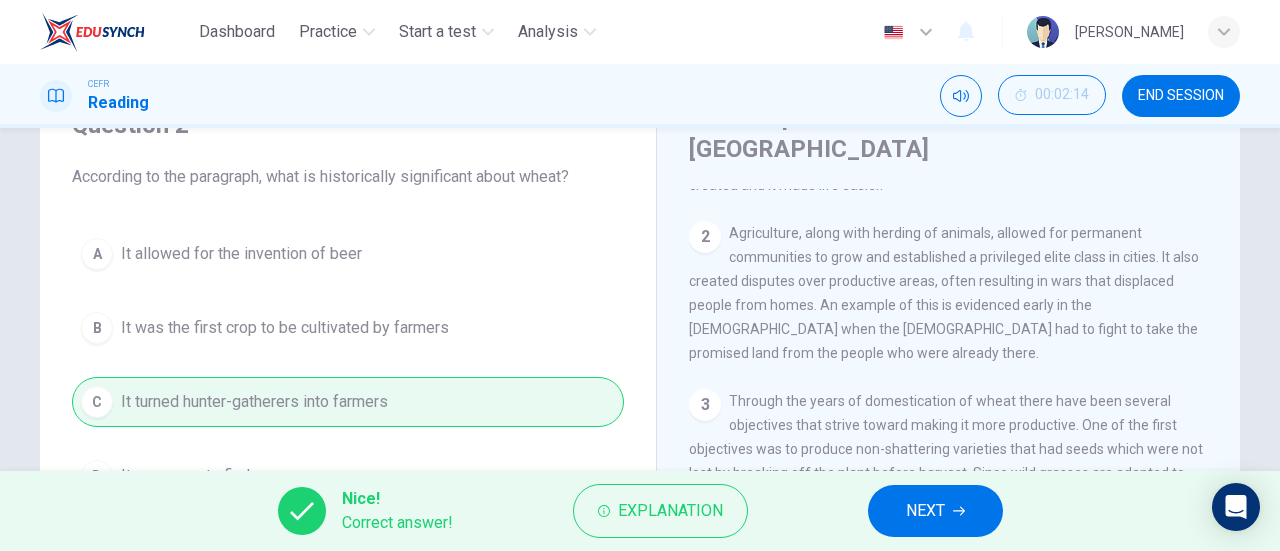 click on "NEXT" at bounding box center [935, 511] 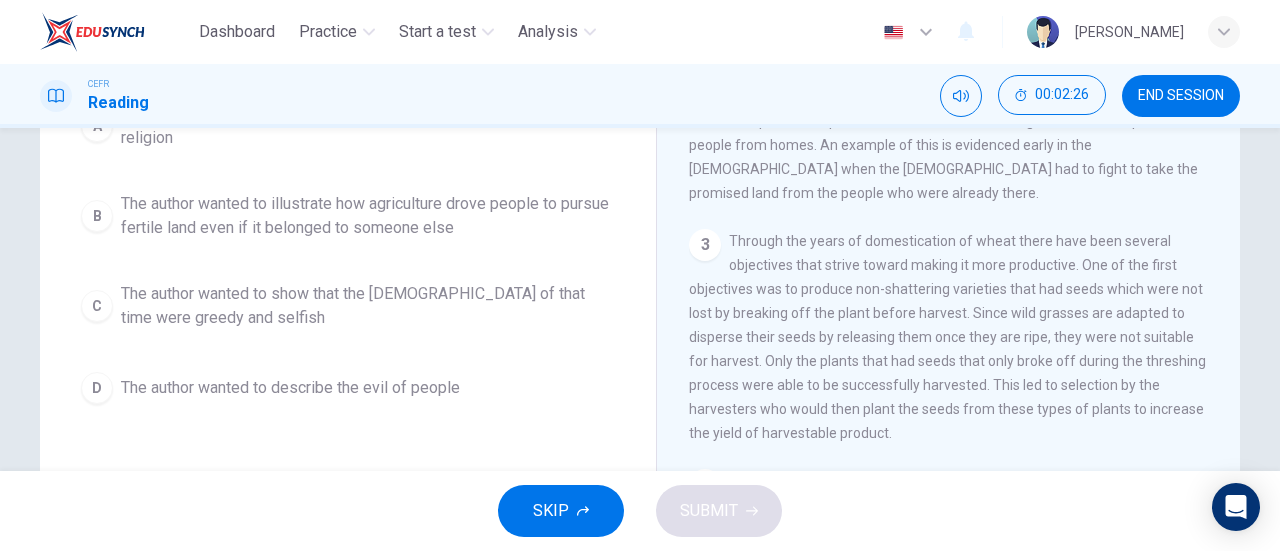 scroll, scrollTop: 260, scrollLeft: 0, axis: vertical 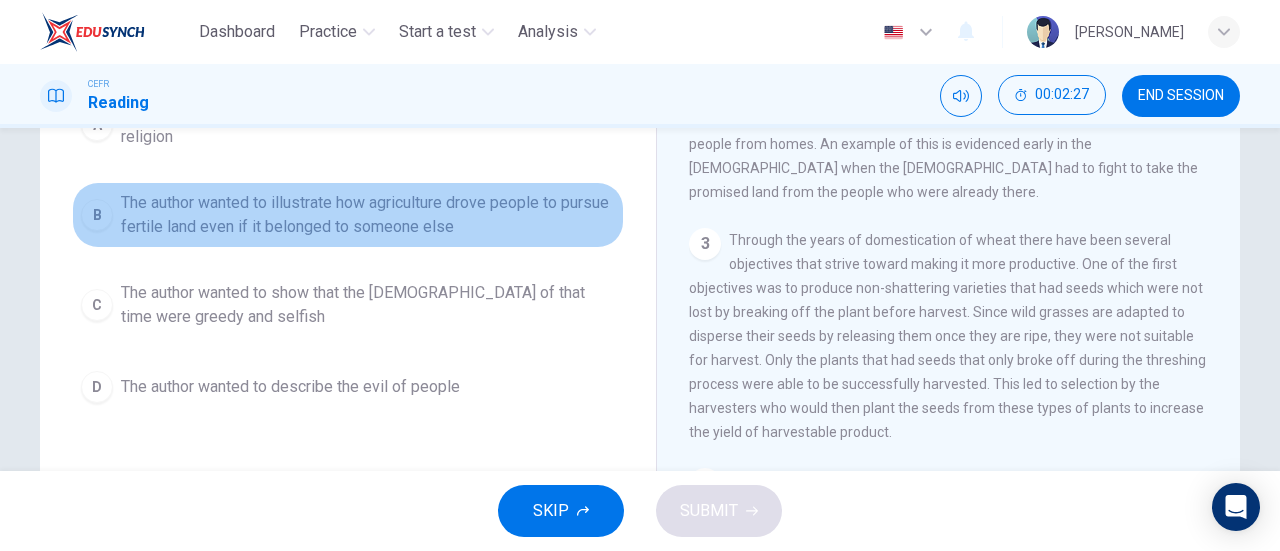 click on "The author wanted to illustrate how agriculture drove people to pursue fertile land even if it belonged to someone else" at bounding box center (368, 215) 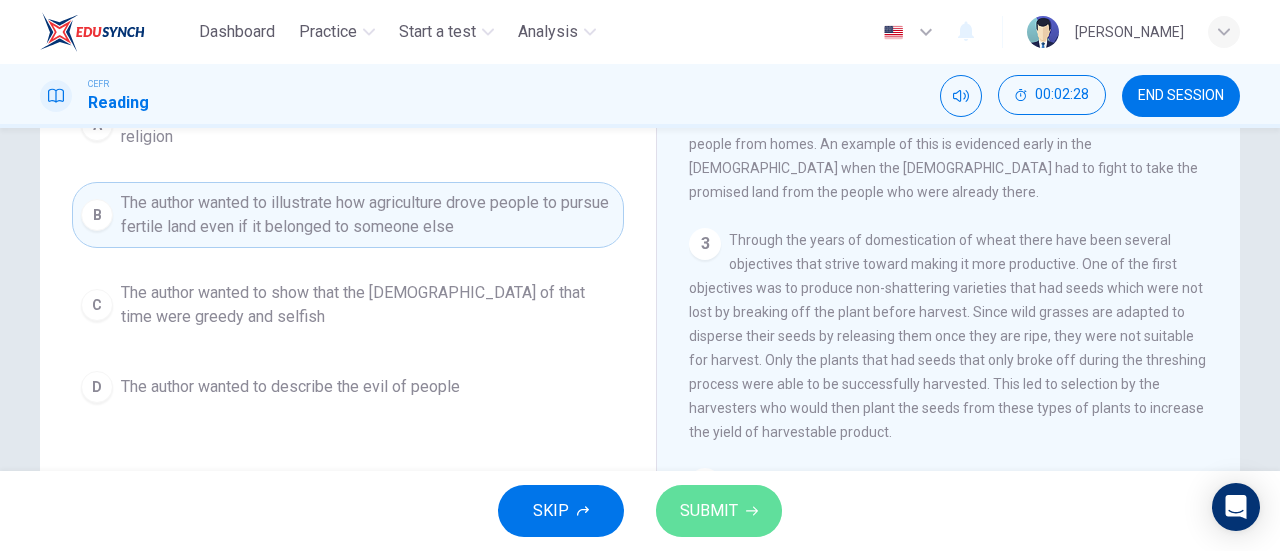 click on "SUBMIT" at bounding box center [719, 511] 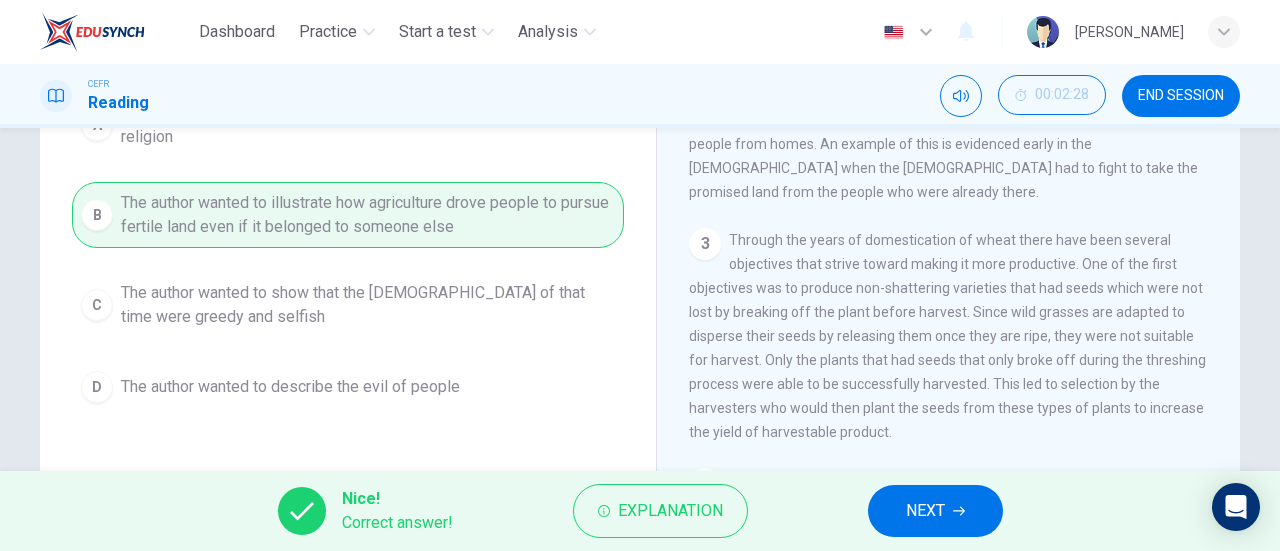 click on "NEXT" at bounding box center [935, 511] 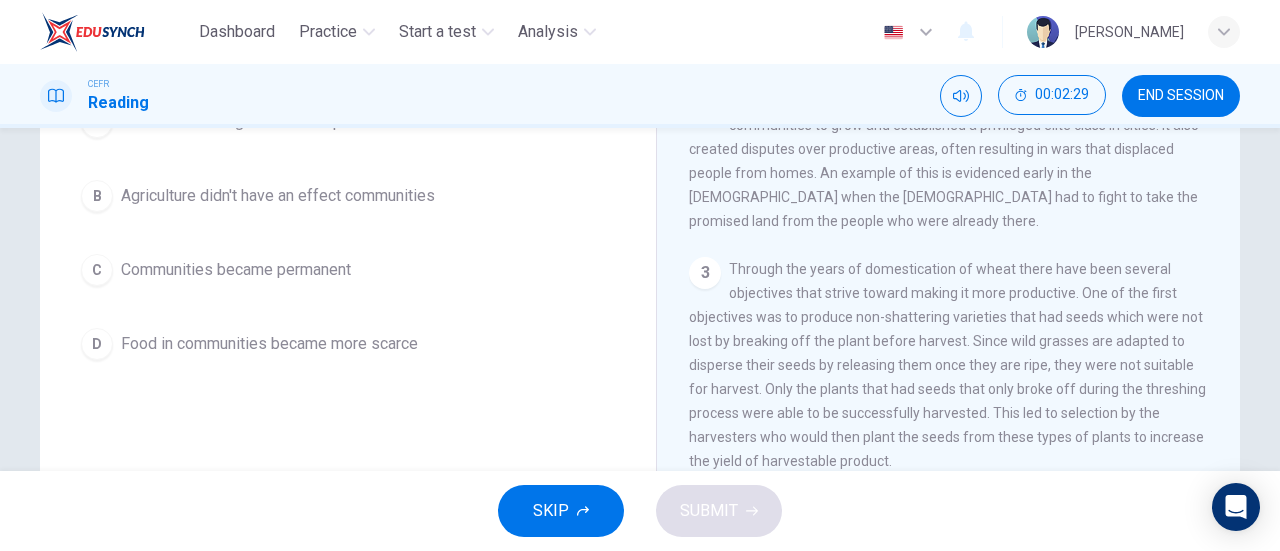 scroll, scrollTop: 230, scrollLeft: 0, axis: vertical 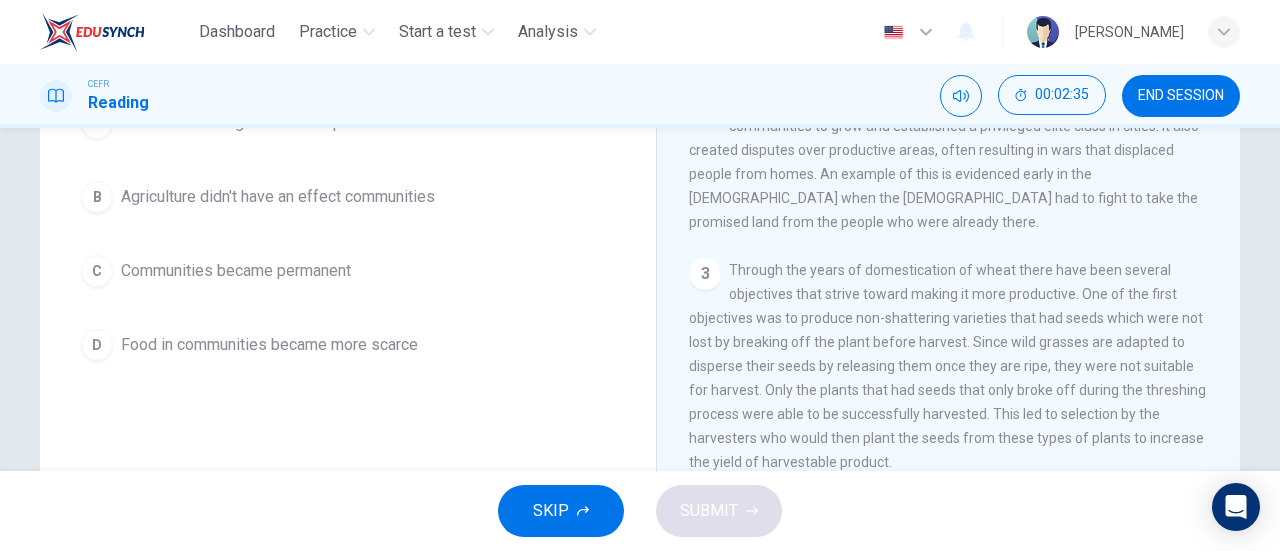 click on "3 Through the years of domestication of wheat there have been several objectives that strive toward making it more productive. One of the first objectives was to produce non-shattering varieties that had seeds which were not lost by breaking off the plant before harvest. Since wild grasses are adapted to disperse their seeds by releasing them once they are ripe, they were not suitable for harvest. Only the plants that had seeds that only broke off during the threshing process were able to be successfully harvested. This led to selection by the harvesters who would then plant the seeds from these types of plants to increase the yield of harvestable product." at bounding box center [949, 366] 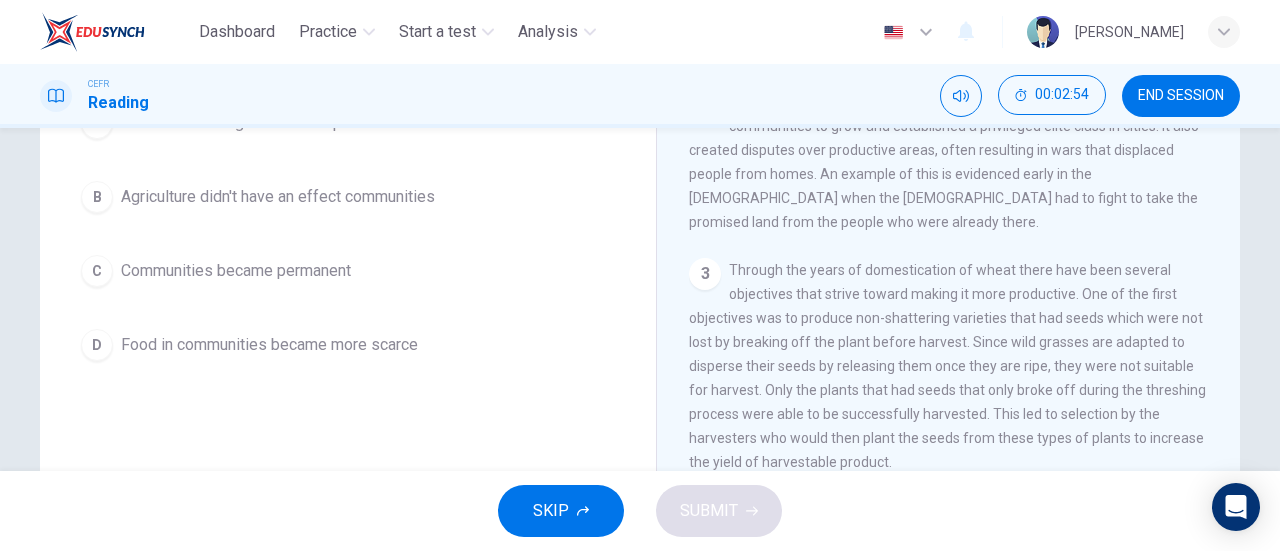 click on "Wild Crops Domestication In [GEOGRAPHIC_DATA] 1 In [GEOGRAPHIC_DATA] wheat likely originated in the Fertile Crescent of [GEOGRAPHIC_DATA]. Early specimens of wheat have been discovered in [GEOGRAPHIC_DATA] dating to over 11,000 BC. There is also evidence of it being farmed in [GEOGRAPHIC_DATA]'s [GEOGRAPHIC_DATA], [GEOGRAPHIC_DATA], and [GEOGRAPHIC_DATA] since before 5,000 BC. The [DEMOGRAPHIC_DATA], in what is now southeastern [GEOGRAPHIC_DATA], wrote about bread and beer made from wheat around 3,100 BC. Wheat is historically significant because it transformed hunter-gatherers into farmers. People used to gather it where it grew wild. With the innovation of agriculture a more dependable food supply was created and it made life easier. 2 3 4 5" at bounding box center [948, 317] 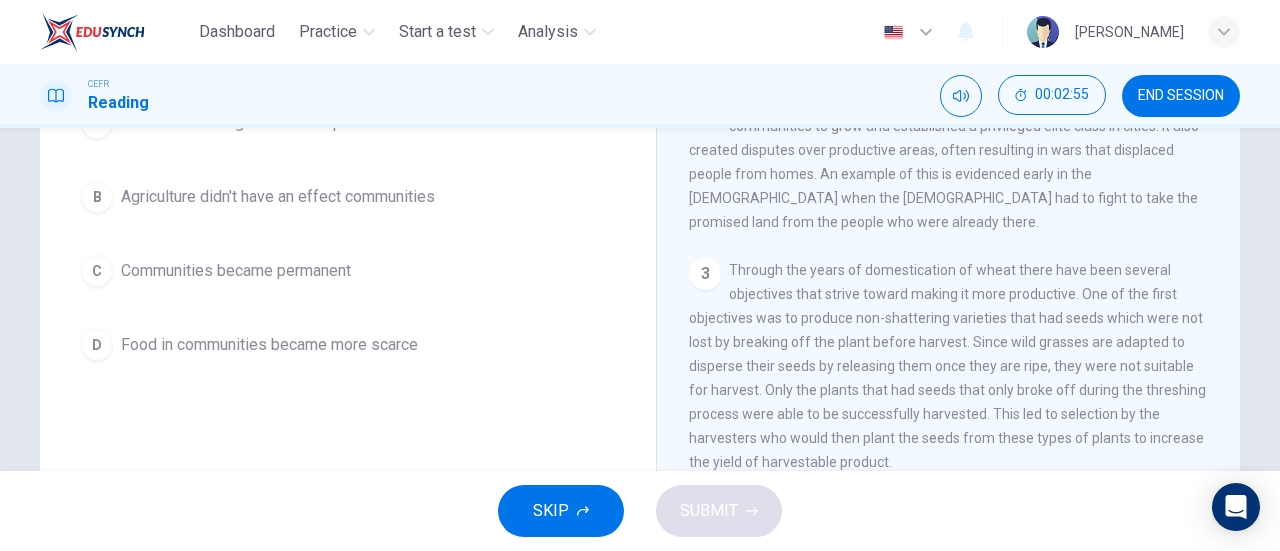 click on "Through the years of domestication of wheat there have been several objectives that strive toward making it more productive. One of the first objectives was to produce non-shattering varieties that had seeds which were not lost by breaking off the plant before harvest. Since wild grasses are adapted to disperse their seeds by releasing them once they are ripe, they were not suitable for harvest. Only the plants that had seeds that only broke off during the threshing process were able to be successfully harvested. This led to selection by the harvesters who would then plant the seeds from these types of plants to increase the yield of harvestable product." at bounding box center (947, 366) 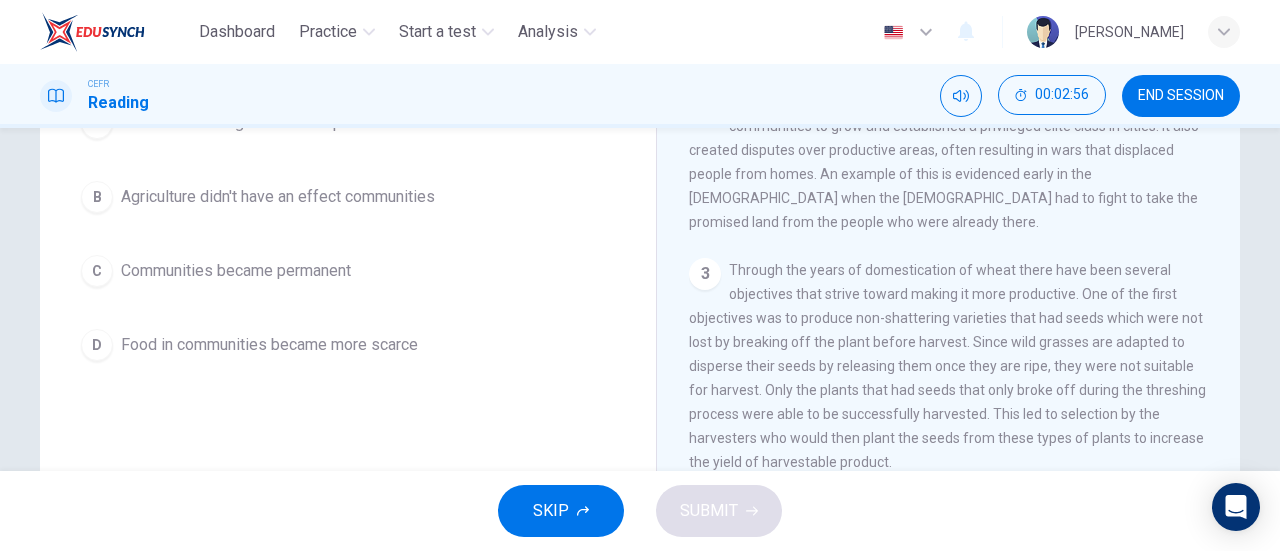 drag, startPoint x: 691, startPoint y: 323, endPoint x: 870, endPoint y: 400, distance: 194.85892 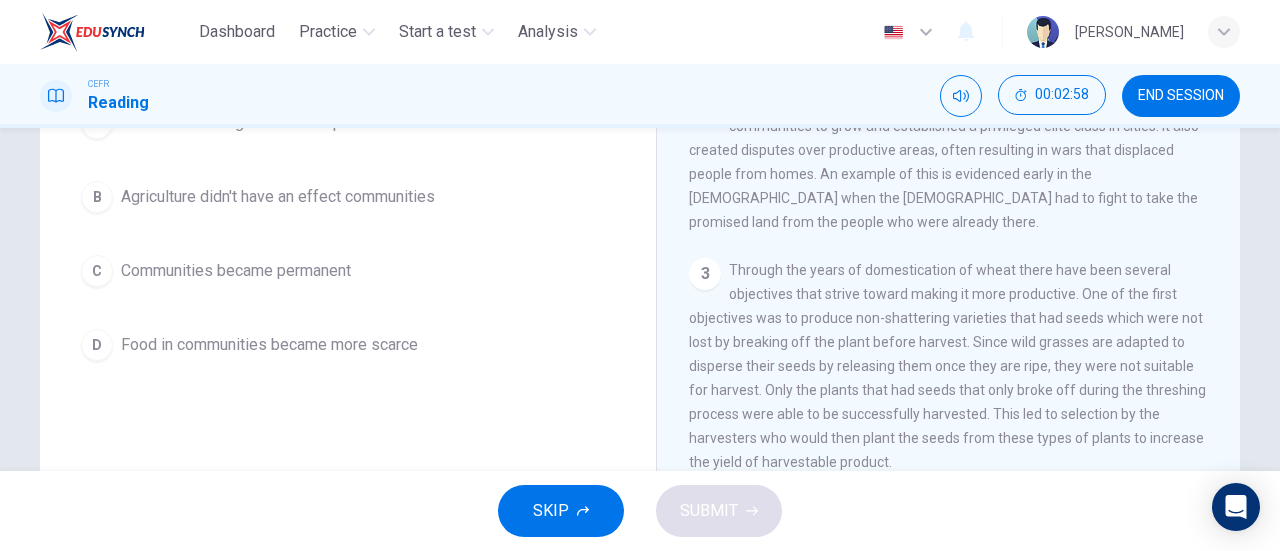 drag, startPoint x: 870, startPoint y: 400, endPoint x: 687, endPoint y: 303, distance: 207.11832 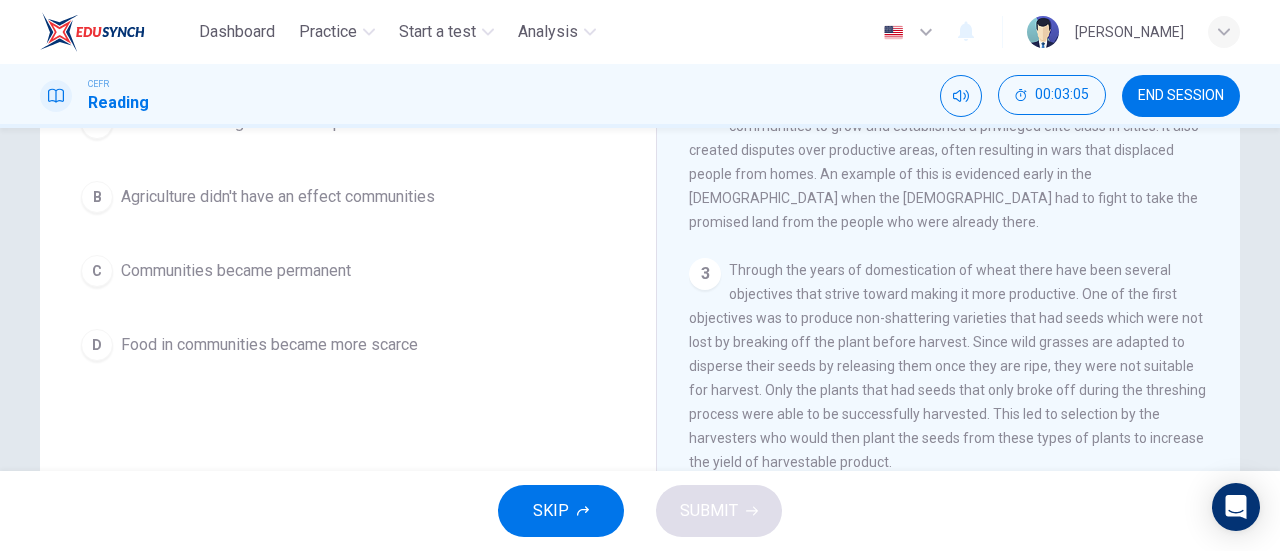 drag, startPoint x: 687, startPoint y: 303, endPoint x: 500, endPoint y: 305, distance: 187.0107 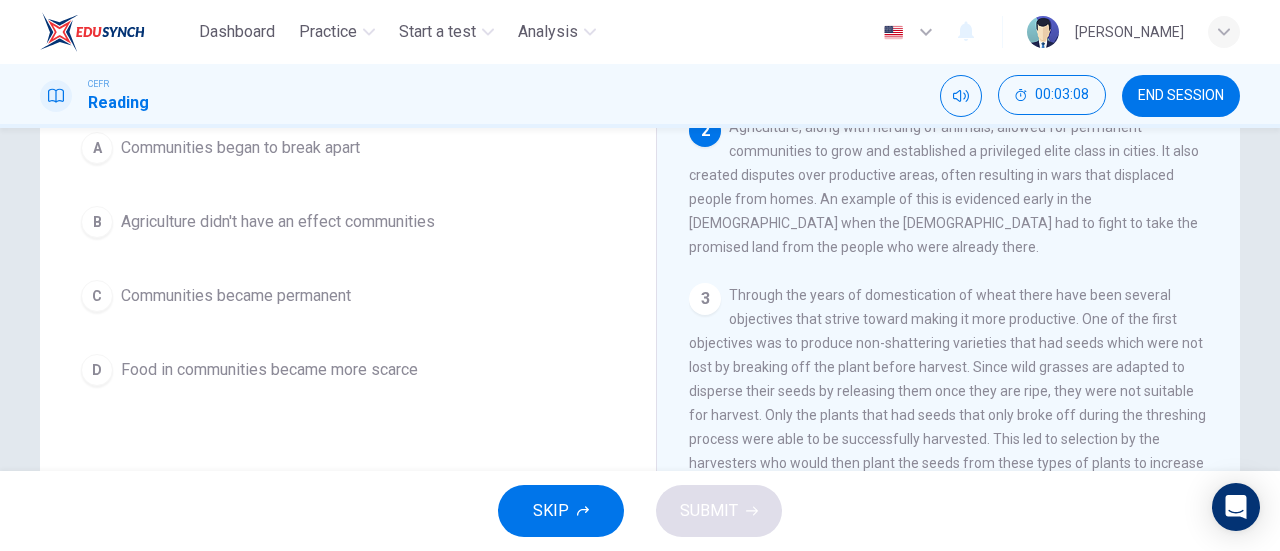 scroll, scrollTop: 206, scrollLeft: 0, axis: vertical 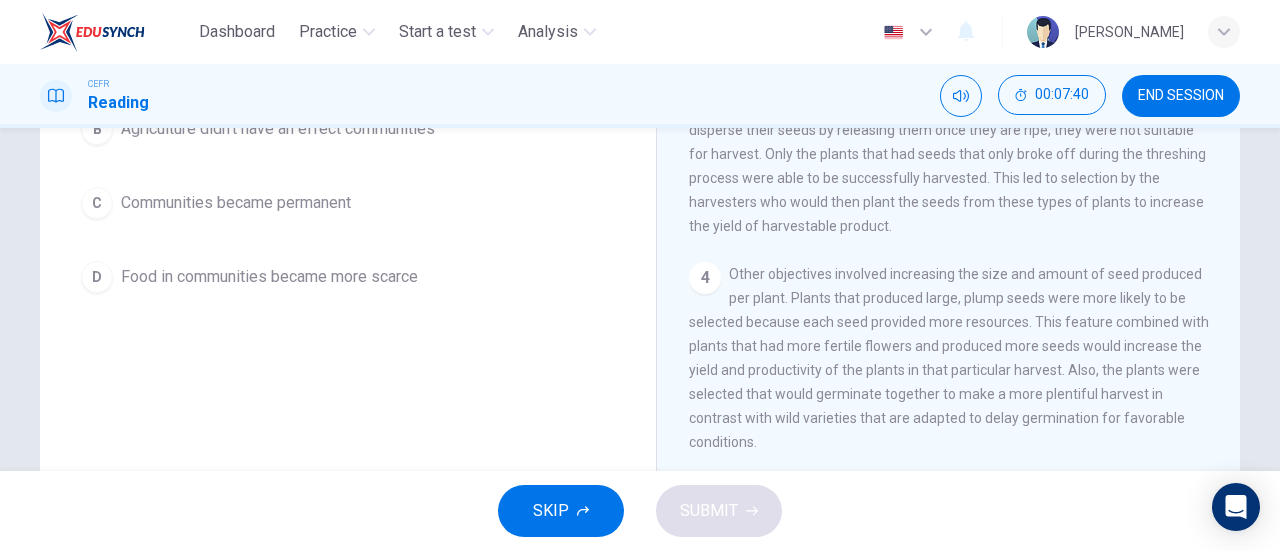 click on "Other objectives involved increasing the size and amount of seed produced per plant. Plants that produced large, plump seeds were more likely to be selected because each seed provided more resources. This feature combined with plants that had more fertile flowers and produced more seeds would increase the yield and productivity of the plants in that particular harvest. Also, the plants were selected that would germinate together to make a more plentiful harvest in contrast with wild varieties that are adapted to delay germination for favorable conditions." at bounding box center (949, 358) 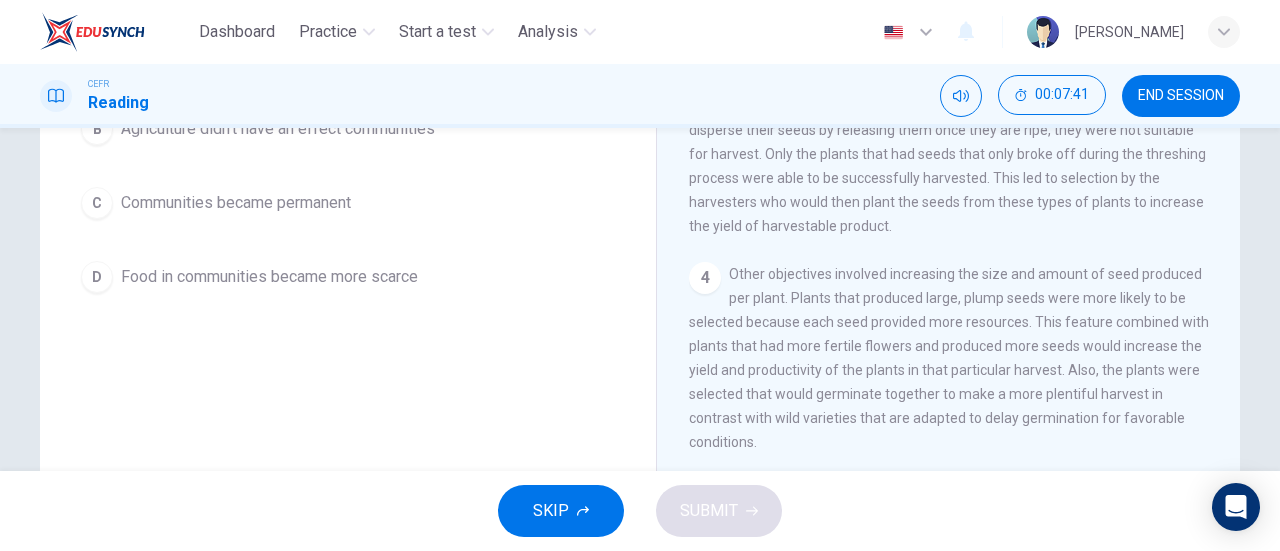 drag, startPoint x: 804, startPoint y: 209, endPoint x: 870, endPoint y: 314, distance: 124.02016 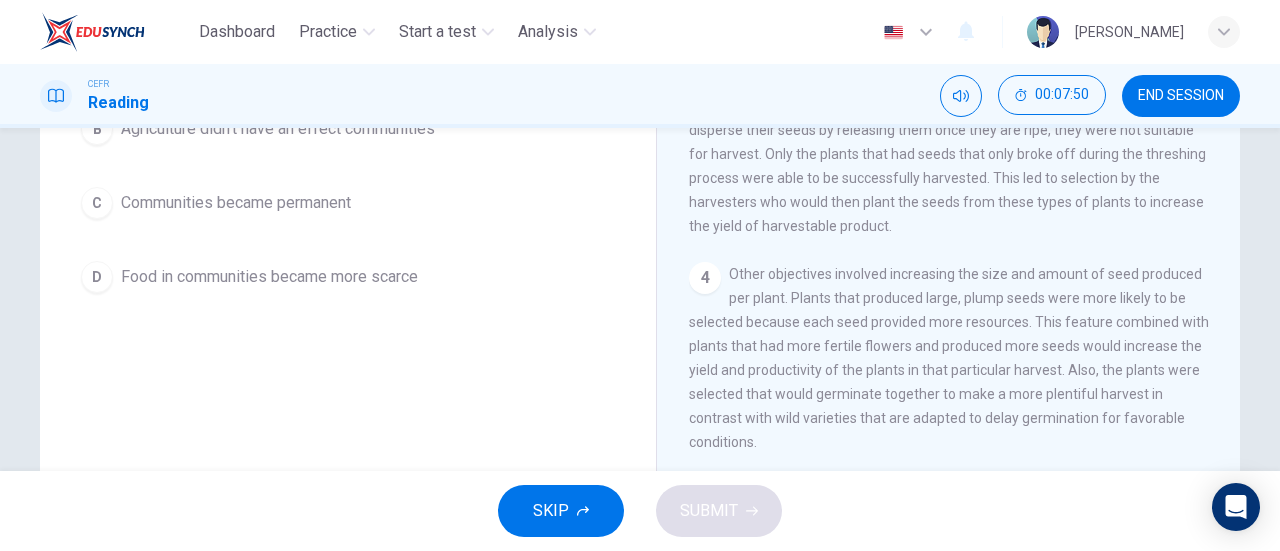 click on "Other objectives involved increasing the size and amount of seed produced per plant. Plants that produced large, plump seeds were more likely to be selected because each seed provided more resources. This feature combined with plants that had more fertile flowers and produced more seeds would increase the yield and productivity of the plants in that particular harvest. Also, the plants were selected that would germinate together to make a more plentiful harvest in contrast with wild varieties that are adapted to delay germination for favorable conditions." at bounding box center (949, 358) 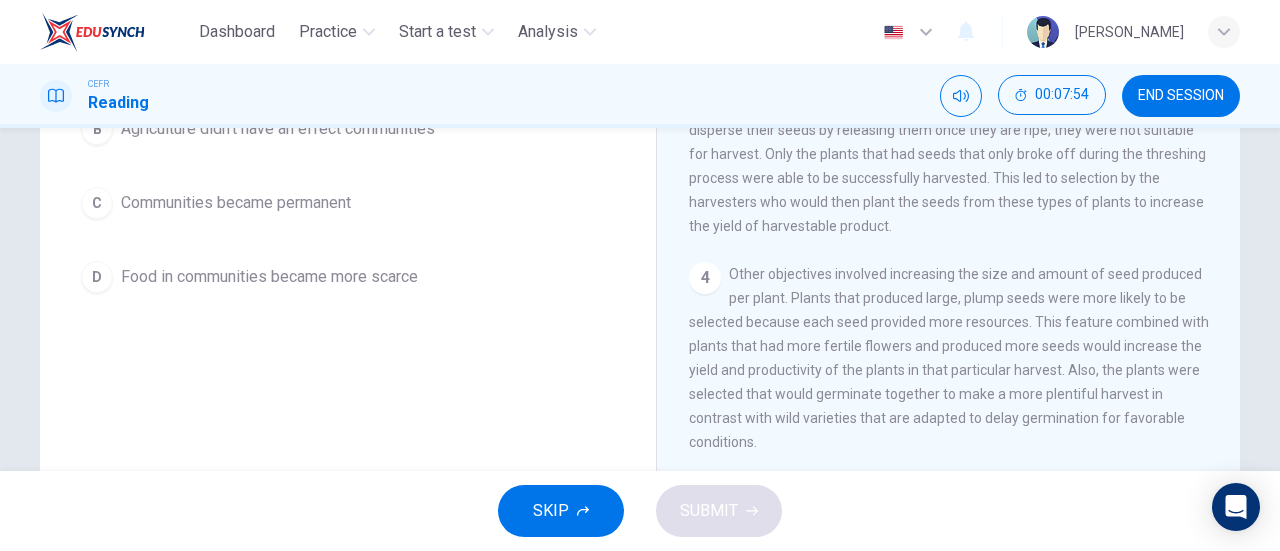 drag, startPoint x: 720, startPoint y: 387, endPoint x: 664, endPoint y: 238, distance: 159.17601 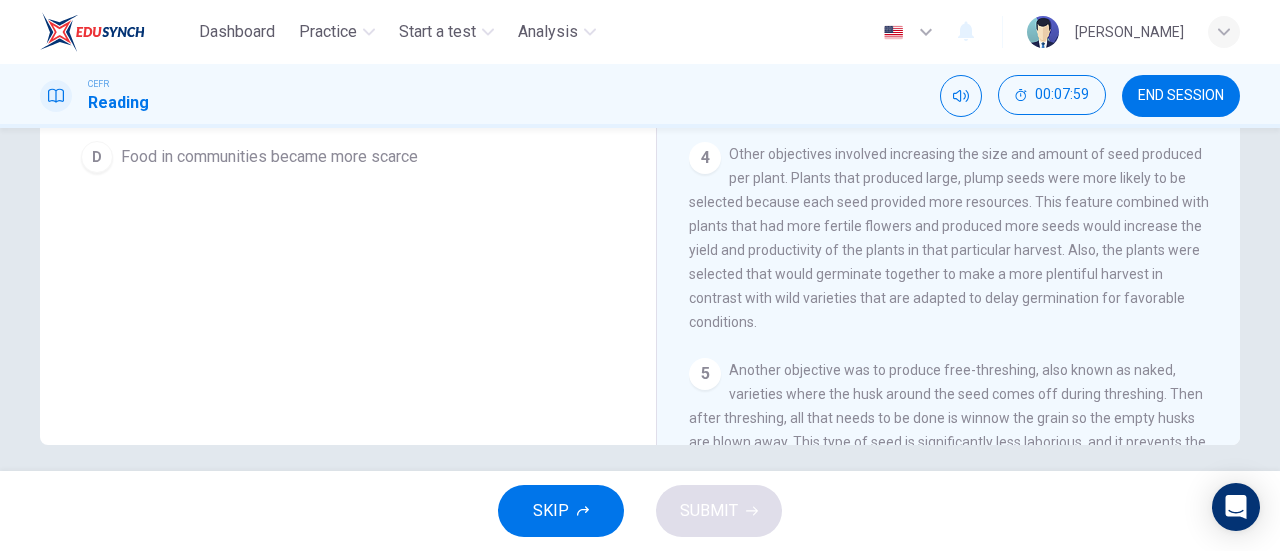 scroll, scrollTop: 432, scrollLeft: 0, axis: vertical 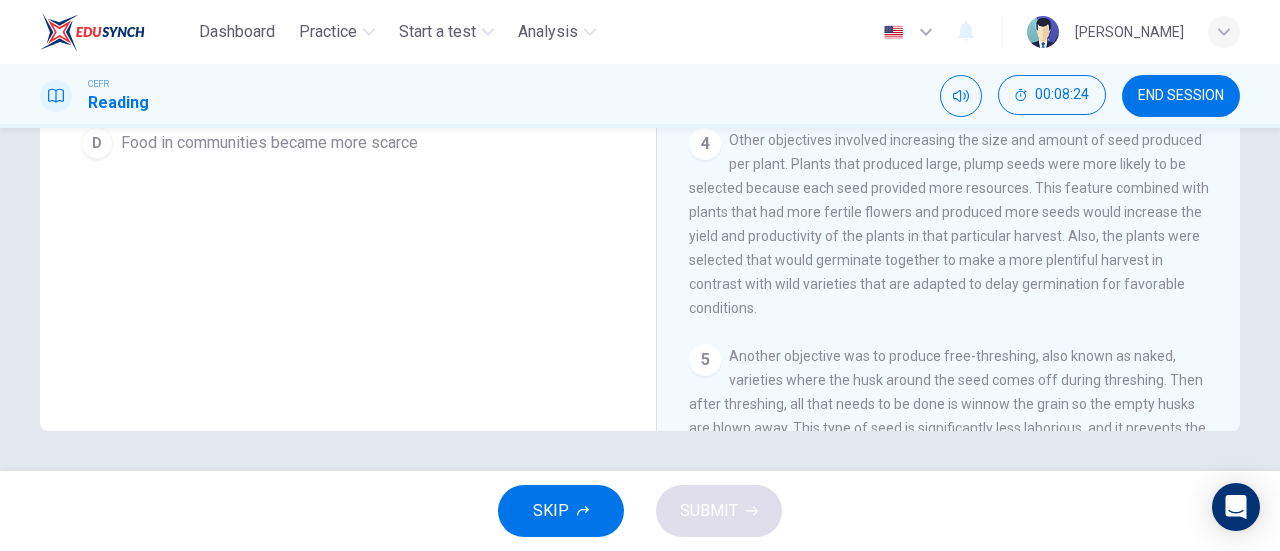 drag, startPoint x: 778, startPoint y: 343, endPoint x: 1250, endPoint y: 471, distance: 489.04807 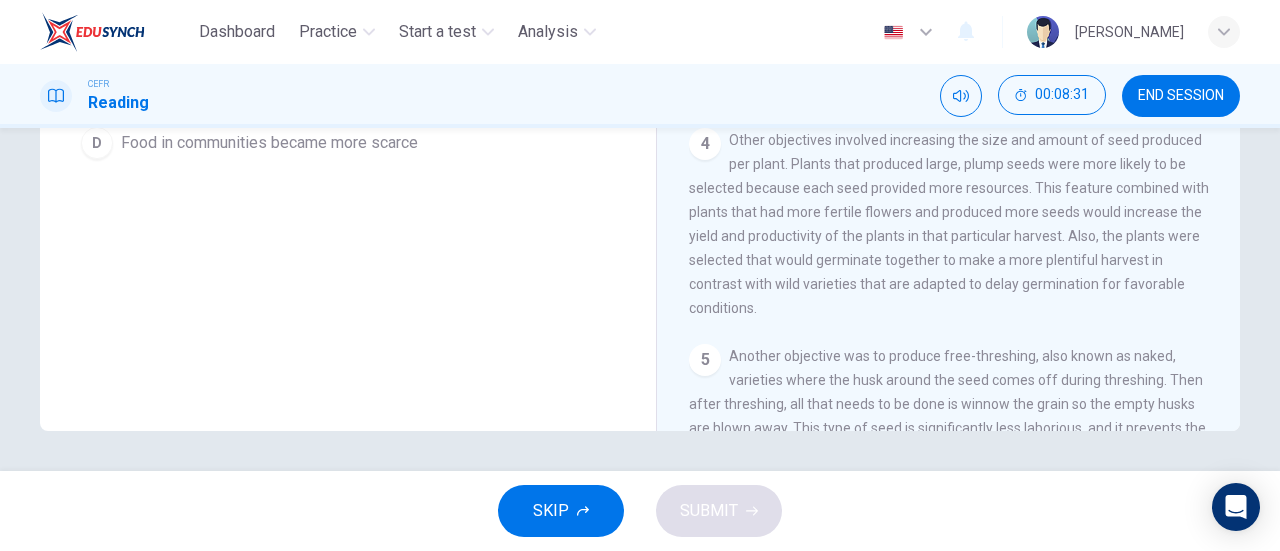 click on "Question 4 According to the paragraph, what effect did agriculture have on communities? A Communities began to break apart B Agriculture didn't have an effect communities C Communities became permanent D Food in communities became more scarce Wild Crops Domestication In [GEOGRAPHIC_DATA] 1 In [GEOGRAPHIC_DATA] wheat likely originated in the Fertile Crescent of [GEOGRAPHIC_DATA]. Early specimens of wheat have been discovered in [GEOGRAPHIC_DATA] dating to over 11,000 BC. There is also evidence of it being farmed in [GEOGRAPHIC_DATA]'s [GEOGRAPHIC_DATA], [GEOGRAPHIC_DATA], and [GEOGRAPHIC_DATA] since before 5,000 BC. The [DEMOGRAPHIC_DATA], in what is now southeastern [GEOGRAPHIC_DATA], wrote about bread and beer made from wheat around 3,100 BC. Wheat is historically significant because it transformed hunter-gatherers into farmers. People used to gather it where it grew wild. With the innovation of agriculture a more dependable food supply was created and it made life easier. 2 3 4 5" at bounding box center (640, 299) 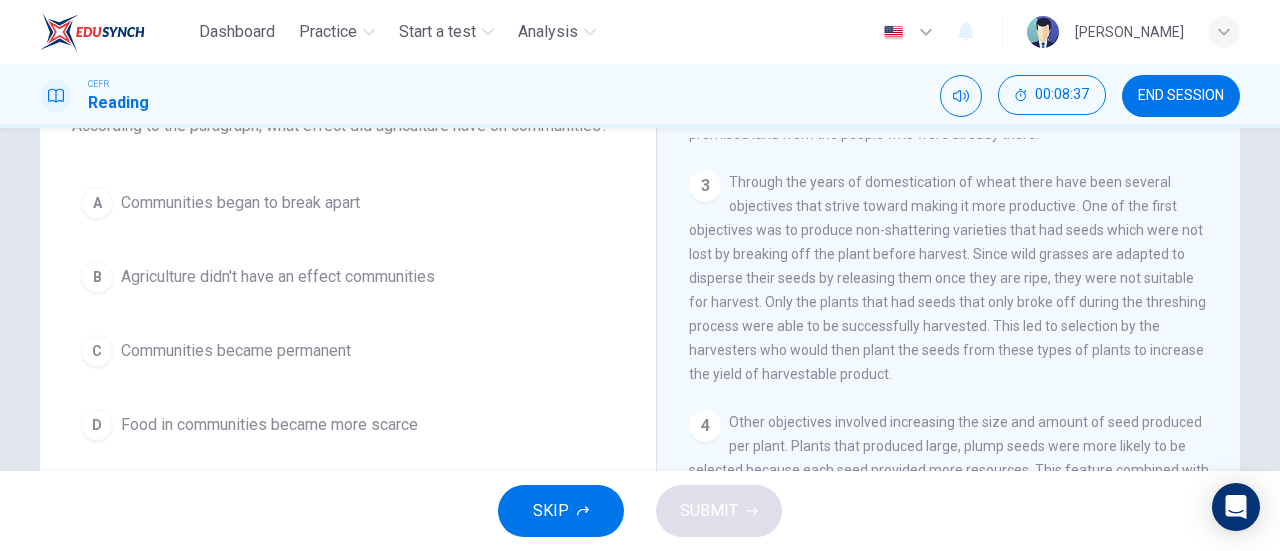scroll, scrollTop: 148, scrollLeft: 0, axis: vertical 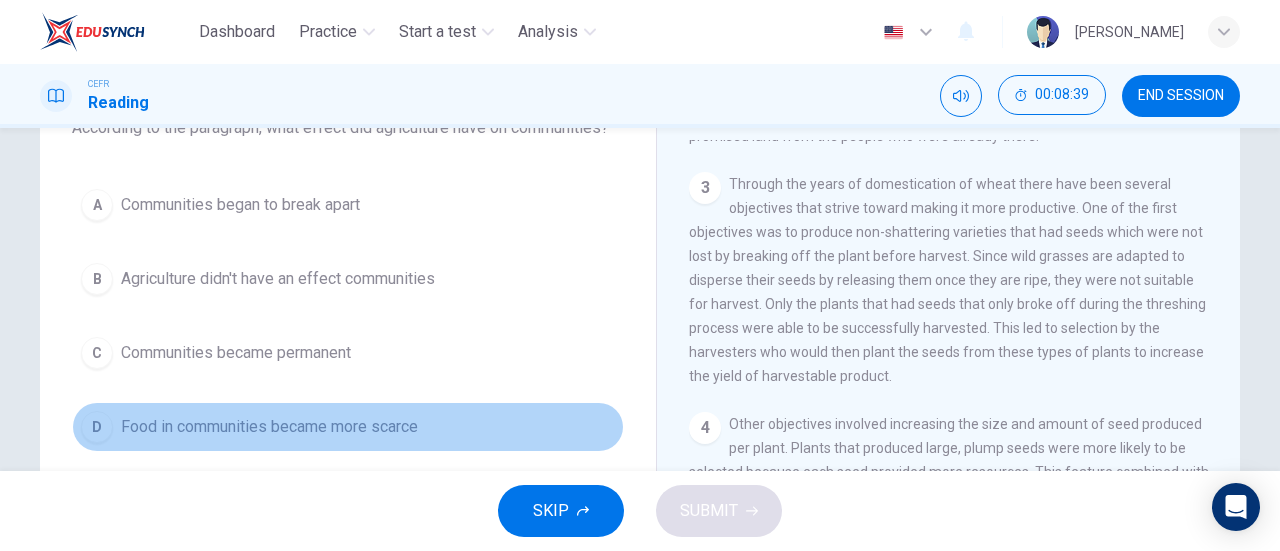 click on "Food in communities became more scarce" at bounding box center [269, 427] 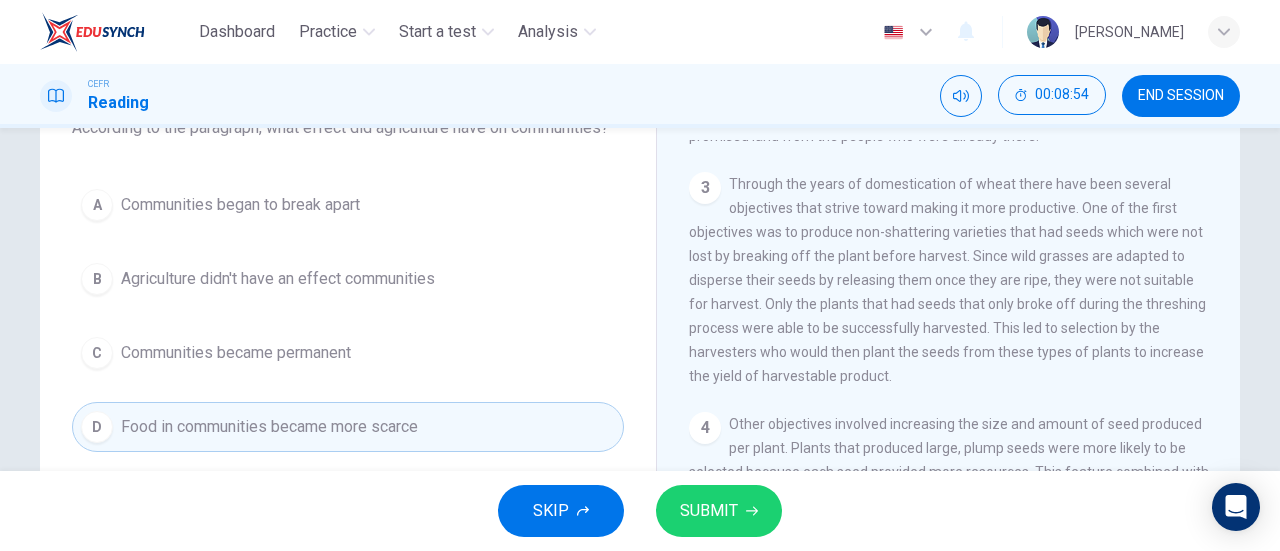 type 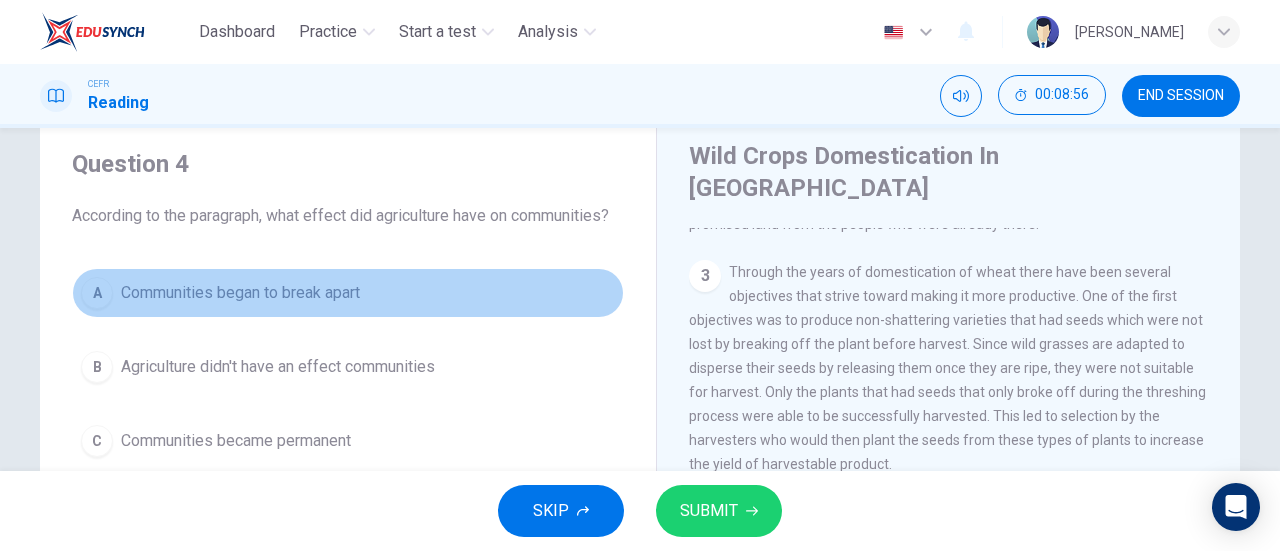 click on "A Communities began to break apart" at bounding box center (348, 293) 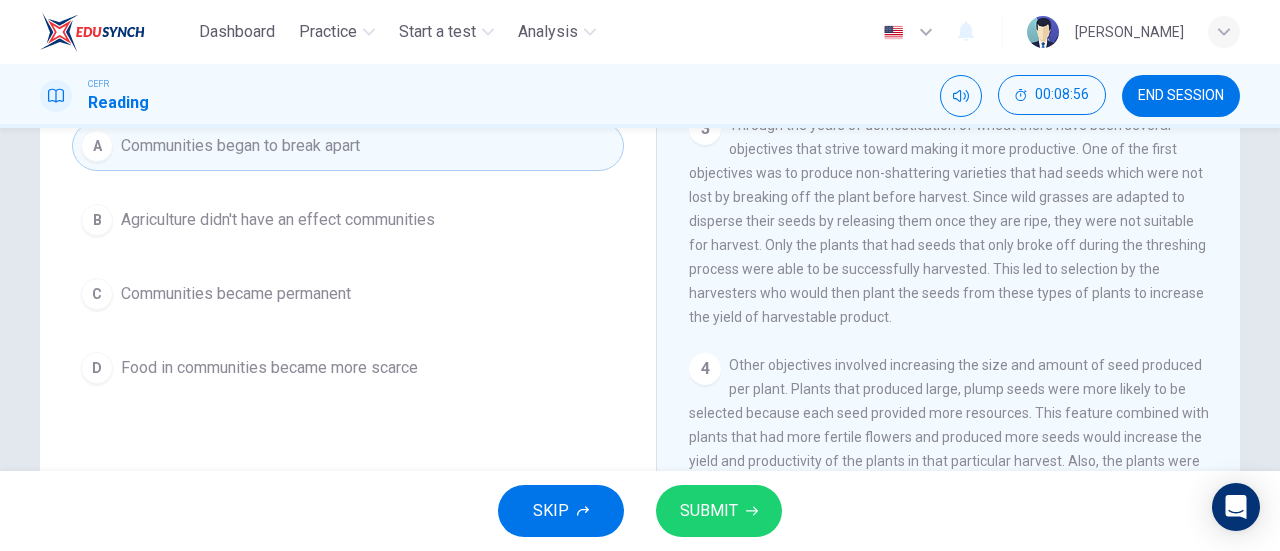 scroll, scrollTop: 208, scrollLeft: 0, axis: vertical 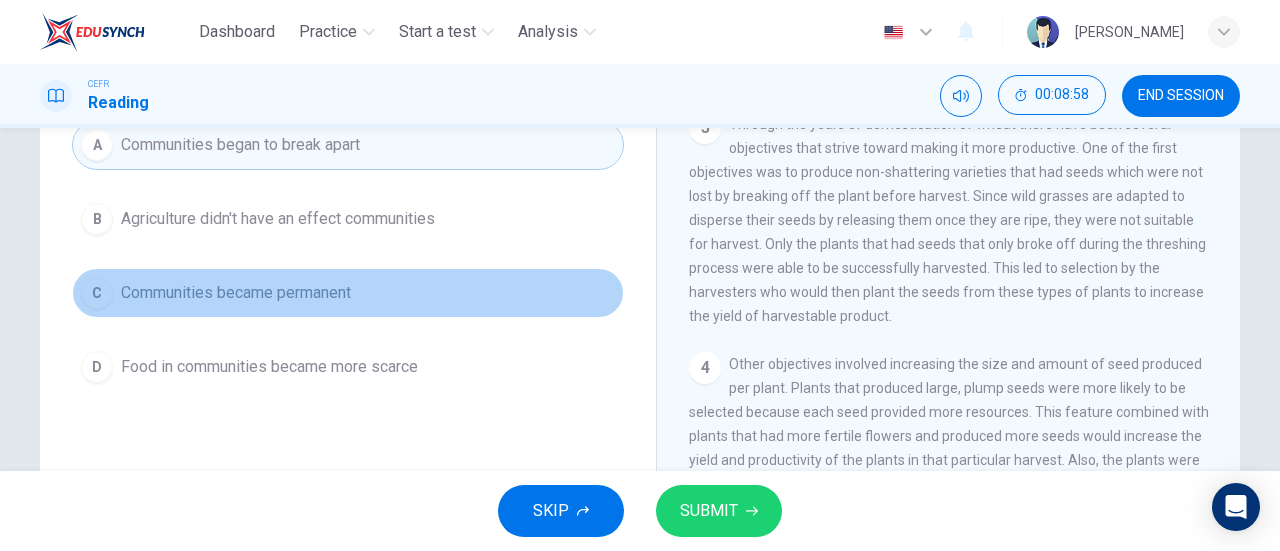 click on "Communities became permanent" at bounding box center [236, 293] 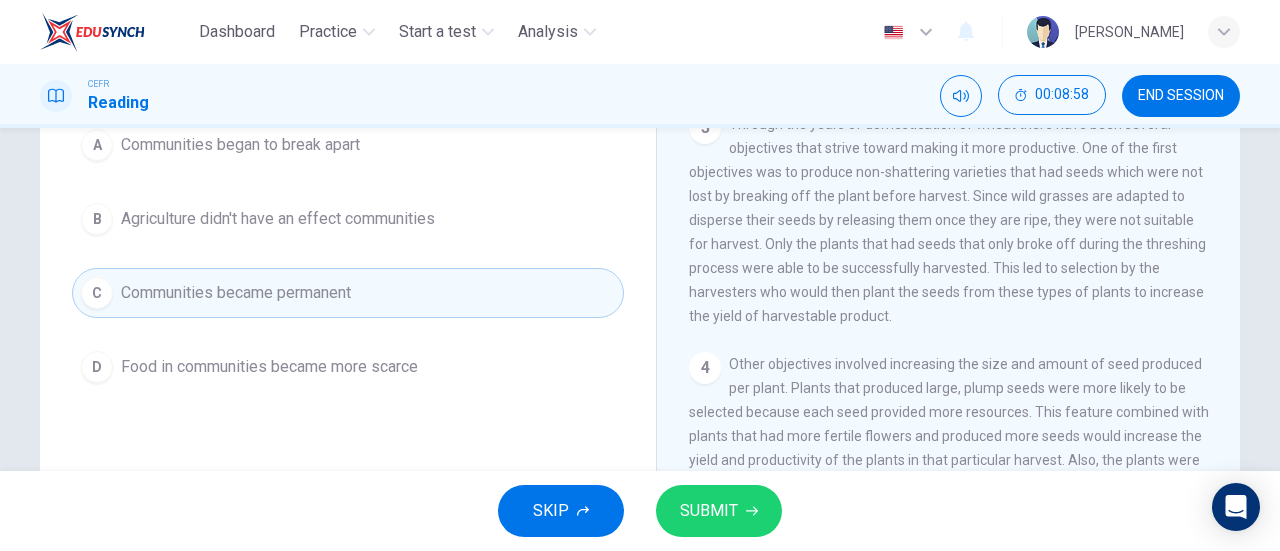 scroll, scrollTop: 432, scrollLeft: 0, axis: vertical 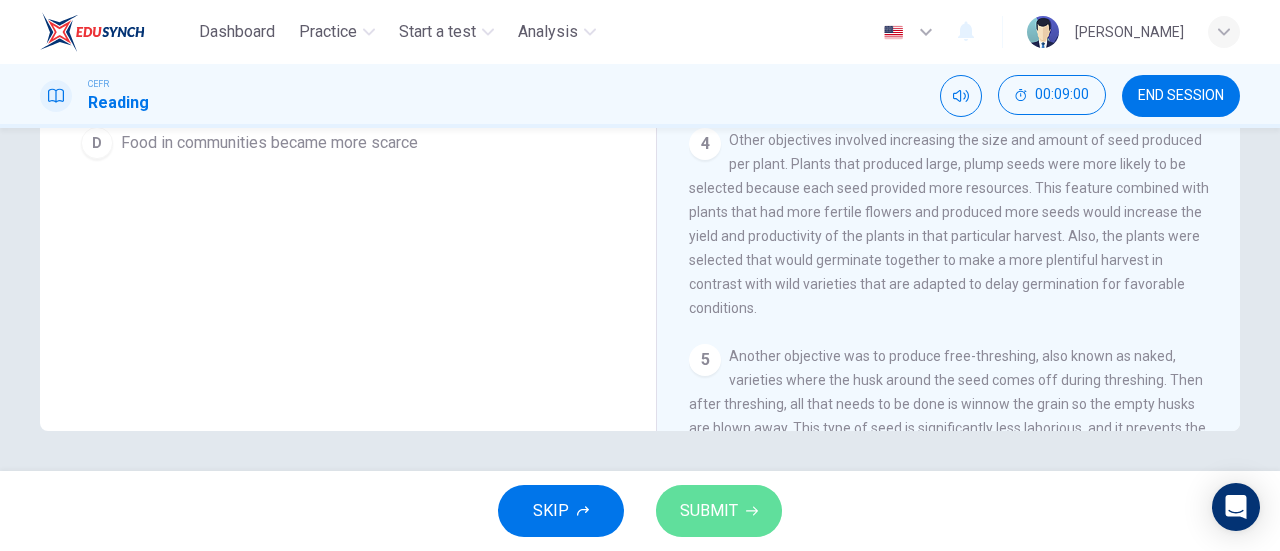 click on "SUBMIT" at bounding box center (709, 511) 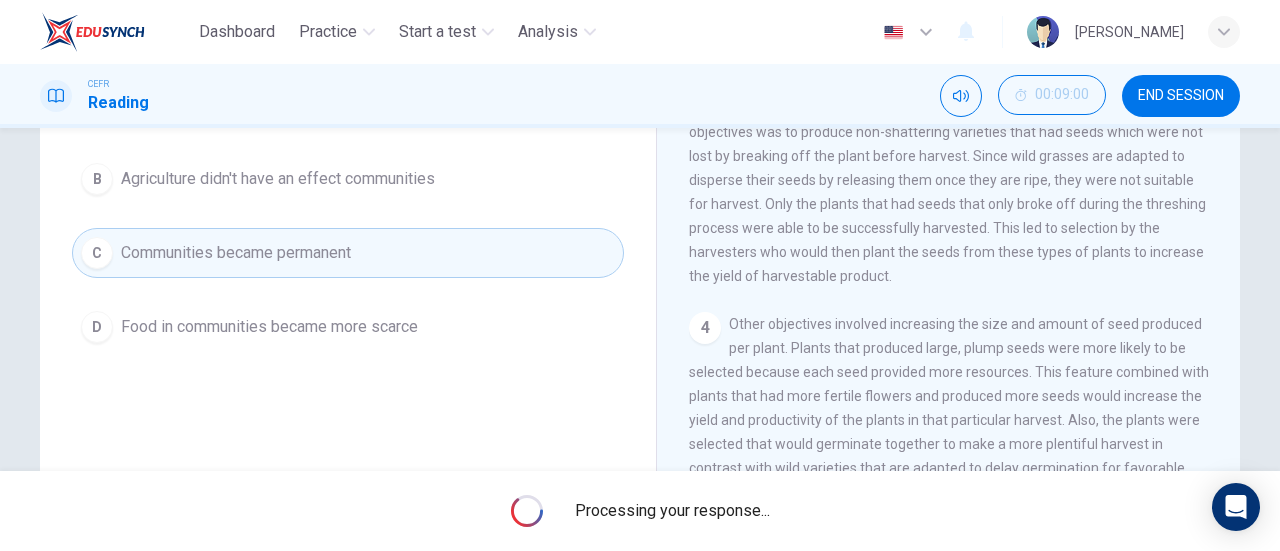 scroll, scrollTop: 247, scrollLeft: 0, axis: vertical 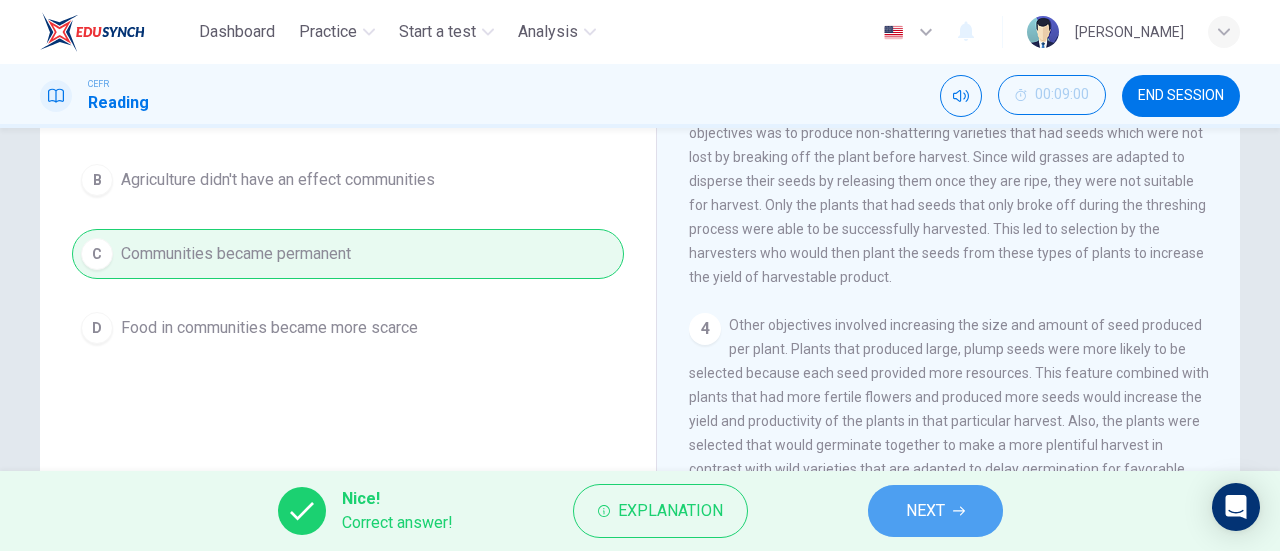 click on "NEXT" at bounding box center (925, 511) 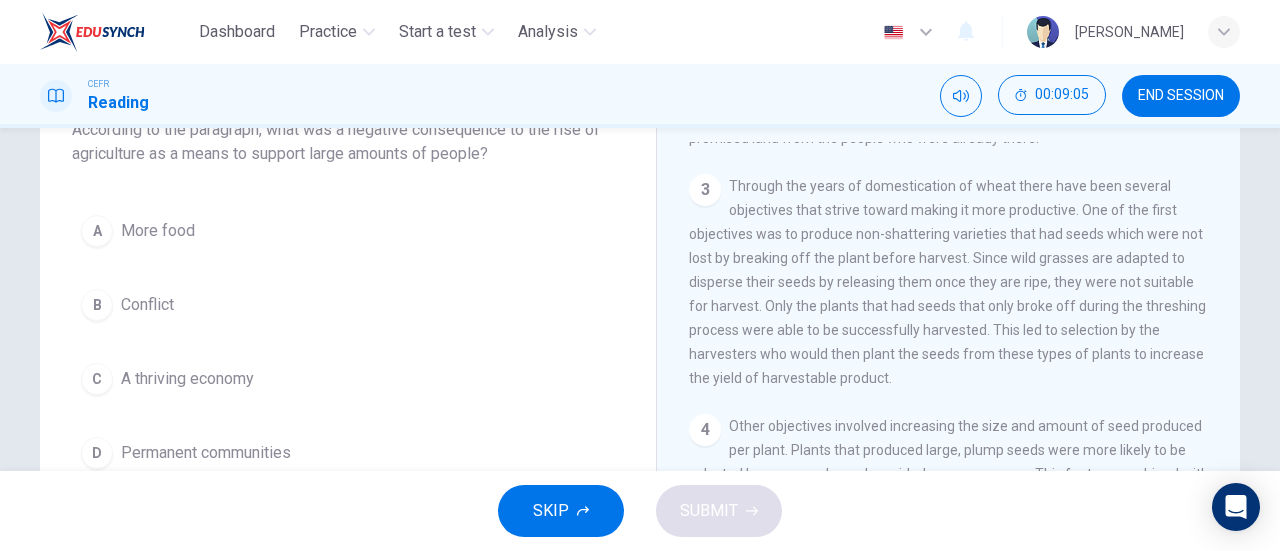 scroll, scrollTop: 132, scrollLeft: 0, axis: vertical 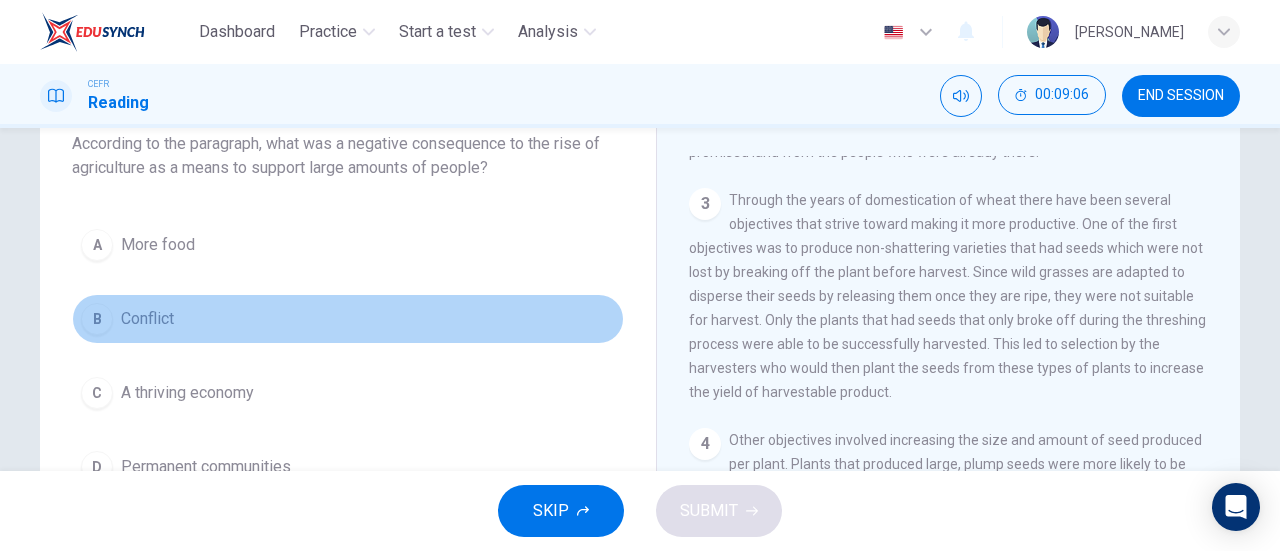click on "Conflict" at bounding box center (147, 319) 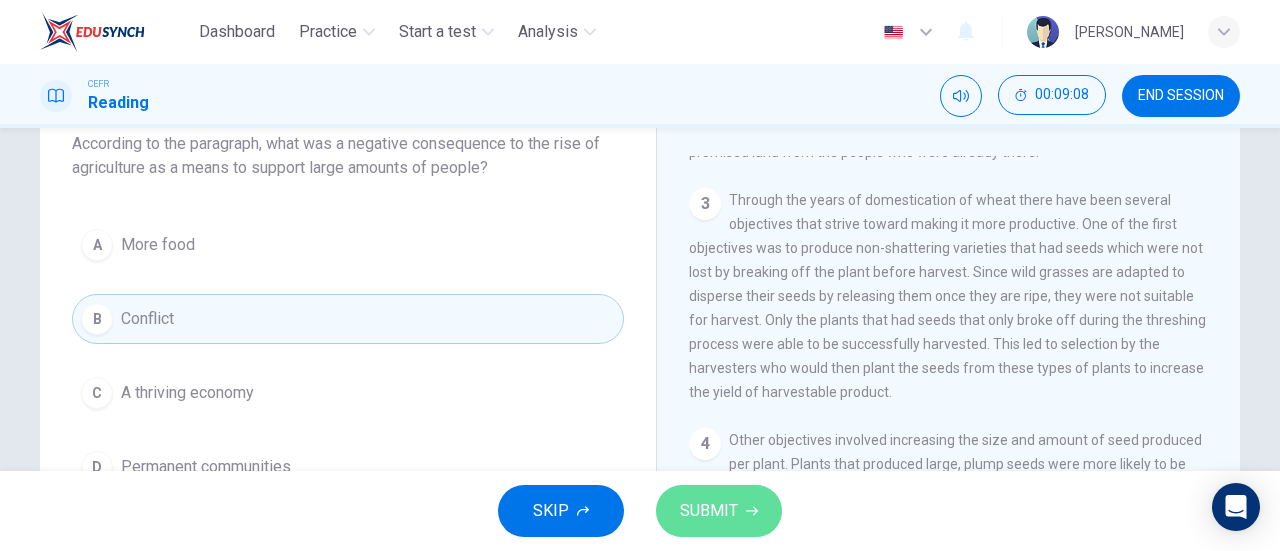 click on "SUBMIT" at bounding box center (719, 511) 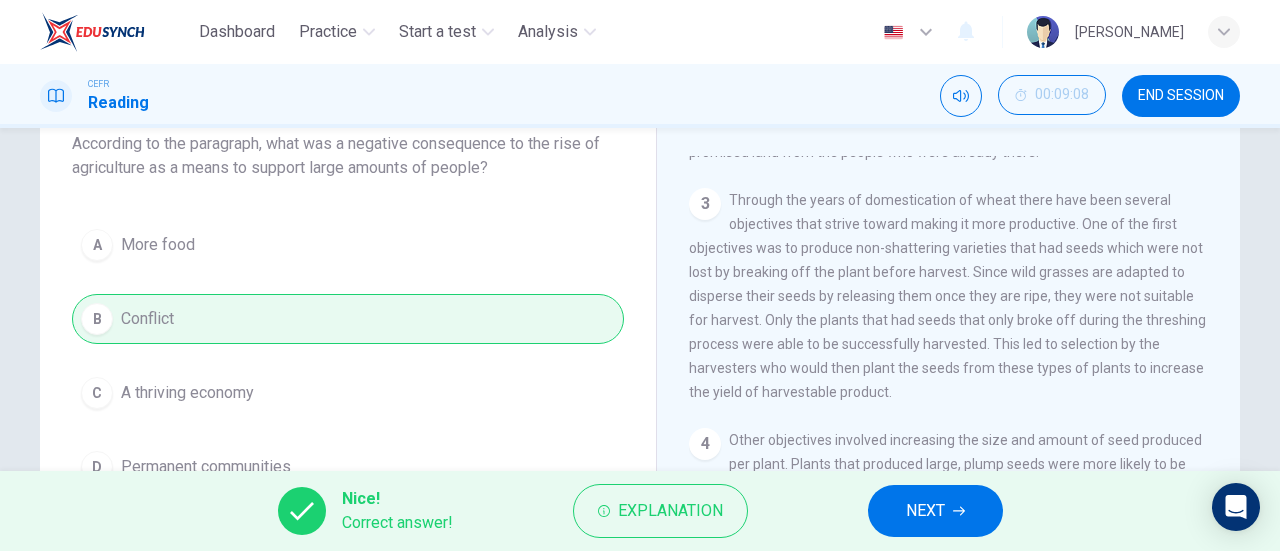 click on "NEXT" at bounding box center (925, 511) 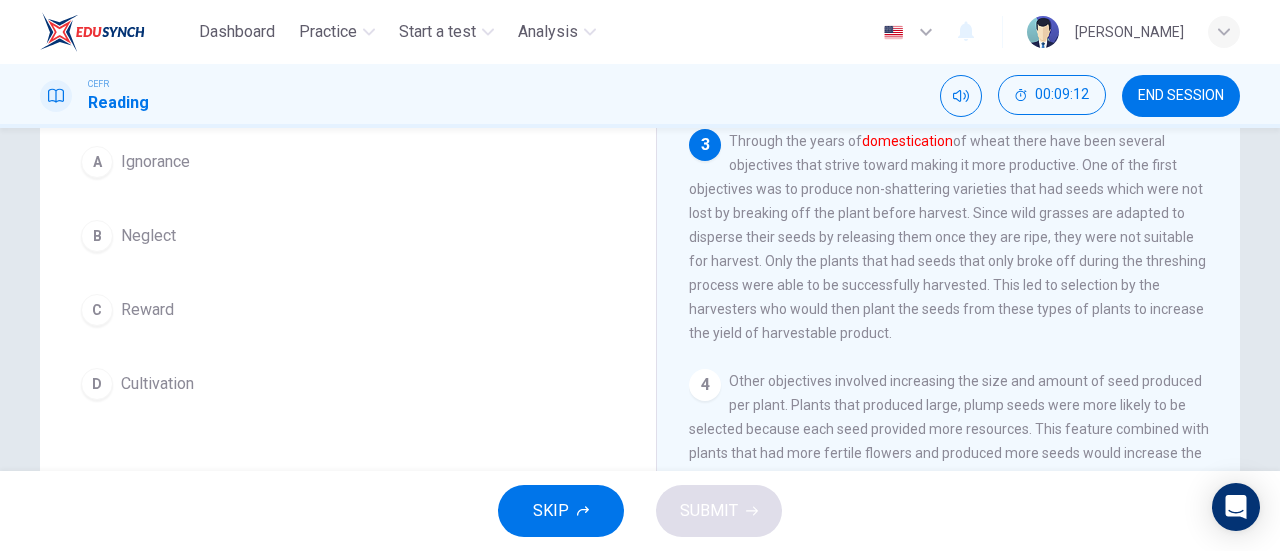 scroll, scrollTop: 194, scrollLeft: 0, axis: vertical 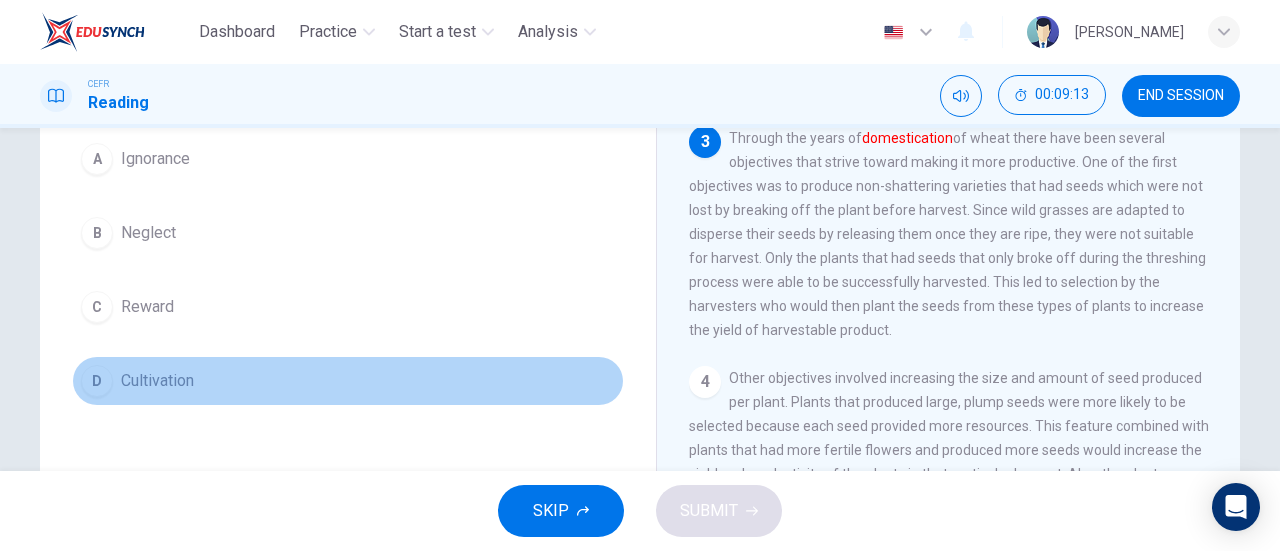 click on "D Cultivation" at bounding box center (348, 381) 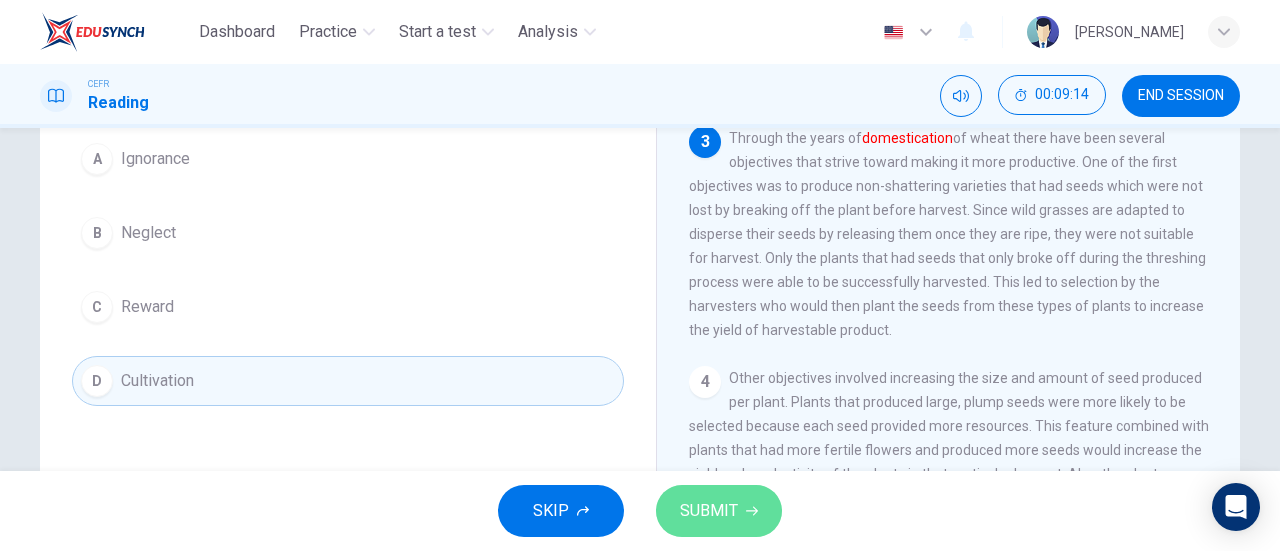 click on "SUBMIT" at bounding box center (719, 511) 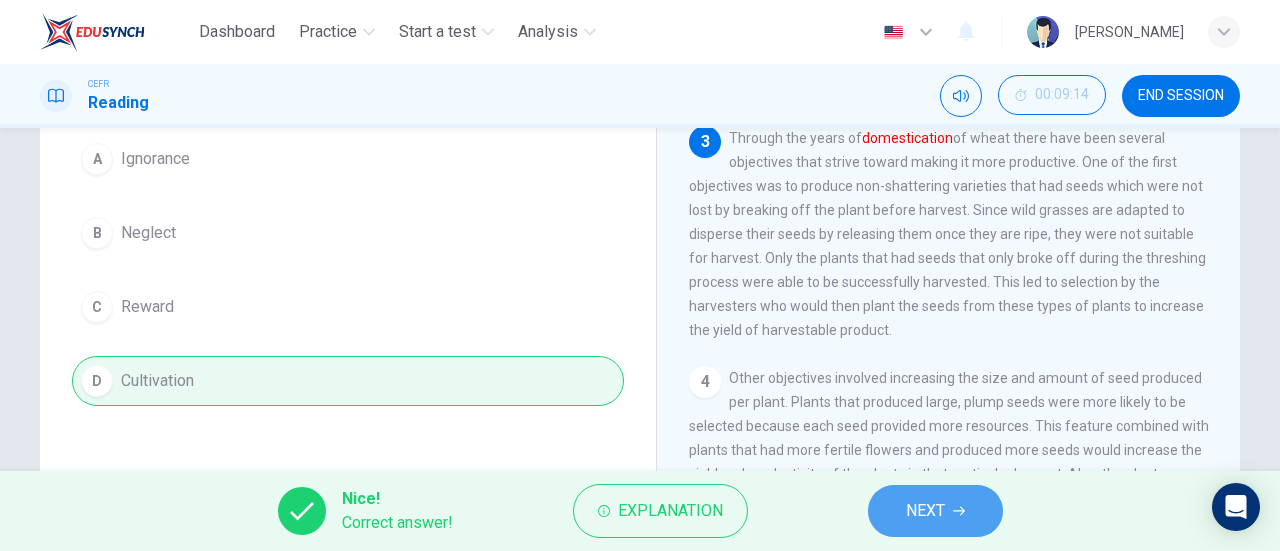 click on "NEXT" at bounding box center (935, 511) 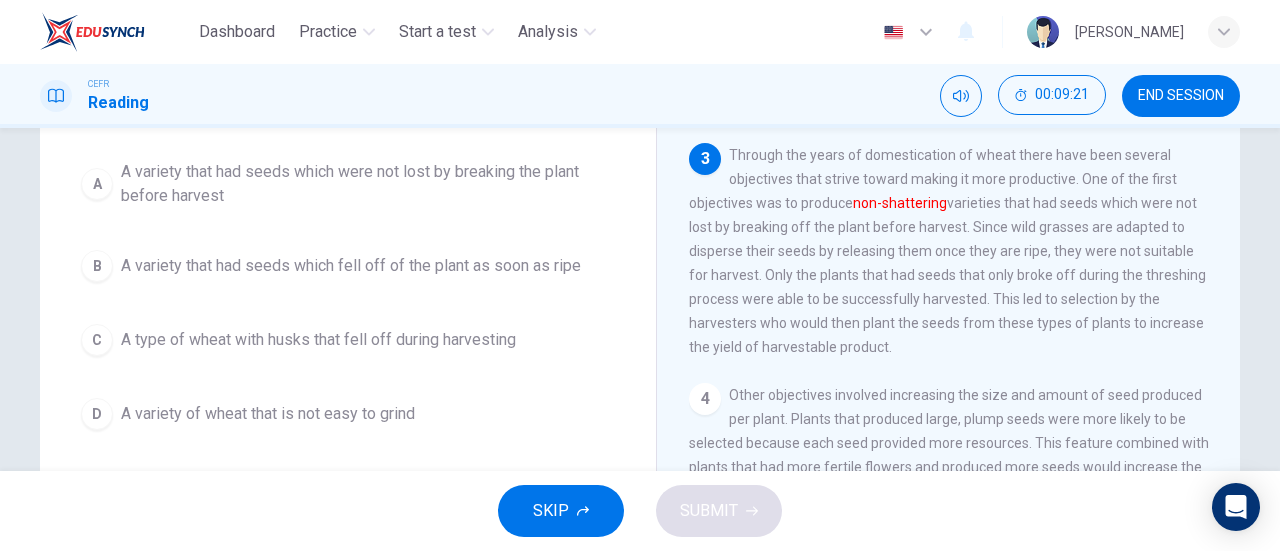 scroll, scrollTop: 164, scrollLeft: 0, axis: vertical 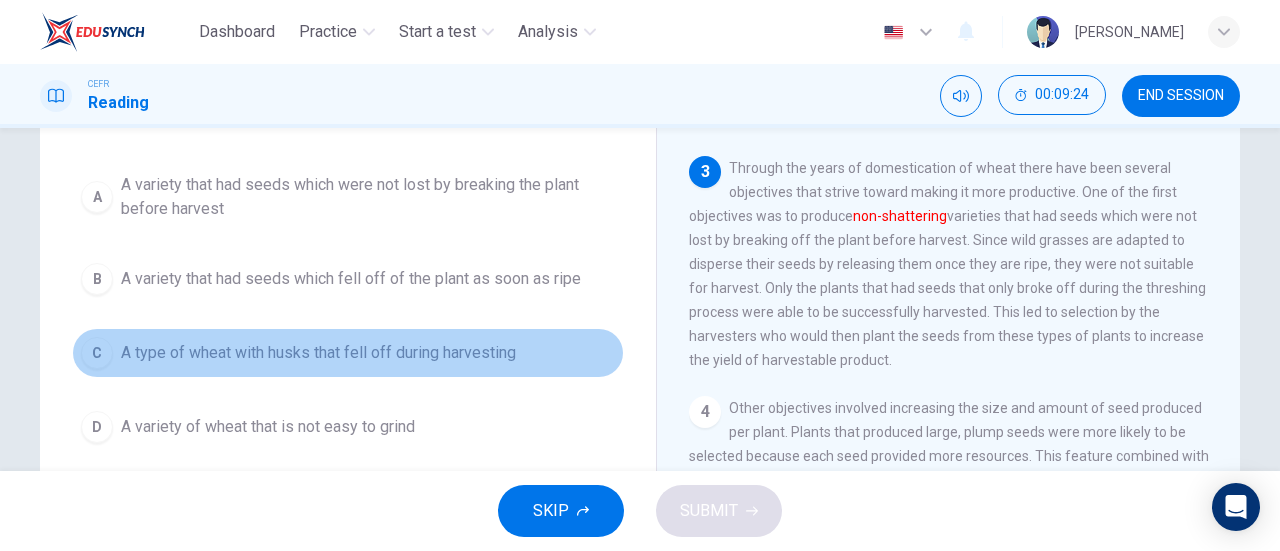 click on "A type of wheat with husks that fell off during harvesting" at bounding box center [318, 353] 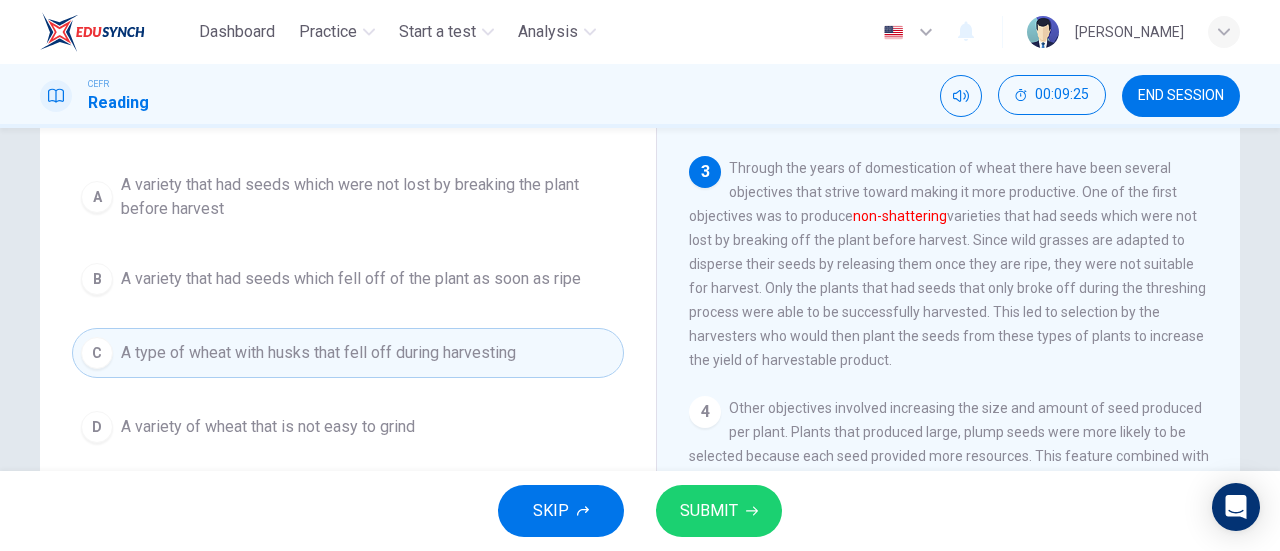 scroll, scrollTop: 187, scrollLeft: 0, axis: vertical 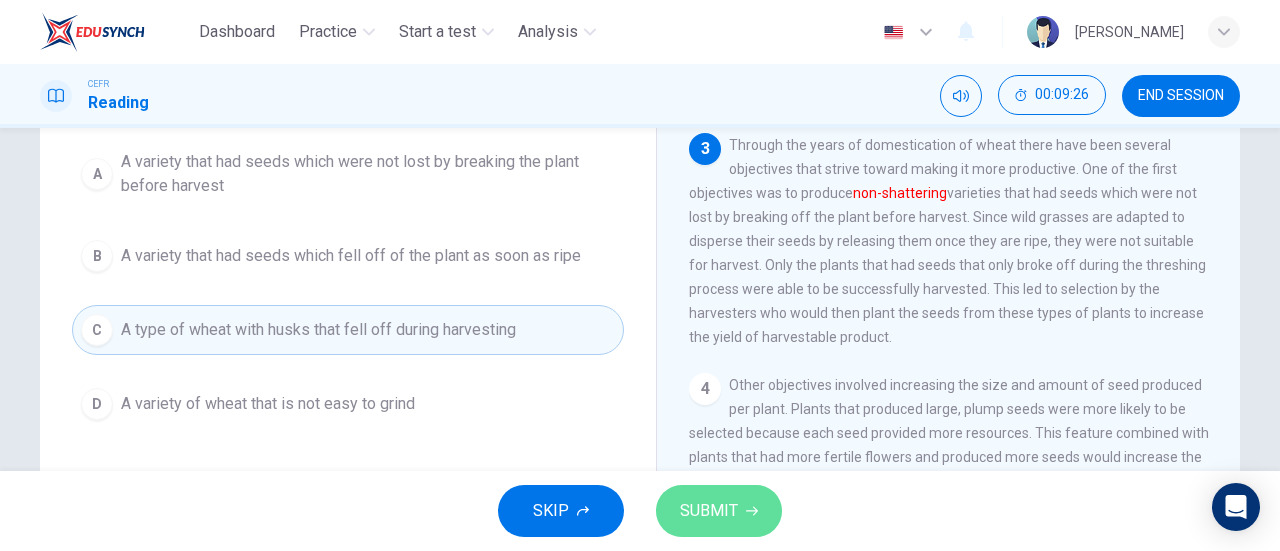 click on "SUBMIT" at bounding box center (709, 511) 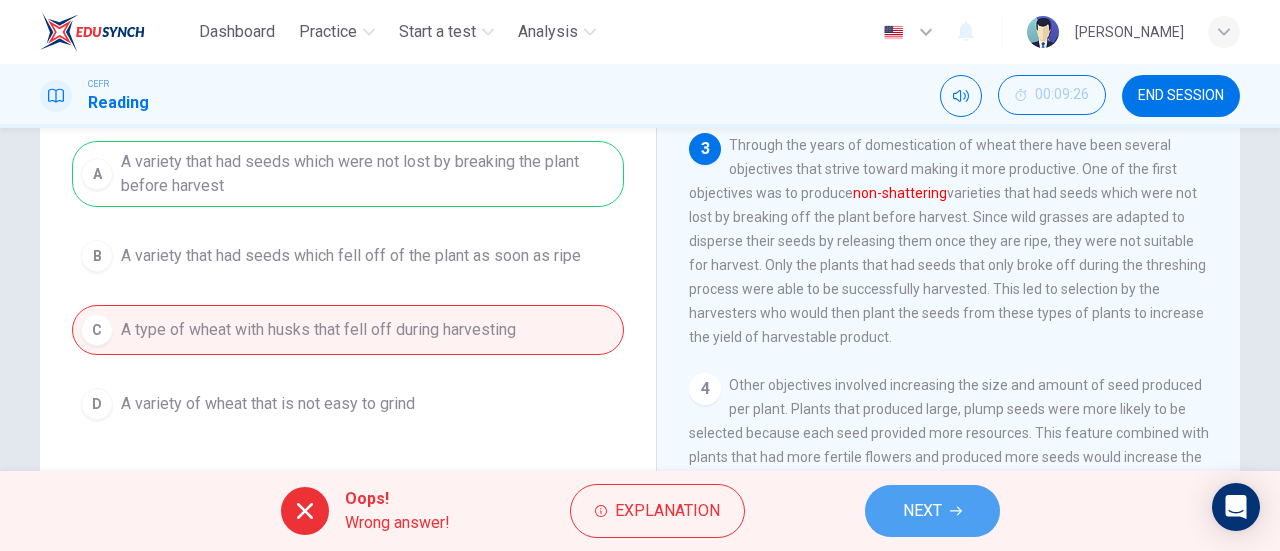 click on "NEXT" at bounding box center (932, 511) 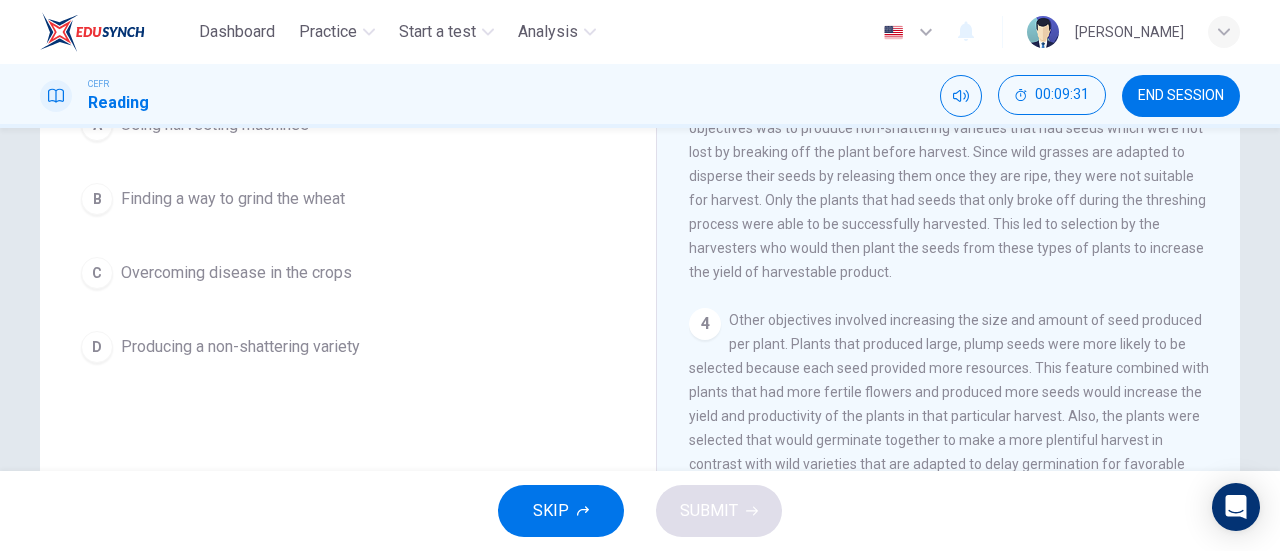 scroll, scrollTop: 0, scrollLeft: 0, axis: both 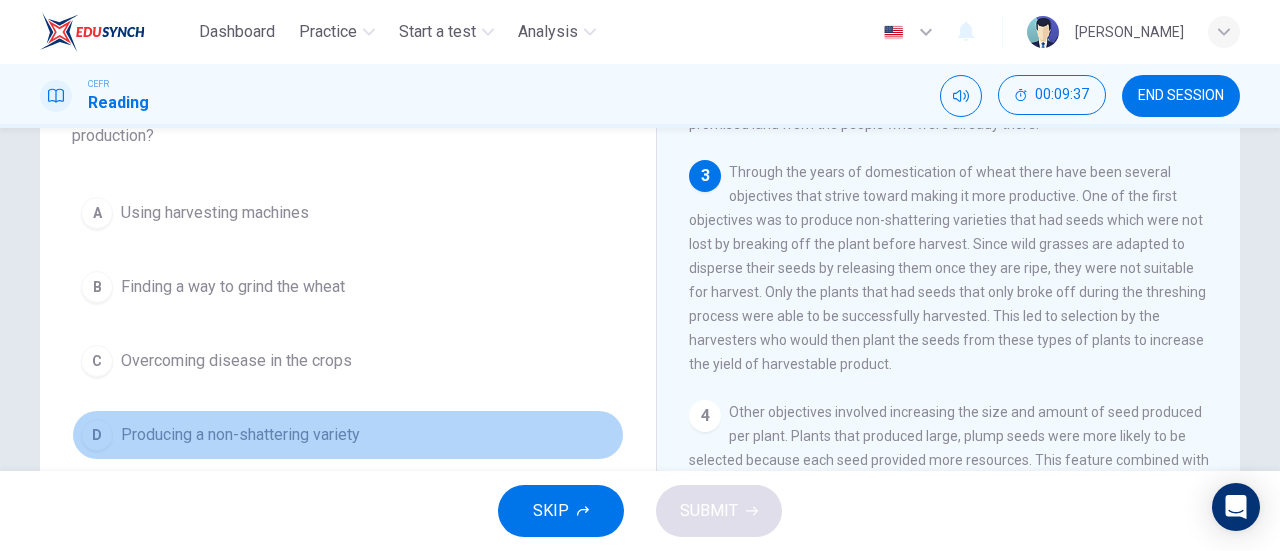 click on "Producing a non-shattering variety" at bounding box center (240, 435) 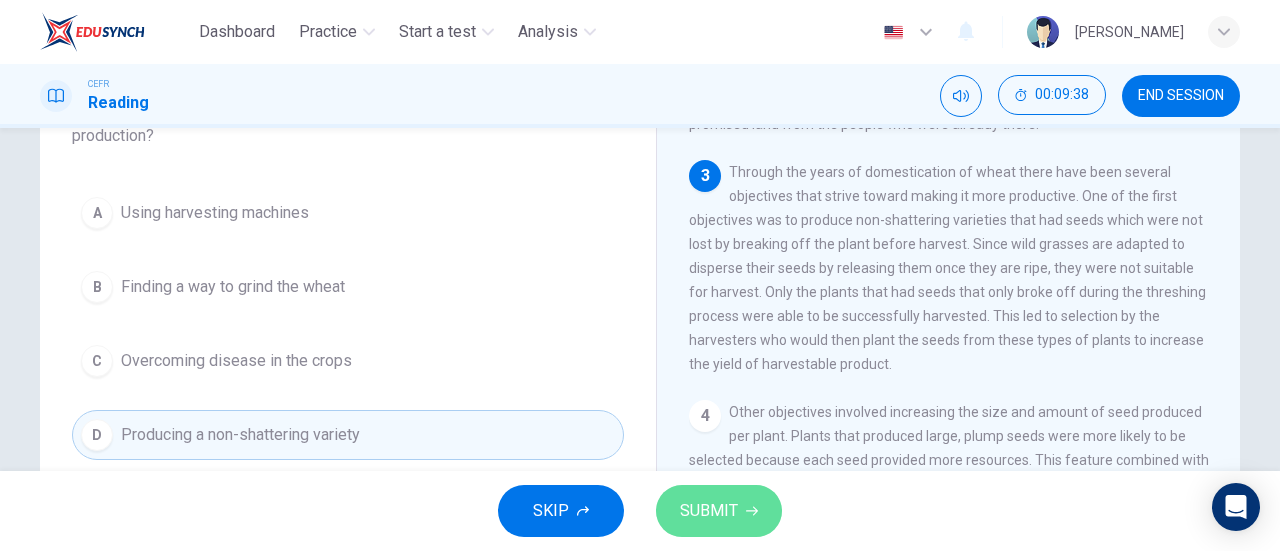 click on "SUBMIT" at bounding box center [719, 511] 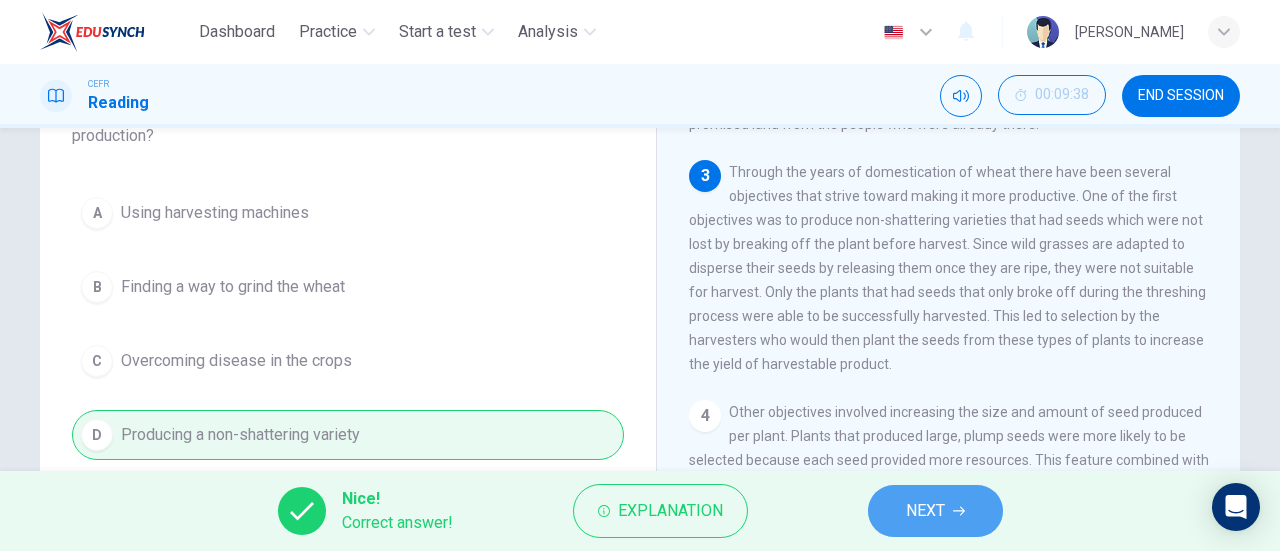 click on "NEXT" at bounding box center [935, 511] 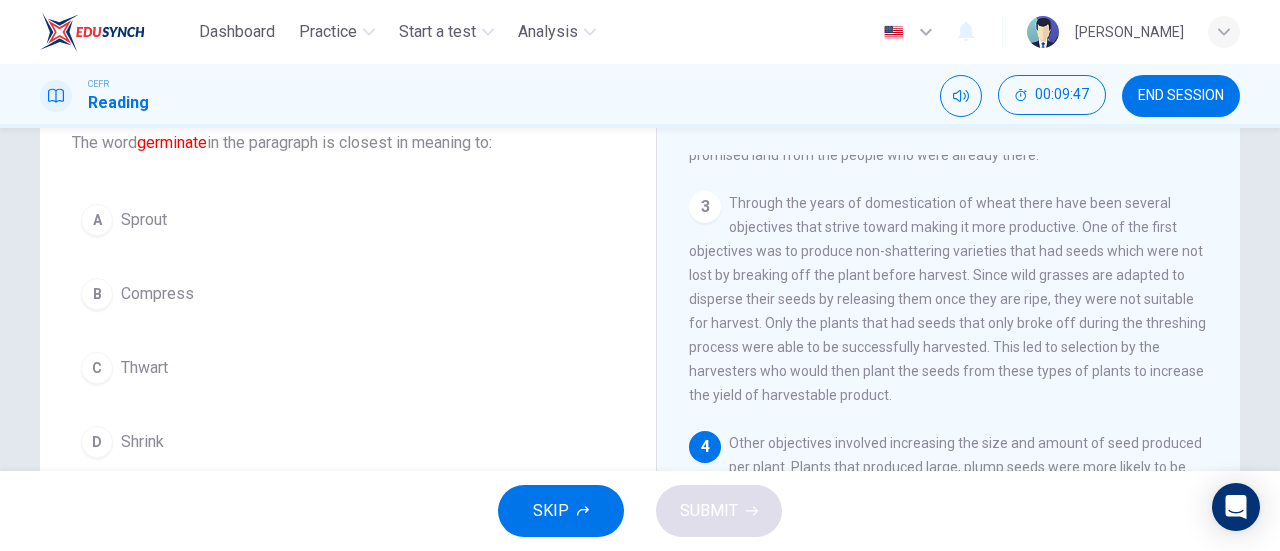 scroll, scrollTop: 130, scrollLeft: 0, axis: vertical 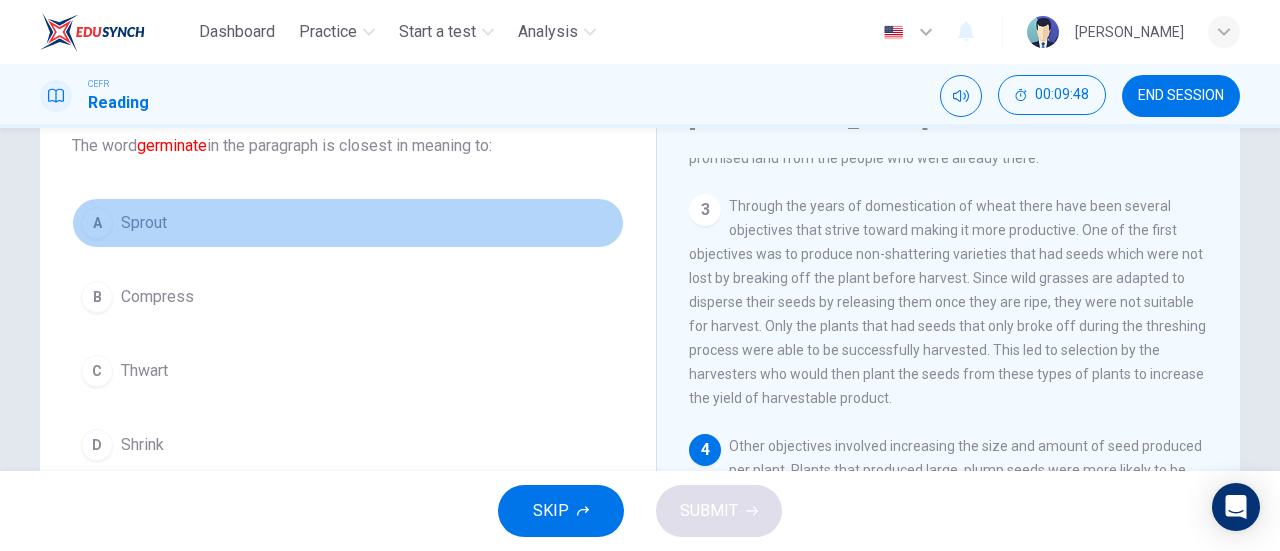 click on "A Sprout" at bounding box center [348, 223] 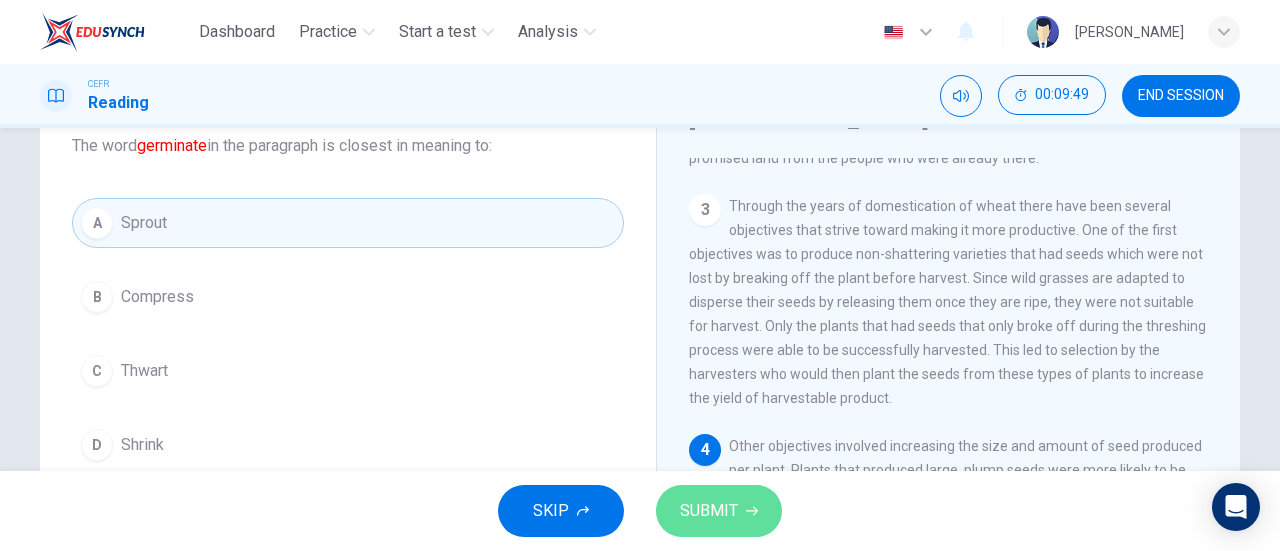 click on "SUBMIT" at bounding box center [719, 511] 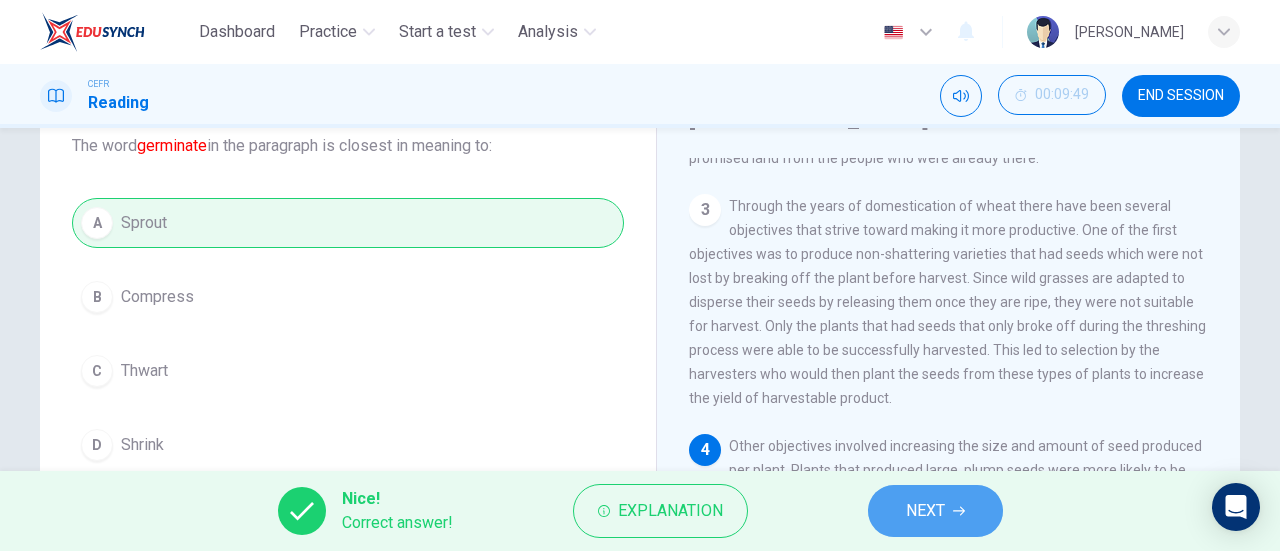 click on "NEXT" at bounding box center [935, 511] 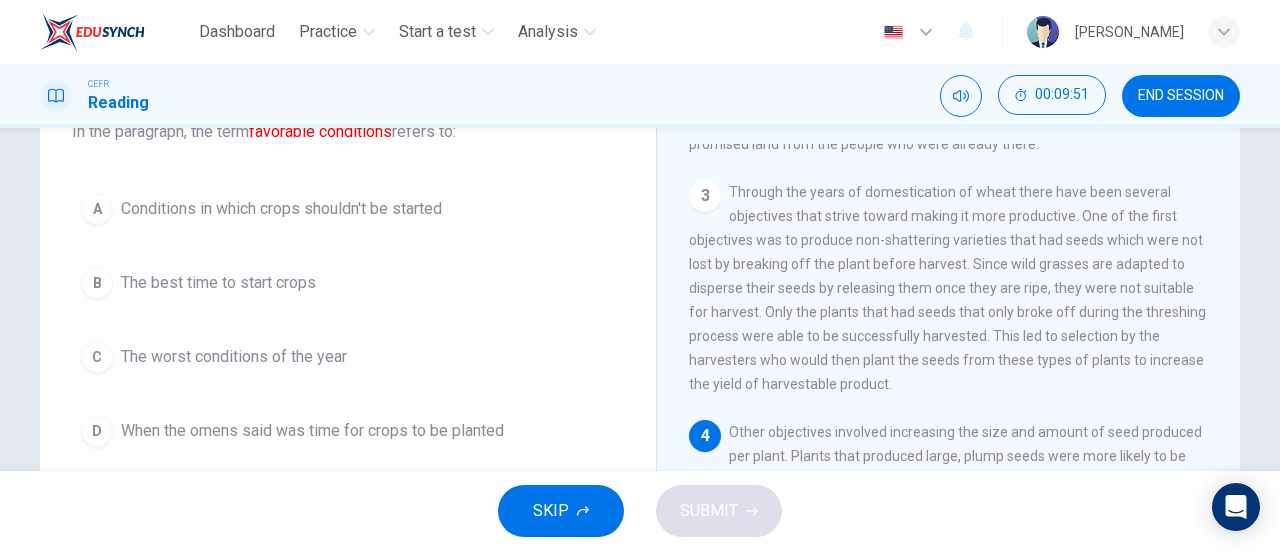 scroll, scrollTop: 178, scrollLeft: 0, axis: vertical 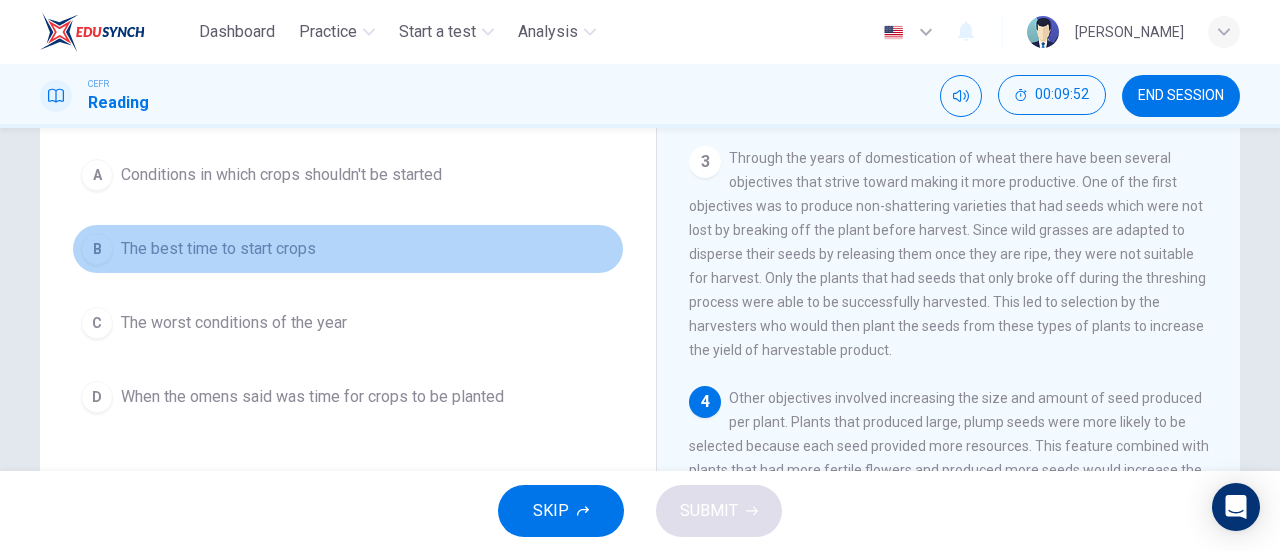 click on "B The best time to start crops" at bounding box center (348, 249) 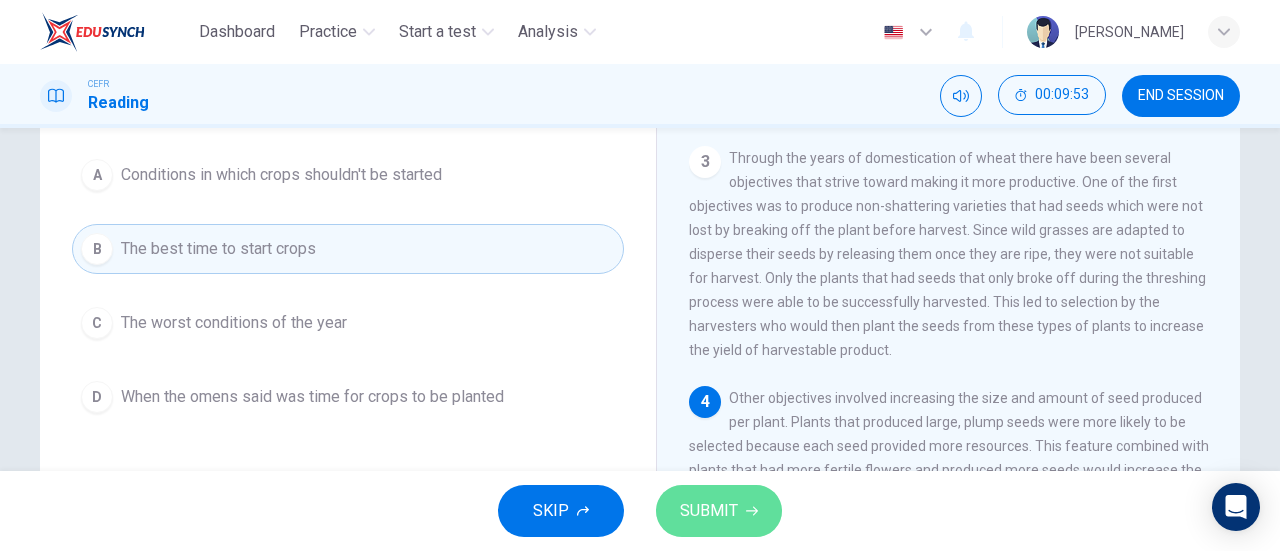 click on "SUBMIT" at bounding box center (719, 511) 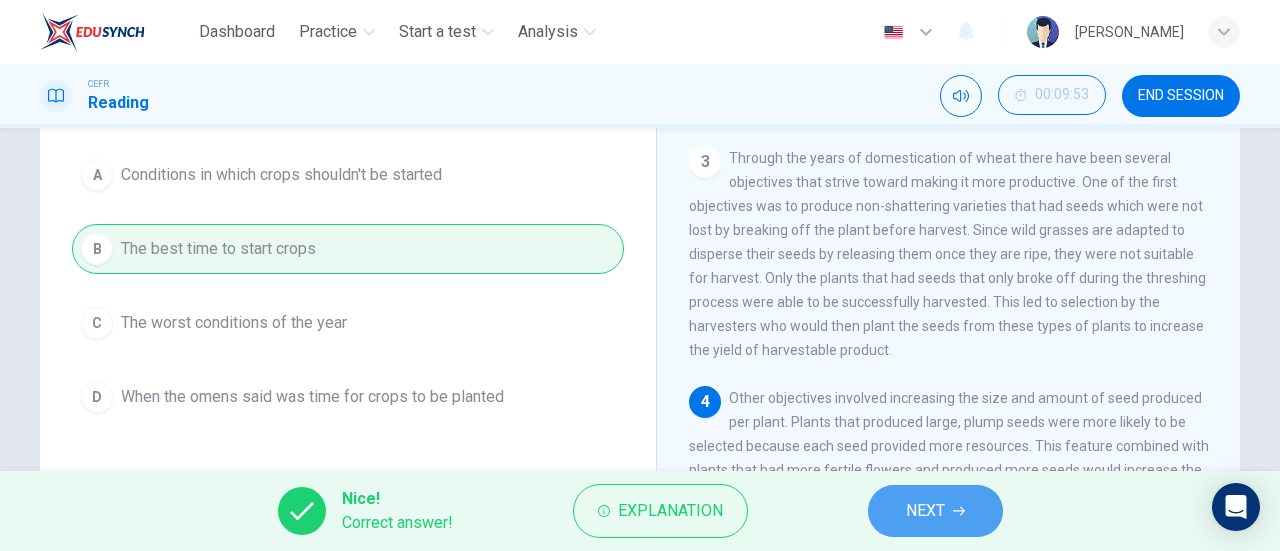 click on "NEXT" at bounding box center [925, 511] 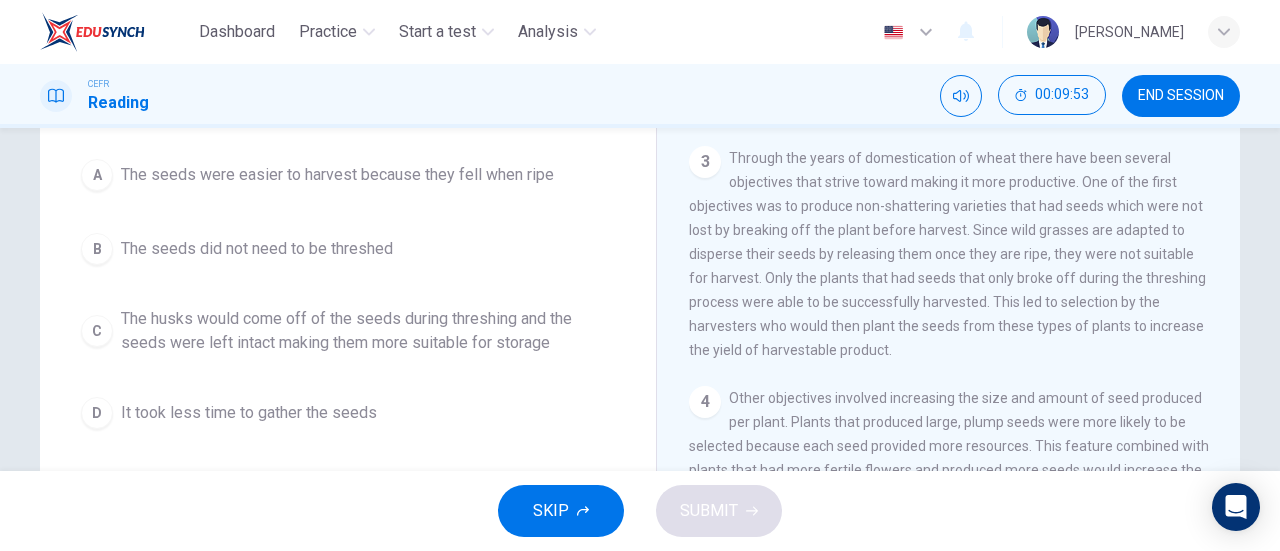 scroll, scrollTop: 0, scrollLeft: 0, axis: both 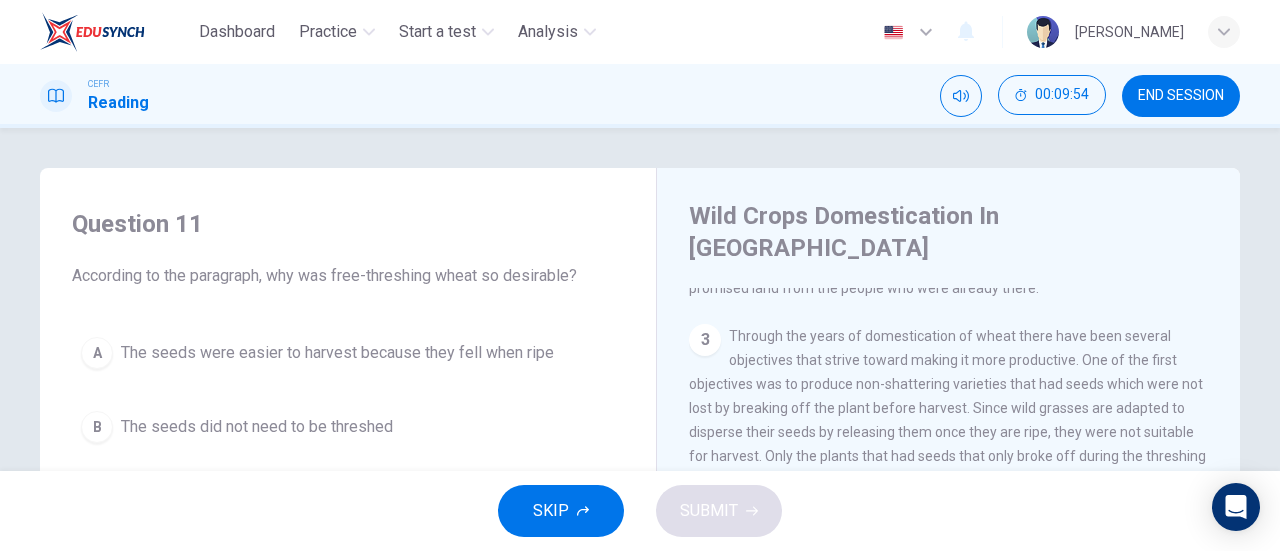 click on "Question 11" at bounding box center [348, 224] 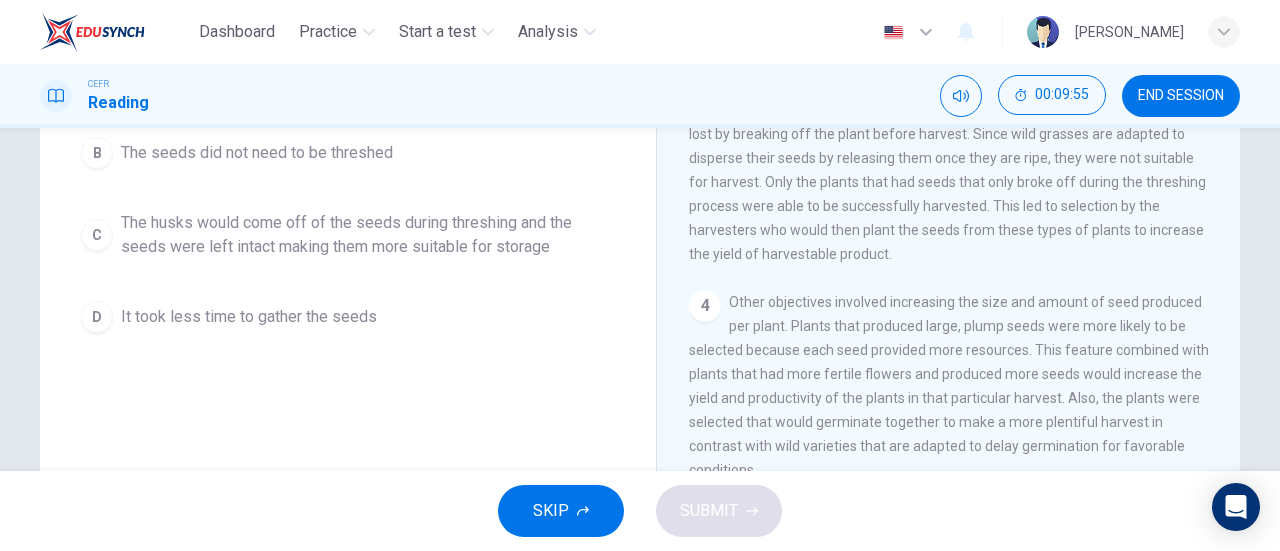 scroll, scrollTop: 275, scrollLeft: 0, axis: vertical 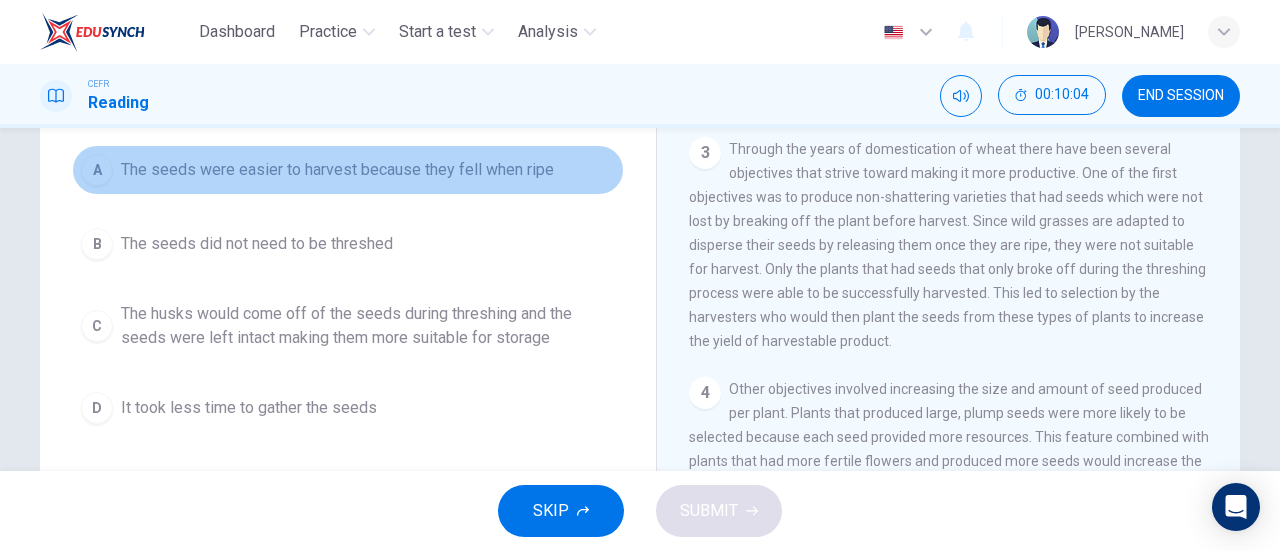 click on "The seeds were easier to harvest because they fell when ripe" at bounding box center (337, 170) 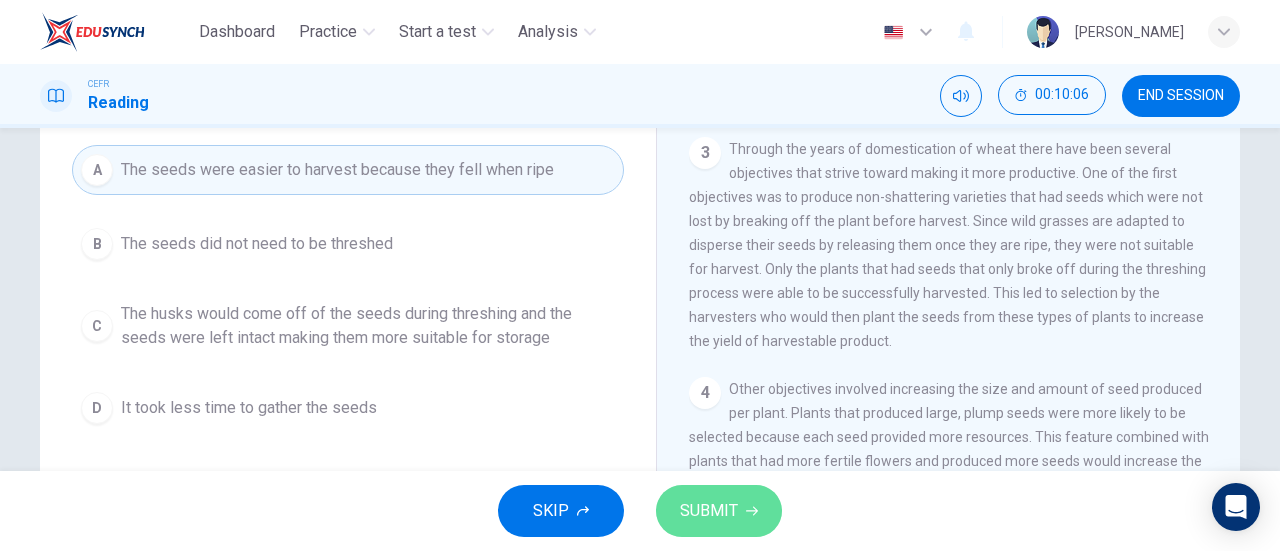 click on "SUBMIT" at bounding box center [709, 511] 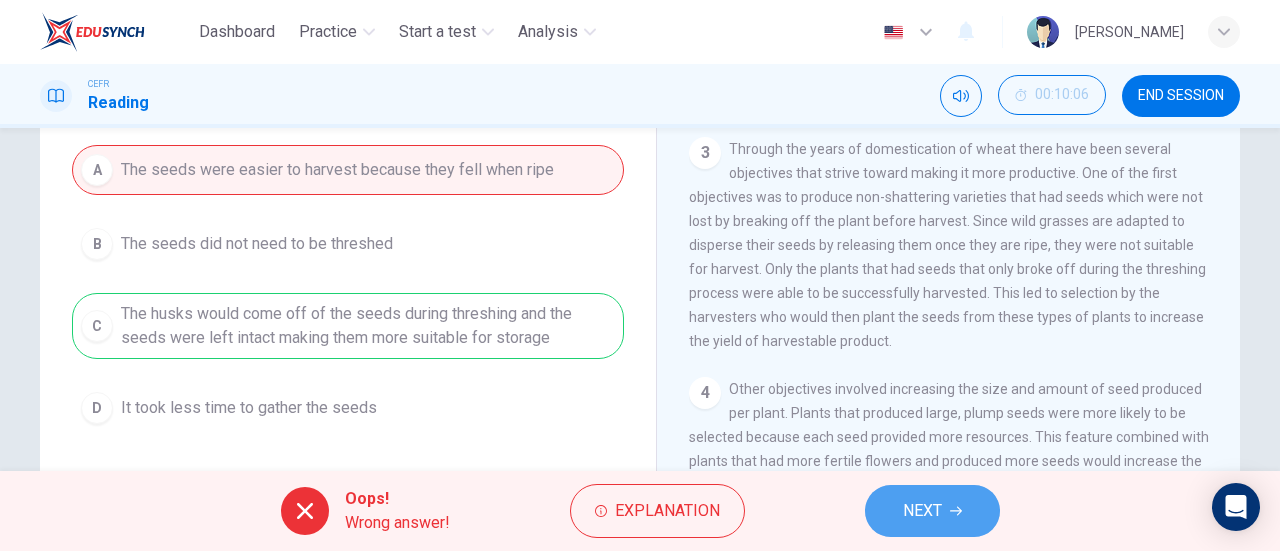click on "NEXT" at bounding box center [932, 511] 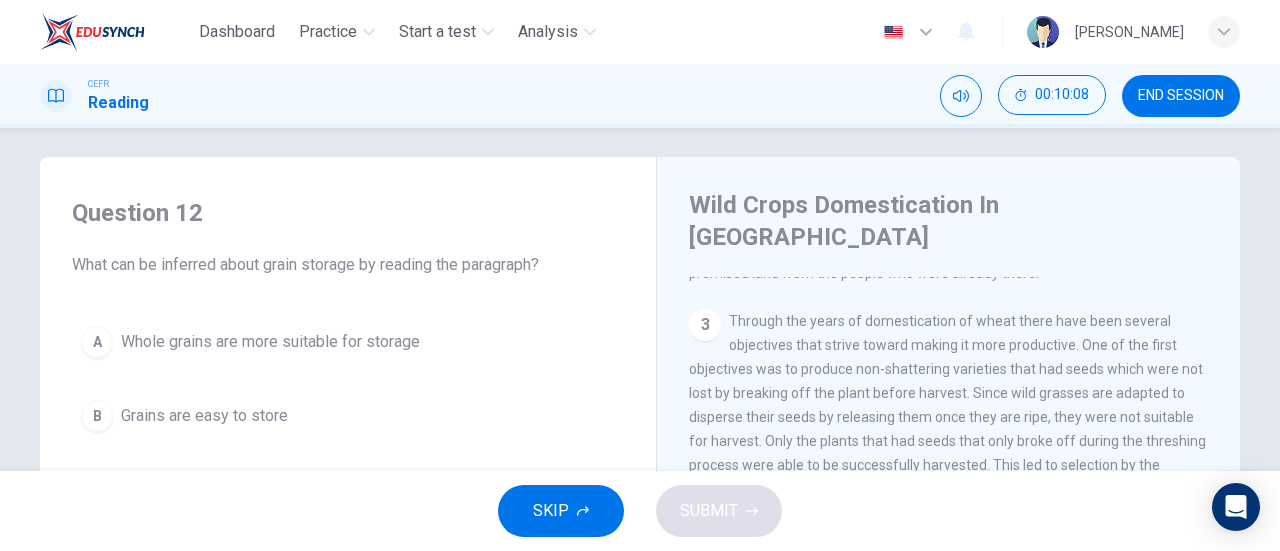 scroll, scrollTop: 150, scrollLeft: 0, axis: vertical 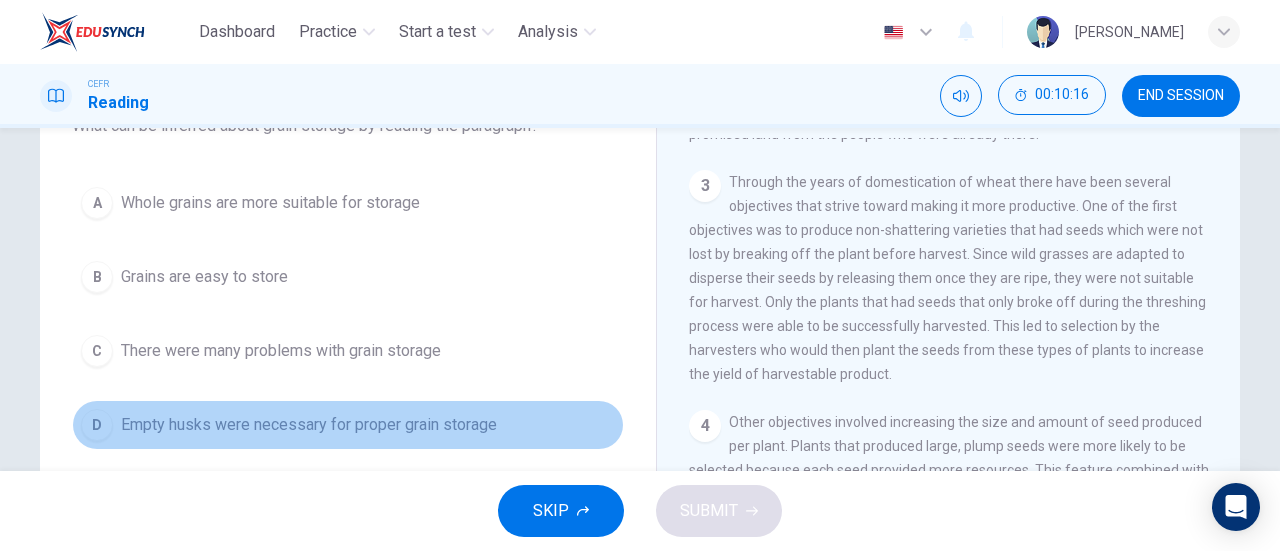 click on "Empty husks were necessary for proper grain storage" at bounding box center (309, 425) 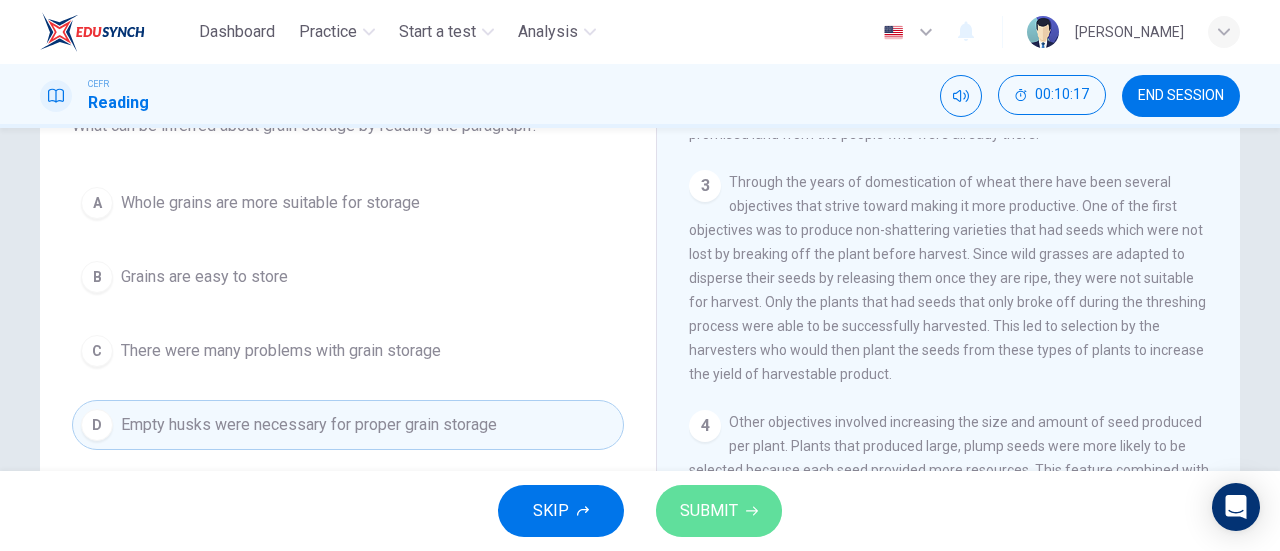 click on "SUBMIT" at bounding box center [709, 511] 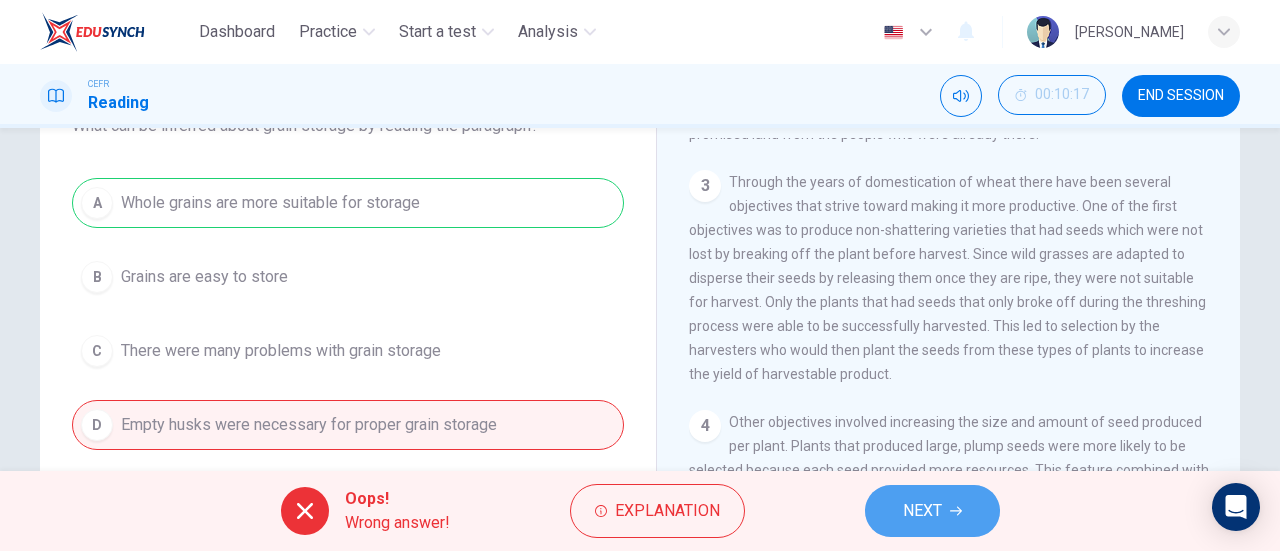 click on "NEXT" at bounding box center [932, 511] 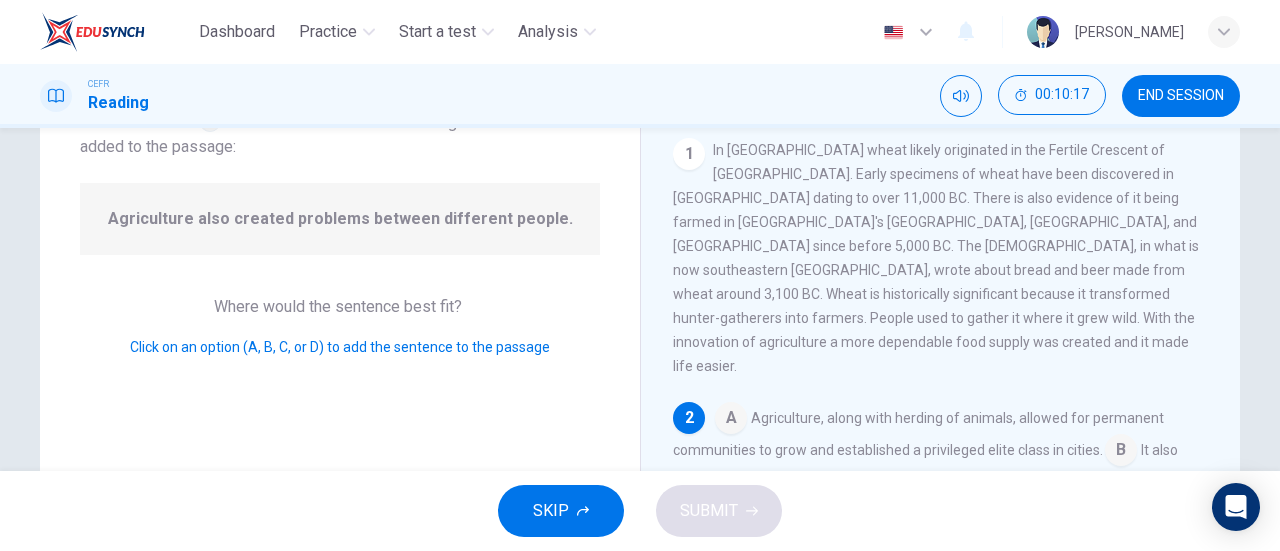 scroll, scrollTop: 22, scrollLeft: 0, axis: vertical 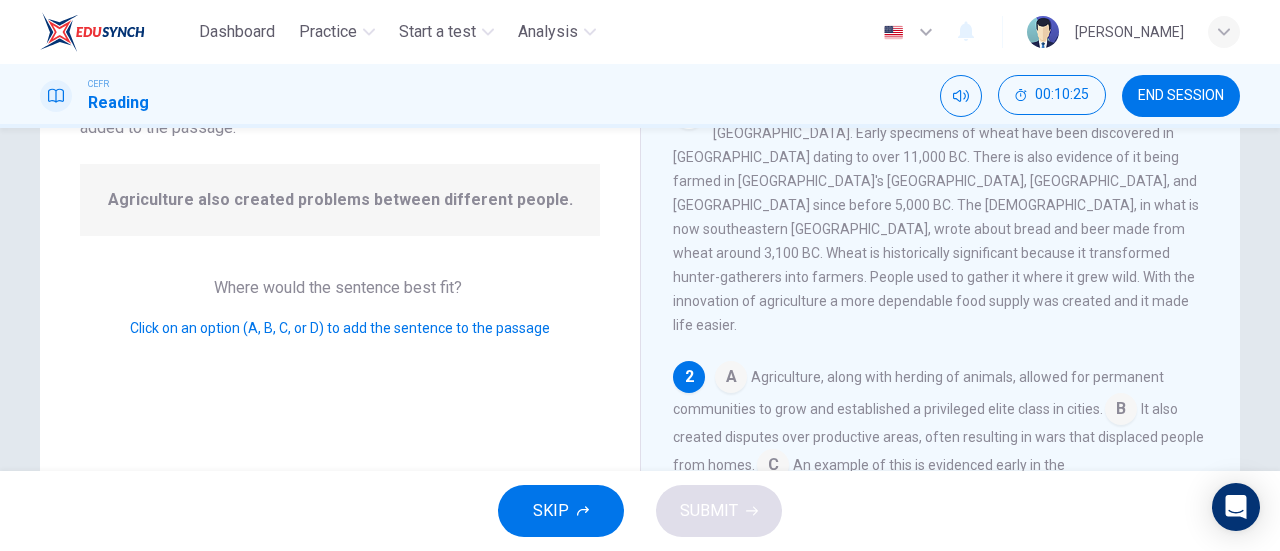 click at bounding box center (1041, 523) 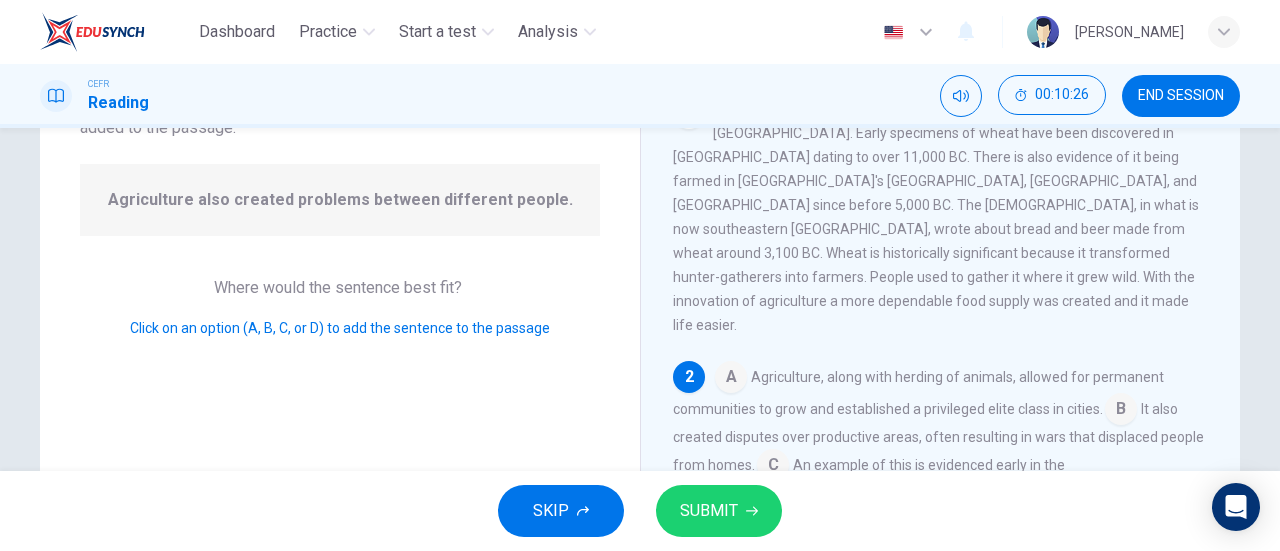 click on "SUBMIT" at bounding box center [719, 511] 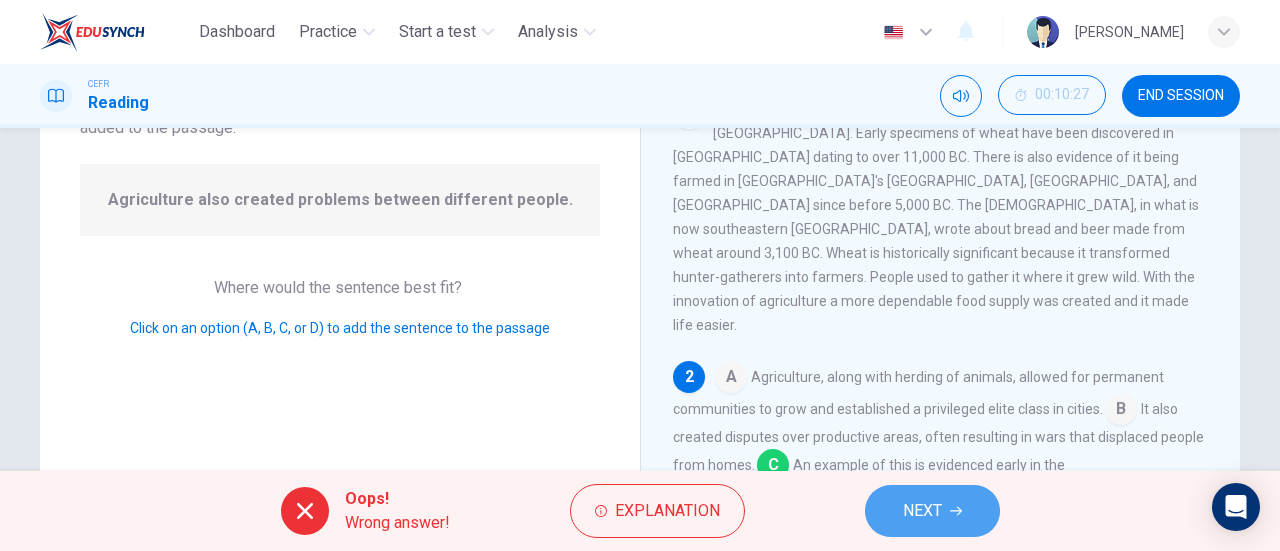 click on "NEXT" at bounding box center (922, 511) 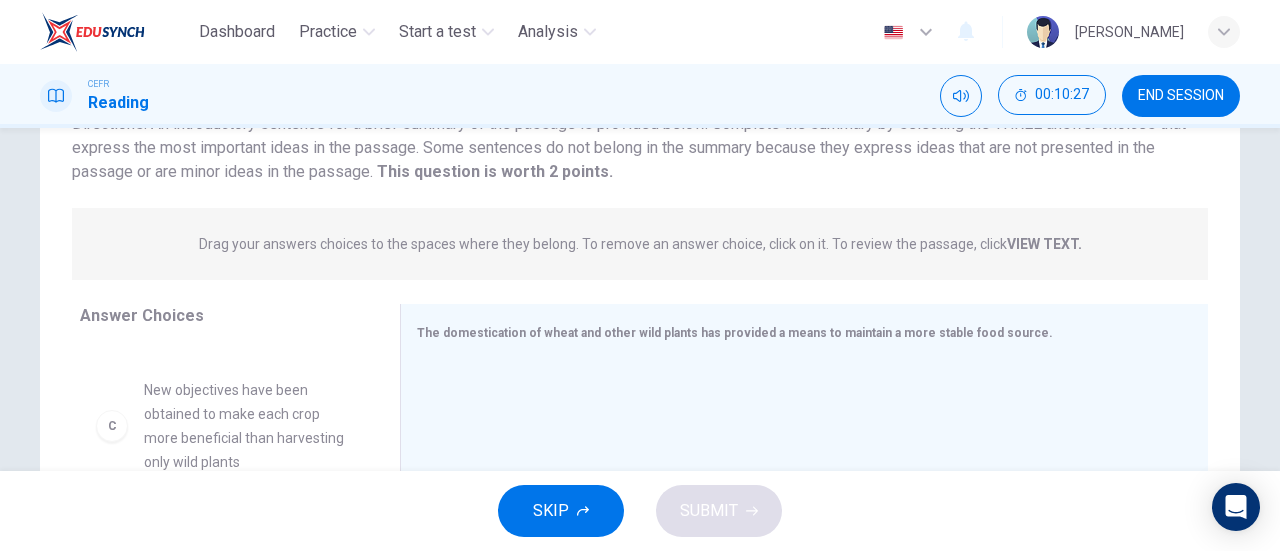 scroll, scrollTop: 249, scrollLeft: 0, axis: vertical 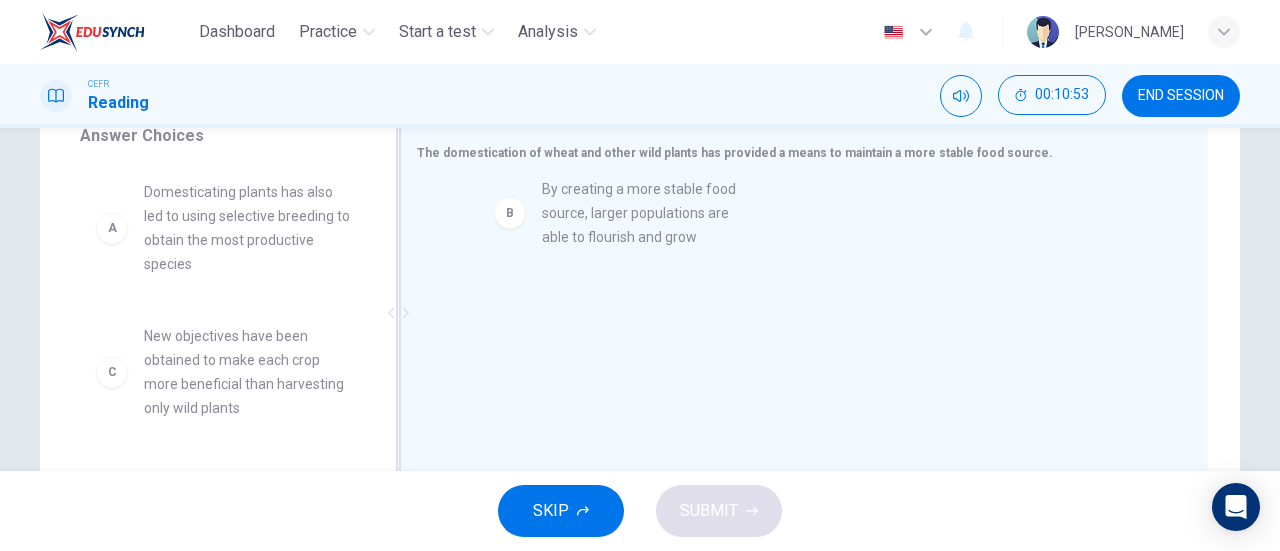 drag, startPoint x: 295, startPoint y: 334, endPoint x: 704, endPoint y: 186, distance: 434.954 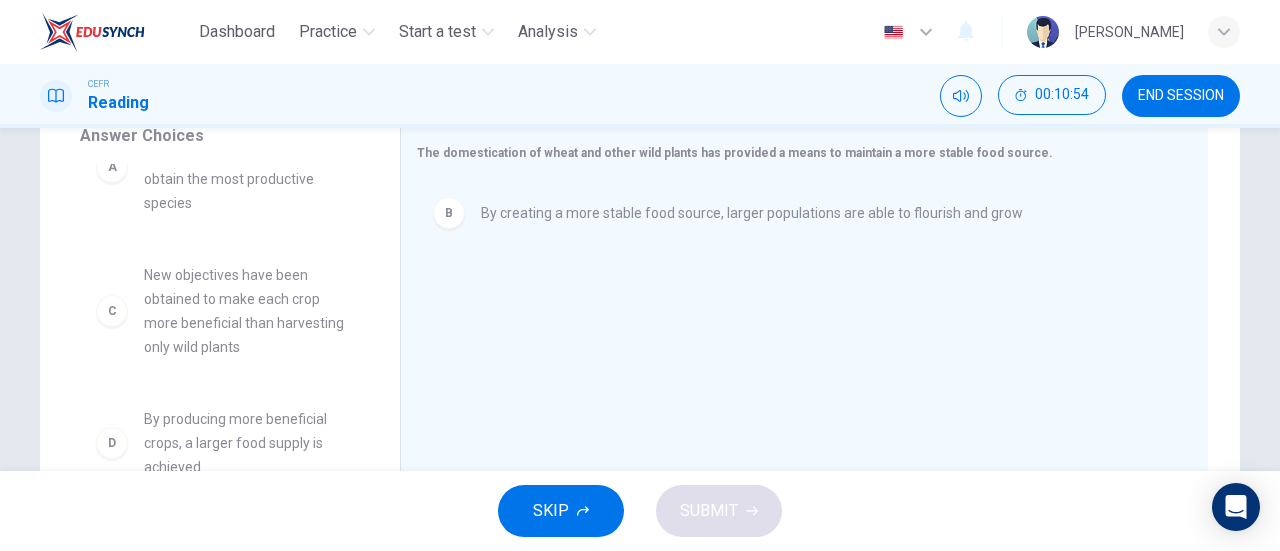 scroll, scrollTop: 64, scrollLeft: 0, axis: vertical 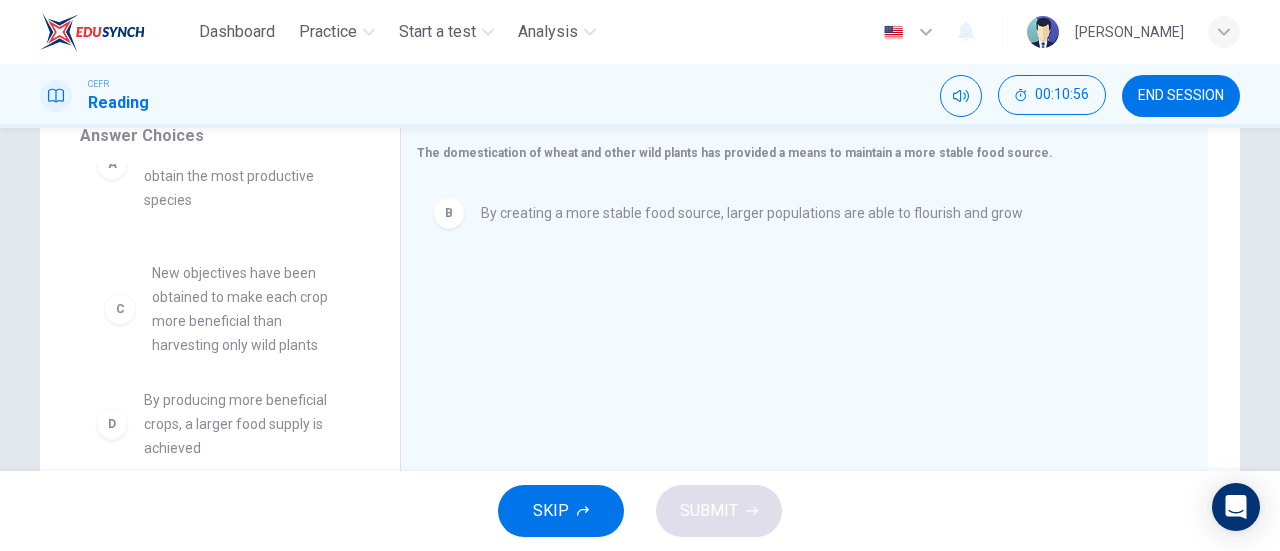 drag, startPoint x: 286, startPoint y: 347, endPoint x: 302, endPoint y: 349, distance: 16.124516 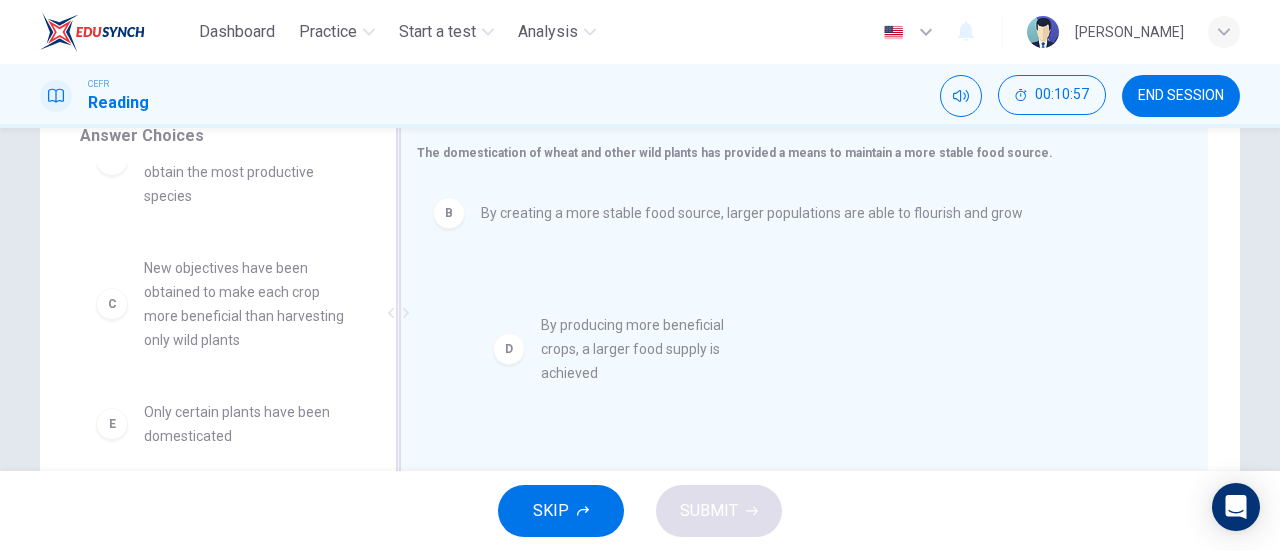 drag, startPoint x: 286, startPoint y: 415, endPoint x: 732, endPoint y: 316, distance: 456.85556 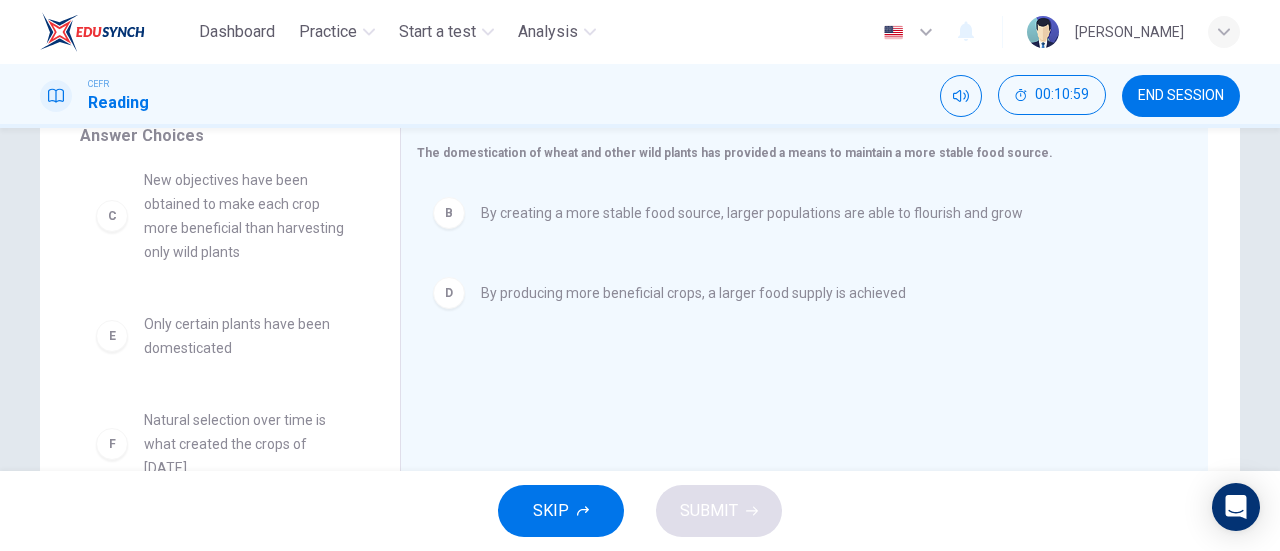scroll, scrollTop: 0, scrollLeft: 0, axis: both 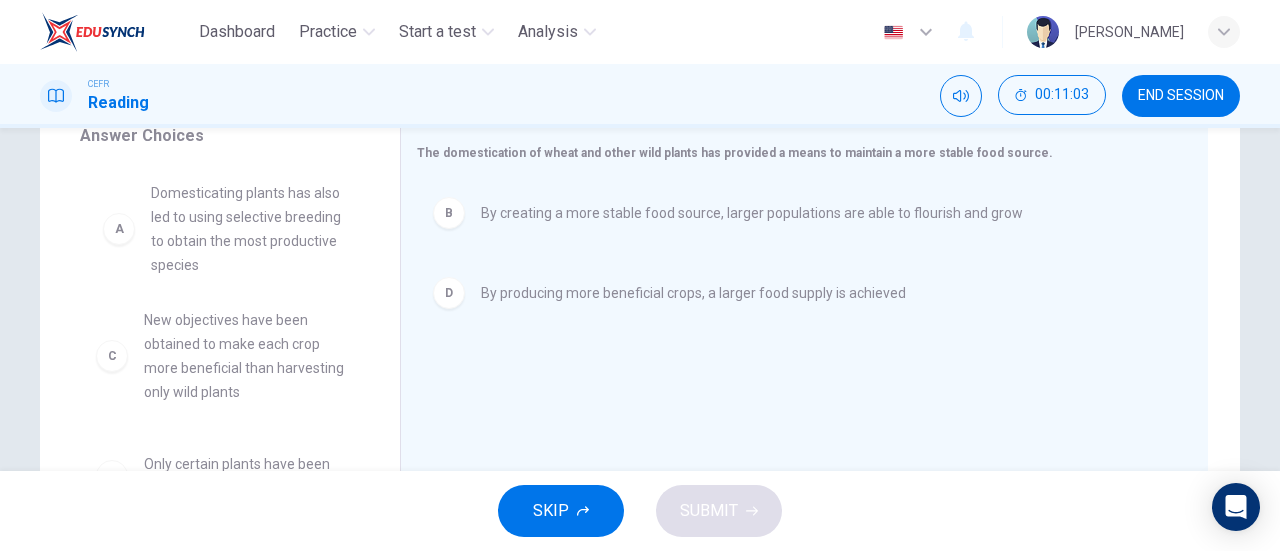 drag, startPoint x: 278, startPoint y: 249, endPoint x: 298, endPoint y: 253, distance: 20.396078 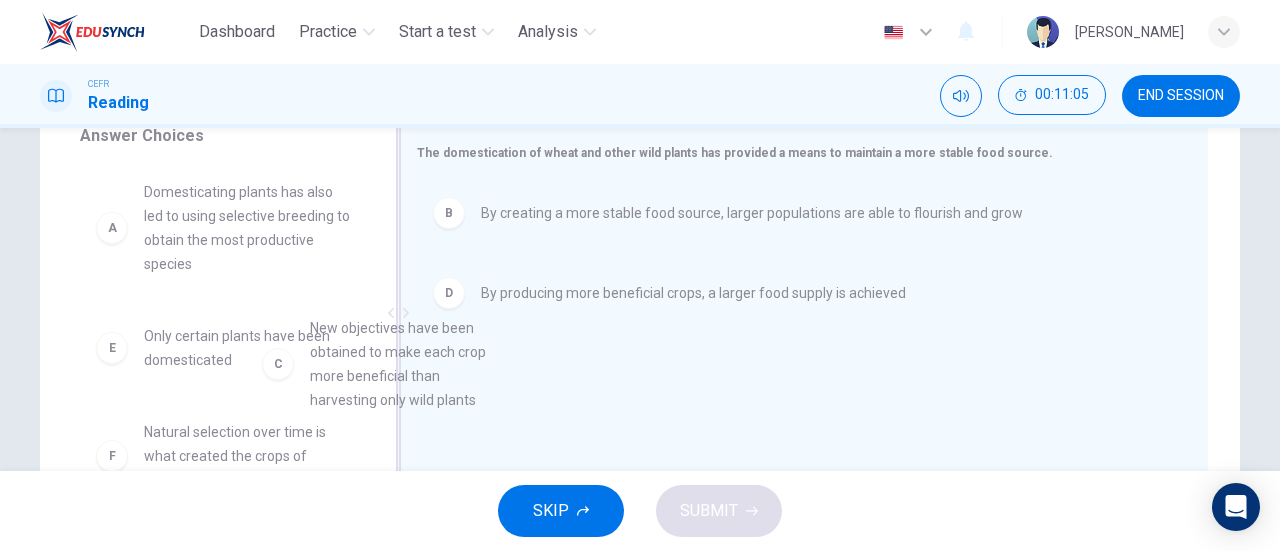 drag, startPoint x: 282, startPoint y: 347, endPoint x: 601, endPoint y: 345, distance: 319.00626 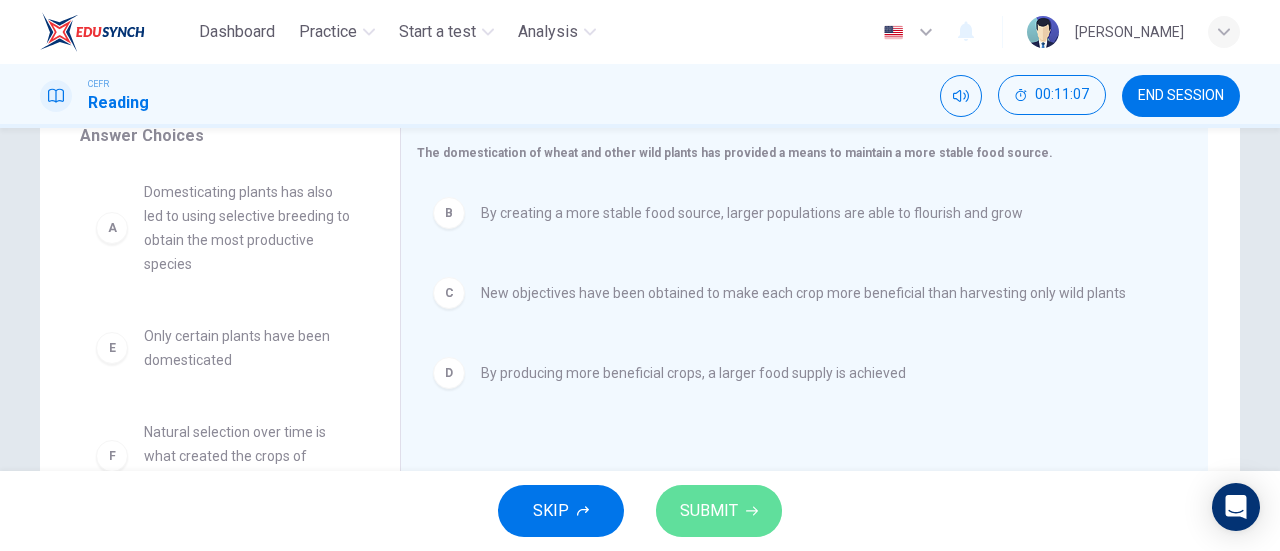 click on "SUBMIT" at bounding box center (719, 511) 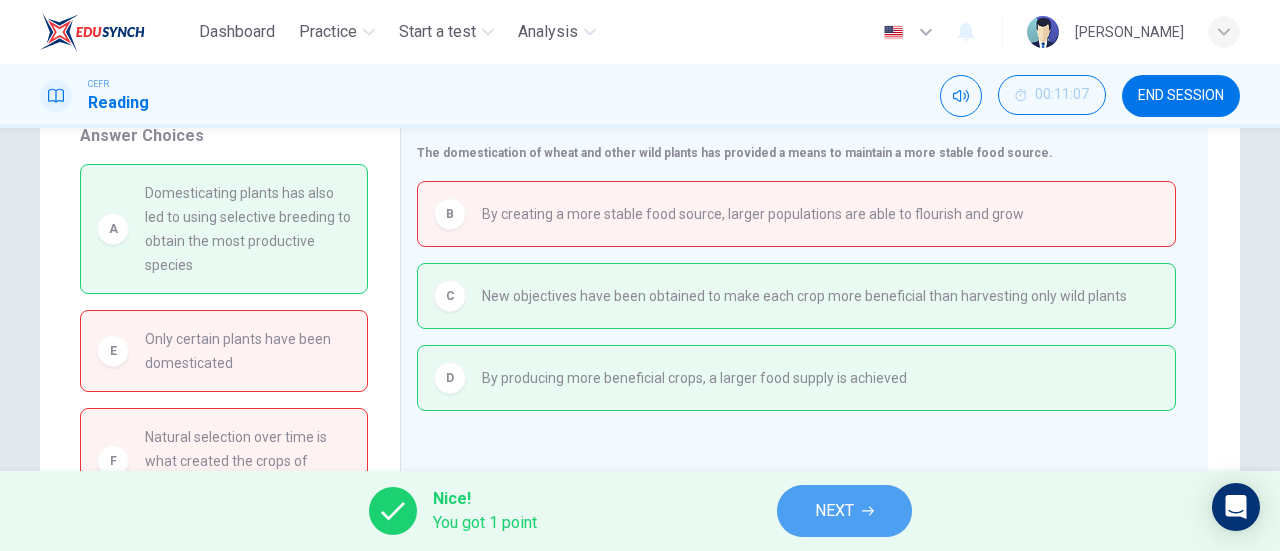 click on "NEXT" at bounding box center [844, 511] 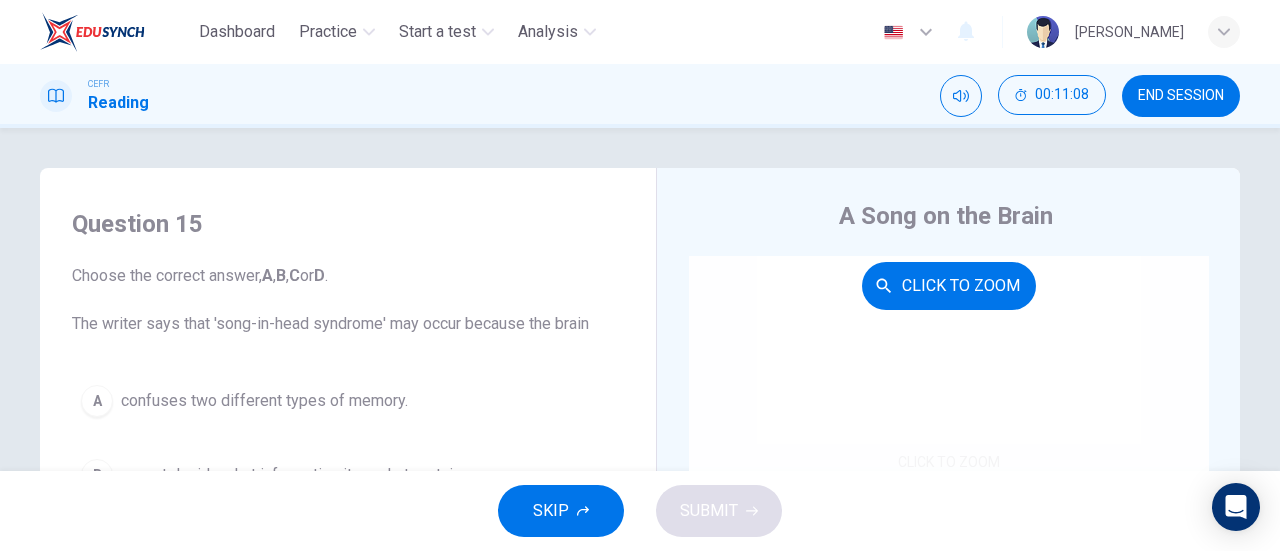 scroll, scrollTop: 162, scrollLeft: 0, axis: vertical 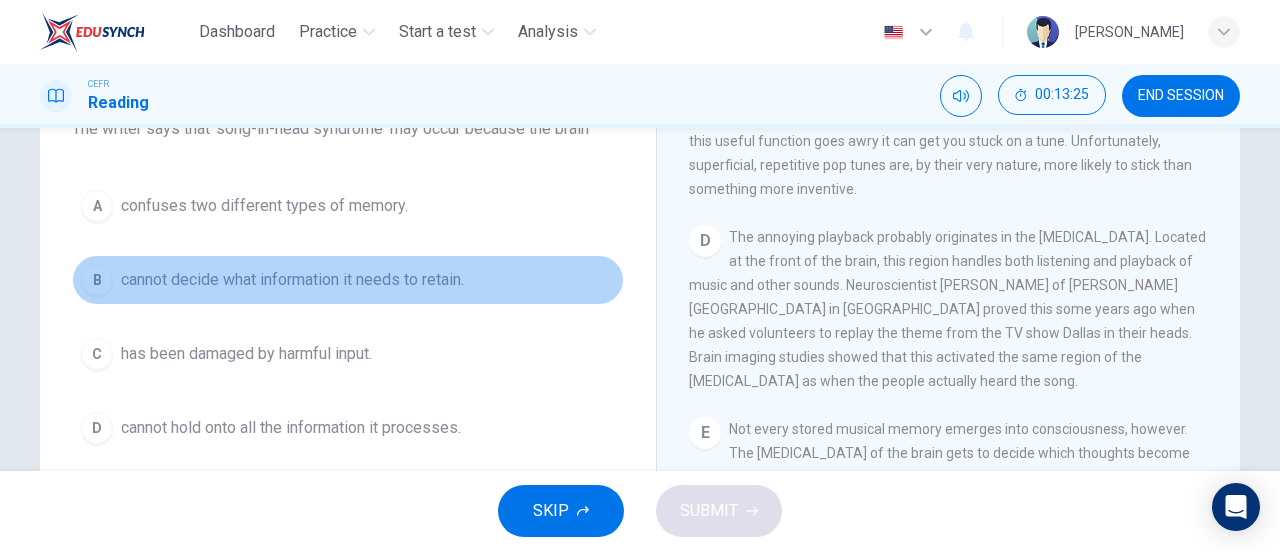 click on "cannot decide what information it needs to retain." at bounding box center (292, 280) 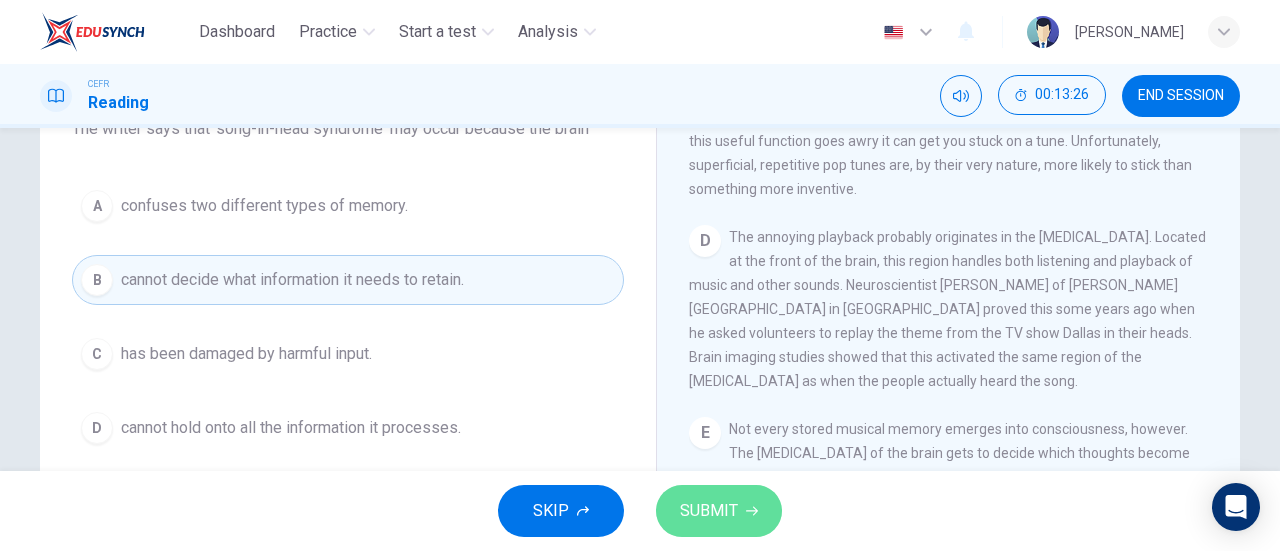 click on "SUBMIT" at bounding box center (709, 511) 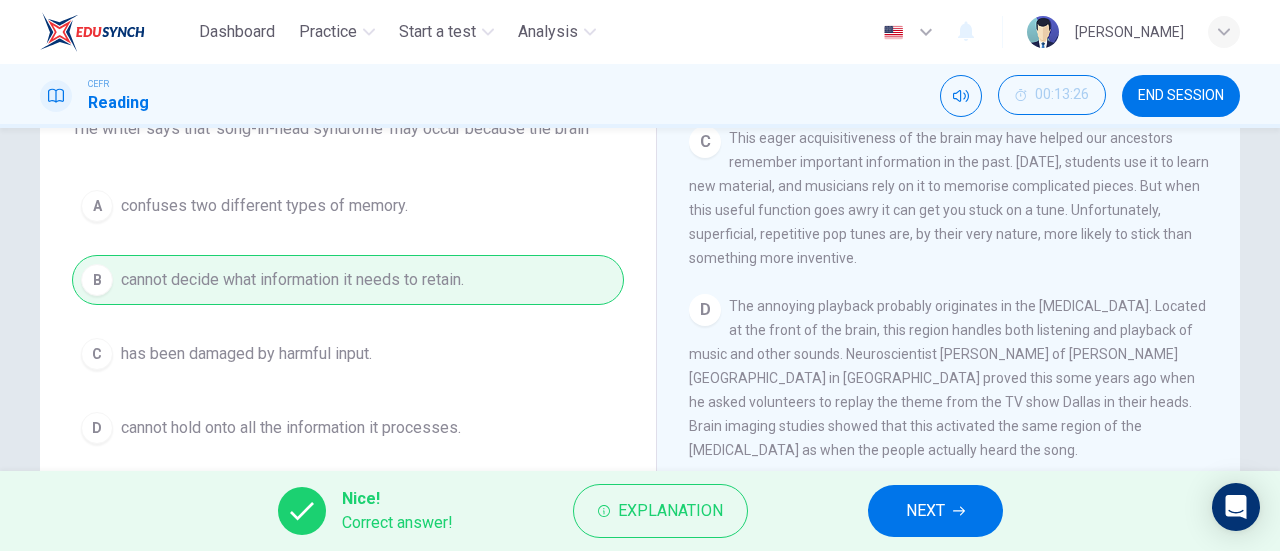 scroll, scrollTop: 667, scrollLeft: 0, axis: vertical 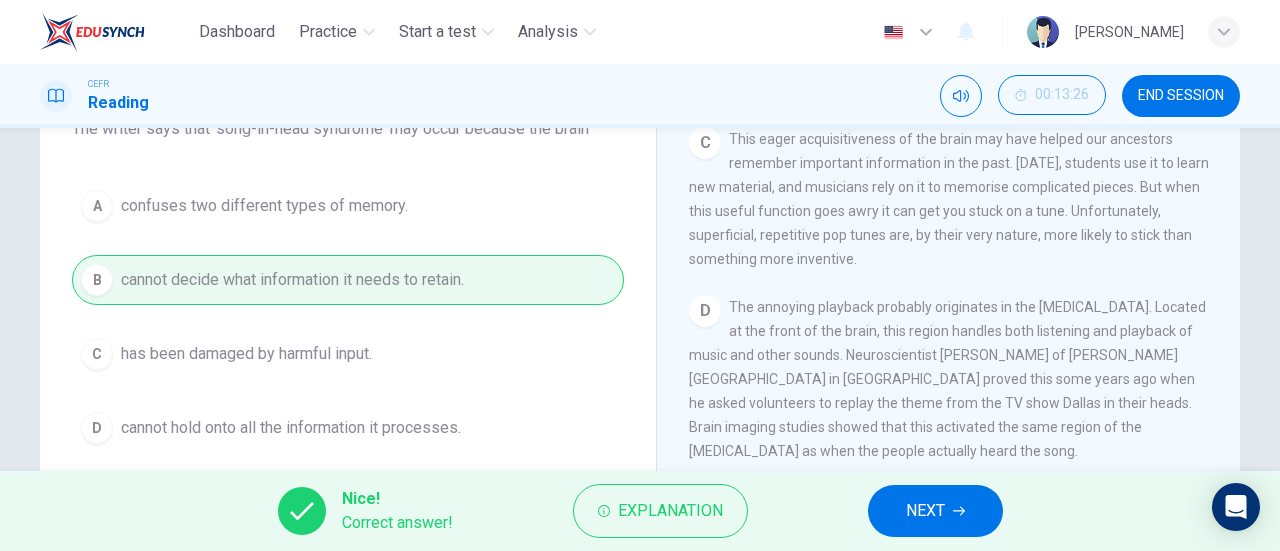 click on "NEXT" at bounding box center [935, 511] 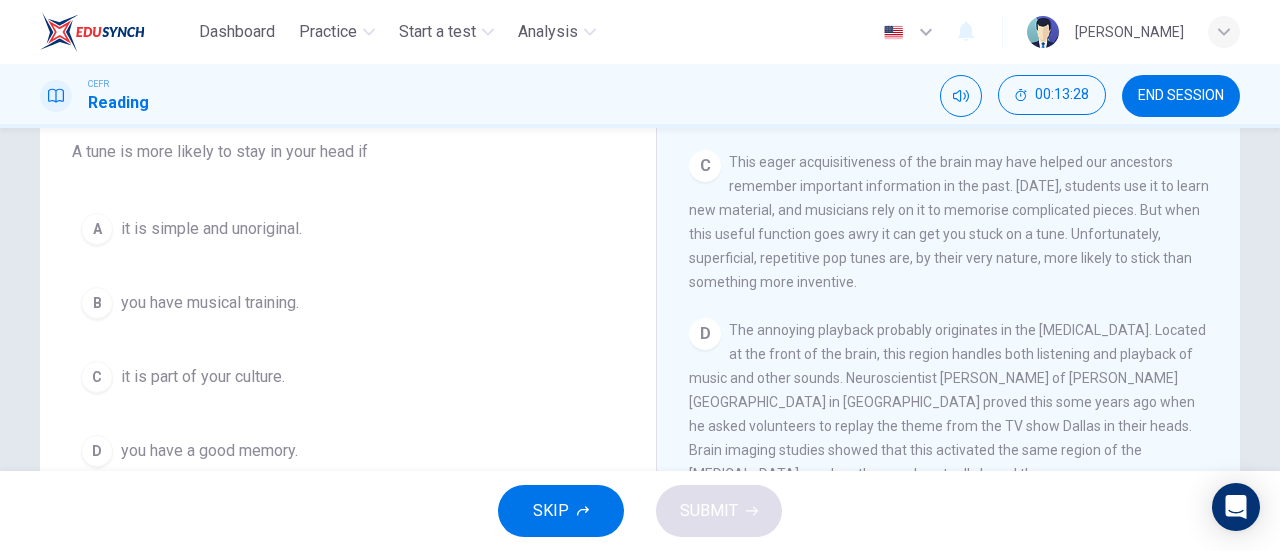 scroll, scrollTop: 173, scrollLeft: 0, axis: vertical 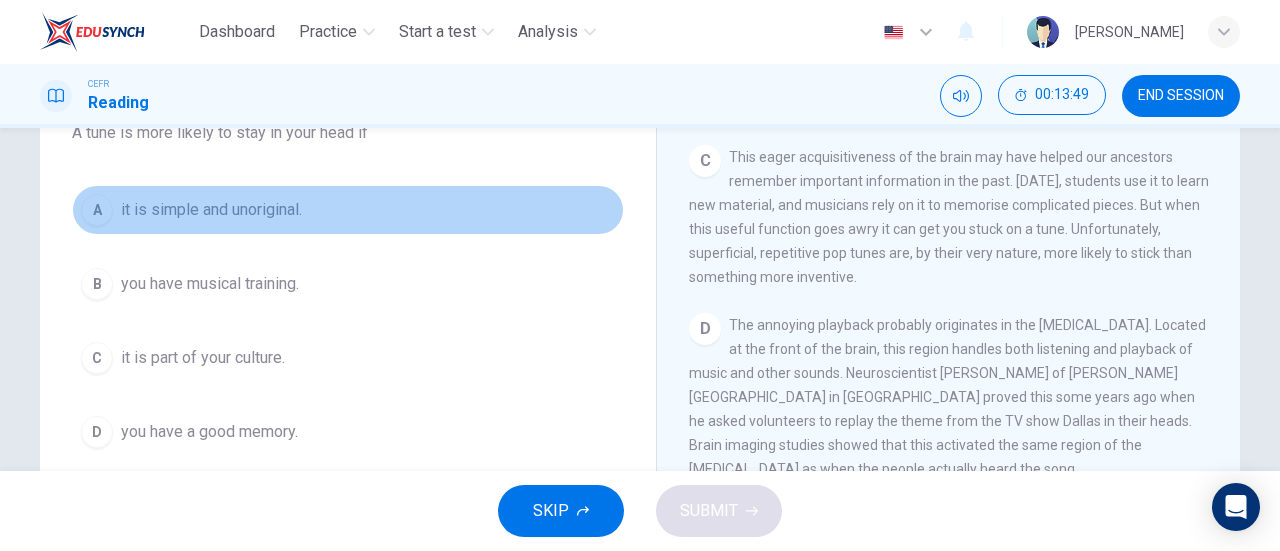click on "it is simple and unoriginal." at bounding box center (211, 210) 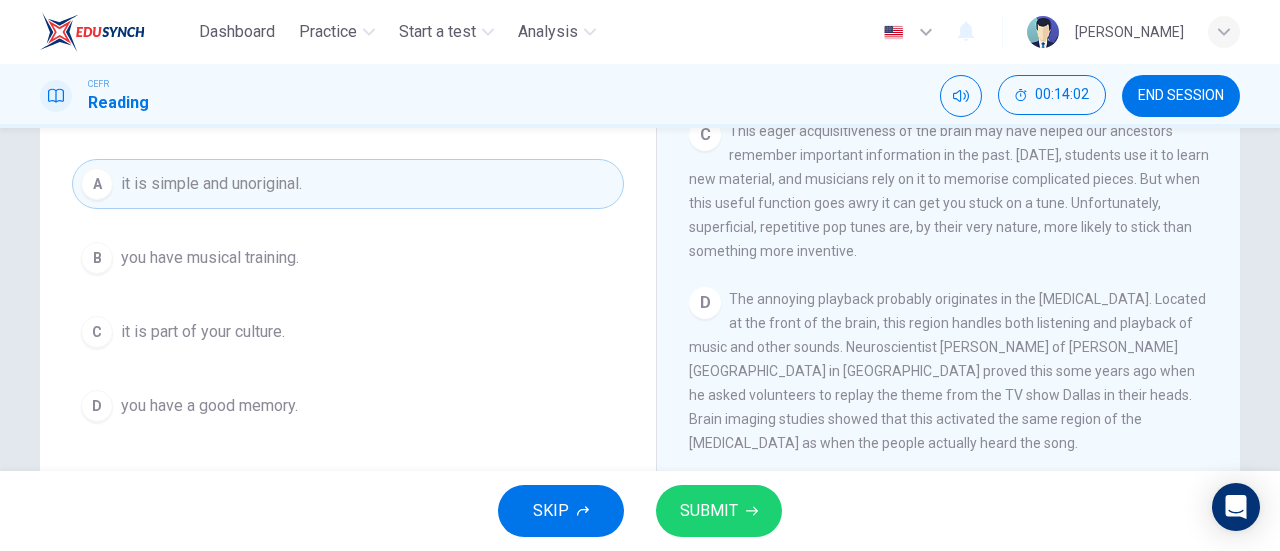 scroll, scrollTop: 216, scrollLeft: 0, axis: vertical 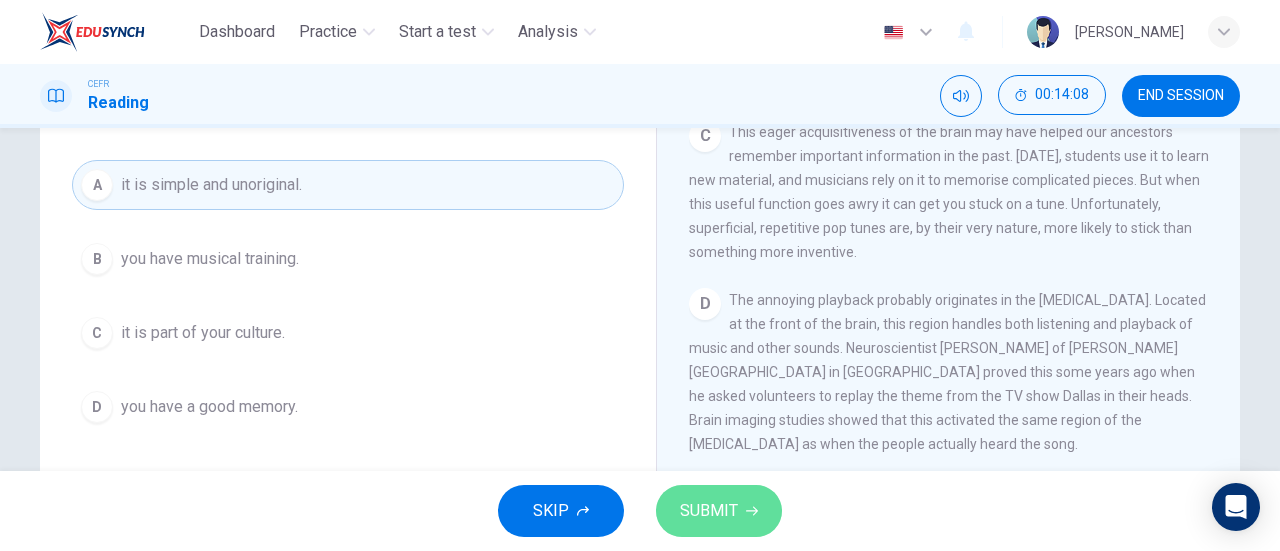 click on "SUBMIT" at bounding box center (709, 511) 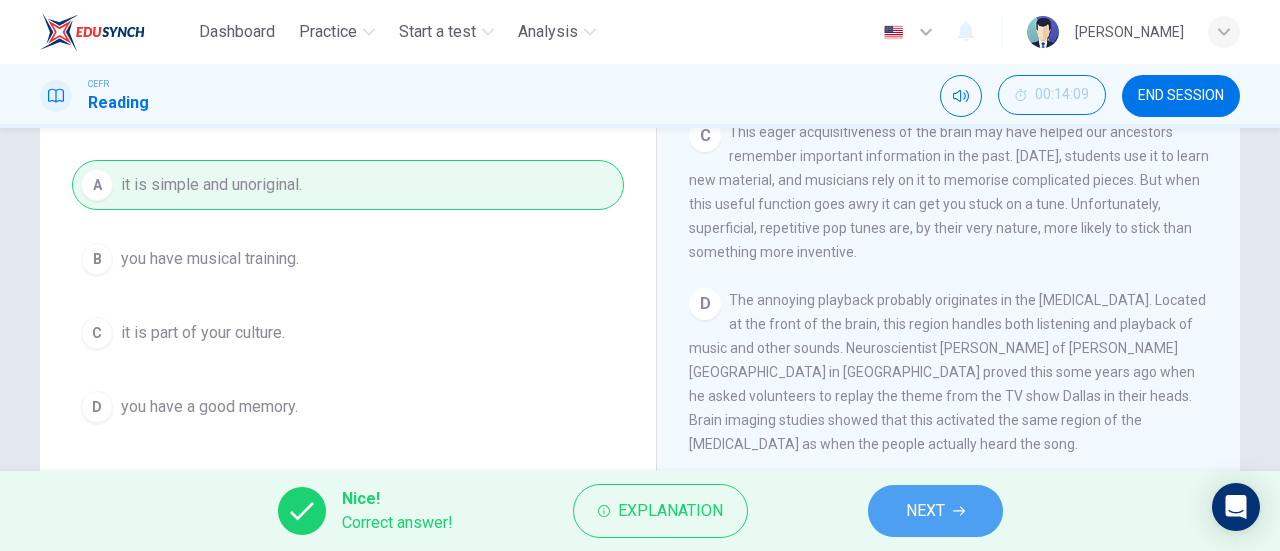 click on "NEXT" at bounding box center (935, 511) 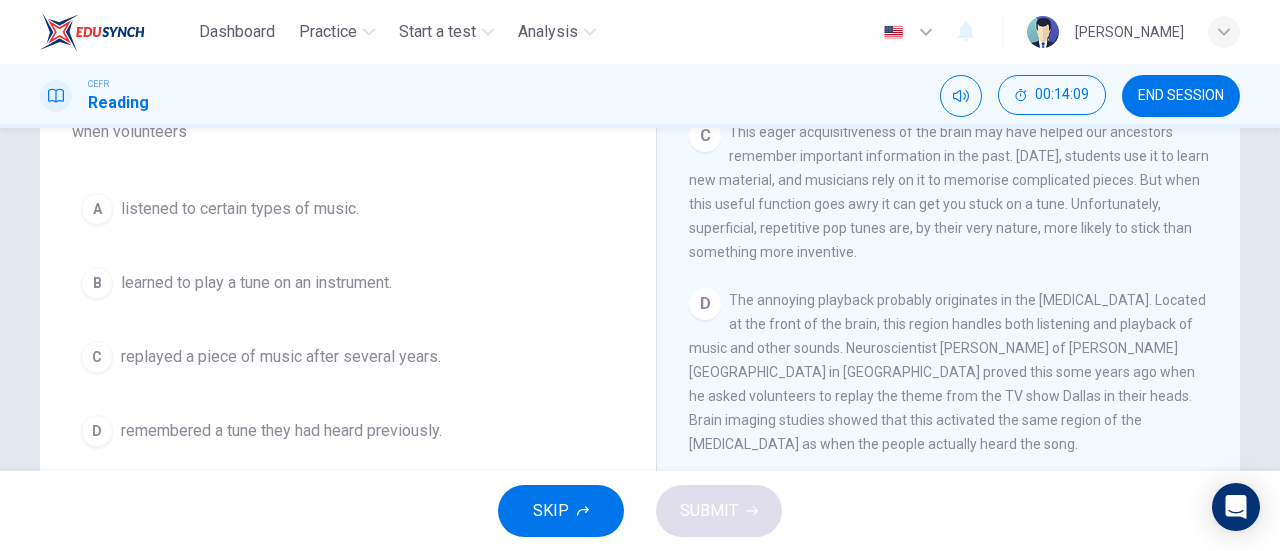 scroll, scrollTop: 240, scrollLeft: 0, axis: vertical 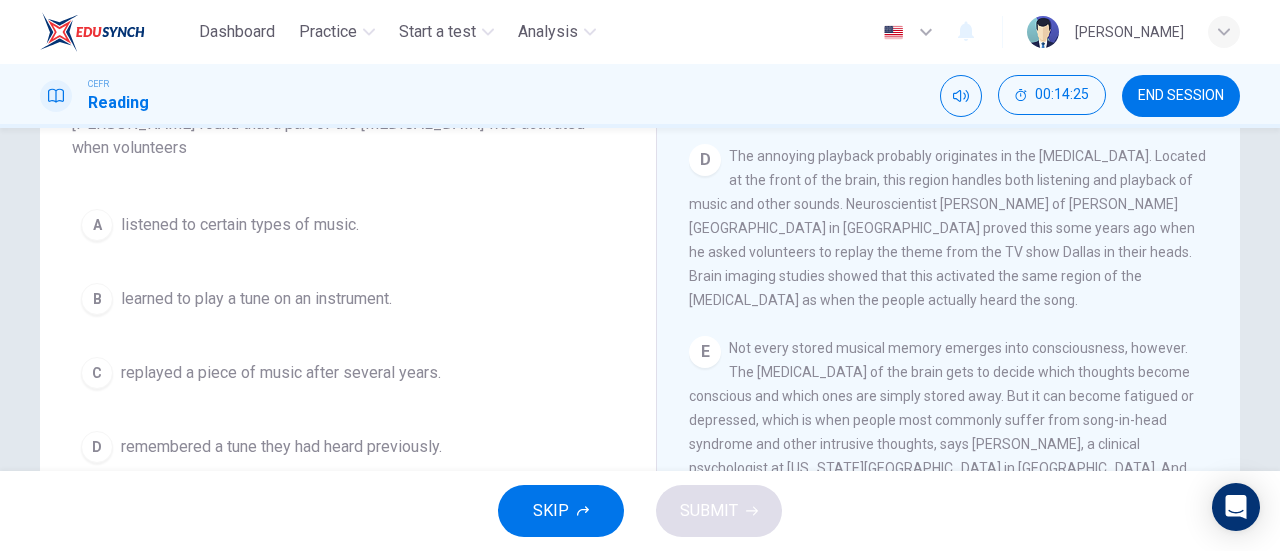 click on "The annoying playback probably originates in the [MEDICAL_DATA]. Located at the front of the brain, this region handles both listening and playback of music and other sounds. Neuroscientist [PERSON_NAME] of [PERSON_NAME][GEOGRAPHIC_DATA] in [GEOGRAPHIC_DATA] proved this some years ago when he asked volunteers to replay the theme from the TV show Dallas in their heads. Brain imaging studies showed that this activated the same region of the [MEDICAL_DATA] as when the people actually heard the song." at bounding box center [947, 228] 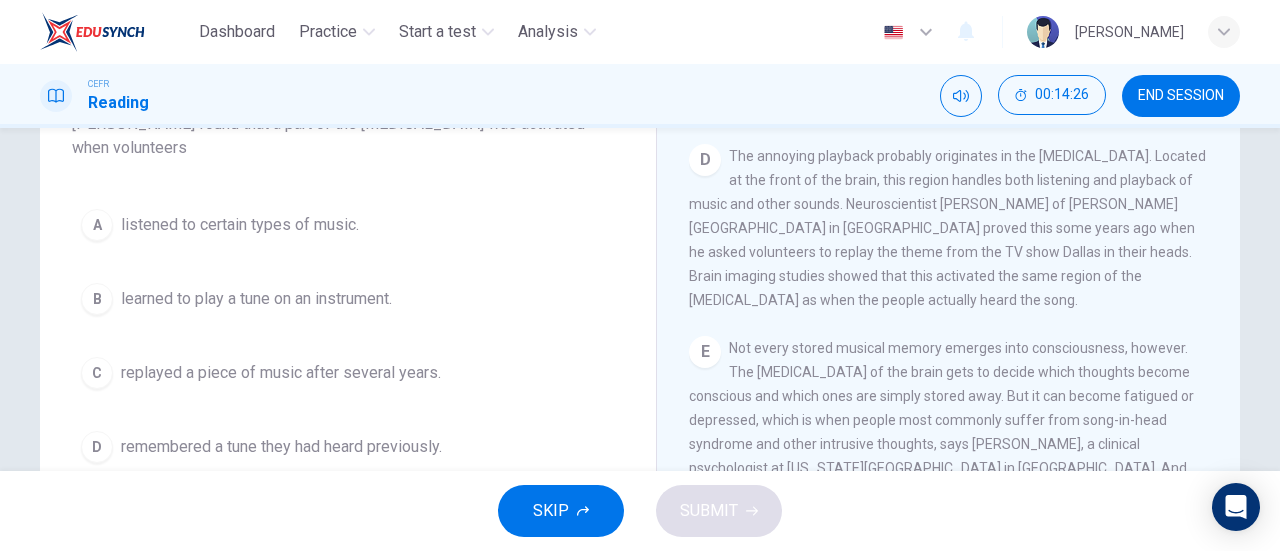 drag, startPoint x: 904, startPoint y: 219, endPoint x: 964, endPoint y: 246, distance: 65.795135 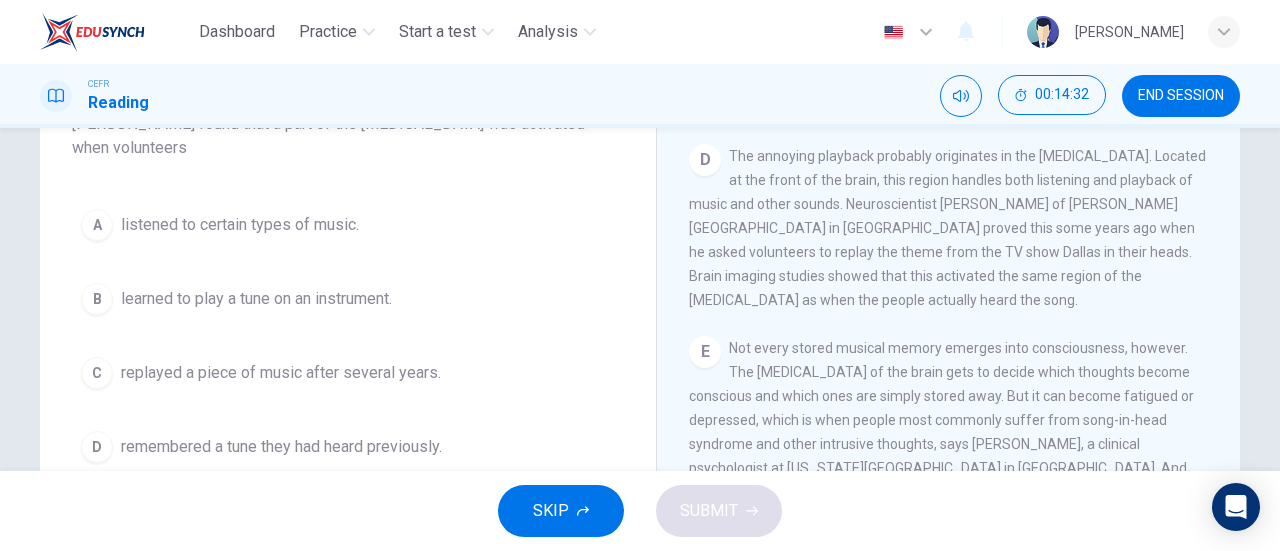 drag, startPoint x: 771, startPoint y: 253, endPoint x: 801, endPoint y: 279, distance: 39.698868 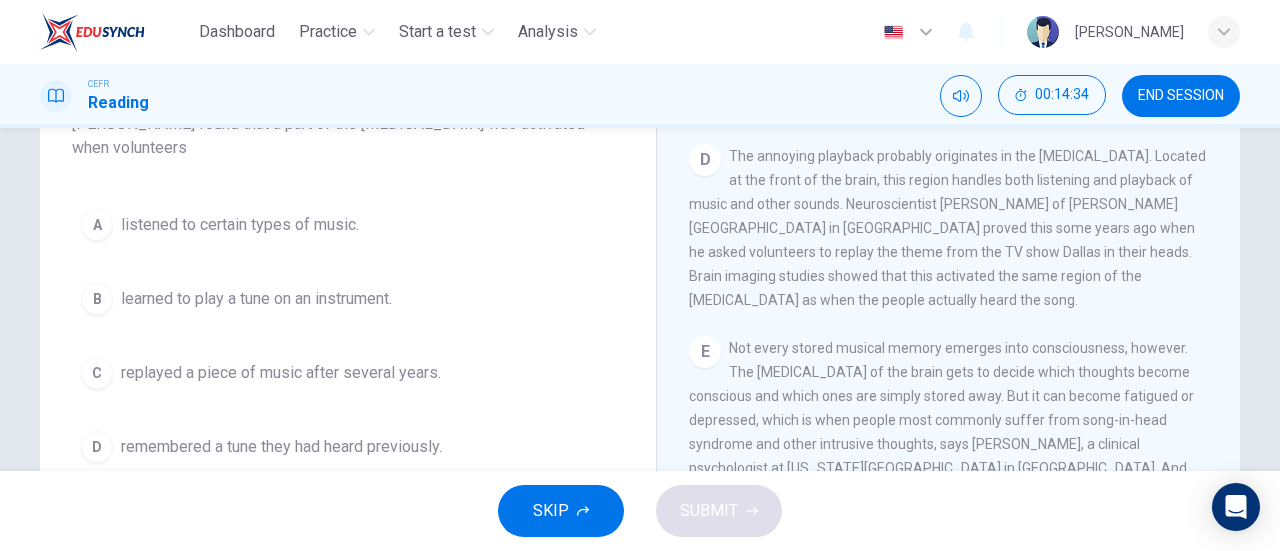 drag, startPoint x: 801, startPoint y: 279, endPoint x: 772, endPoint y: 315, distance: 46.227695 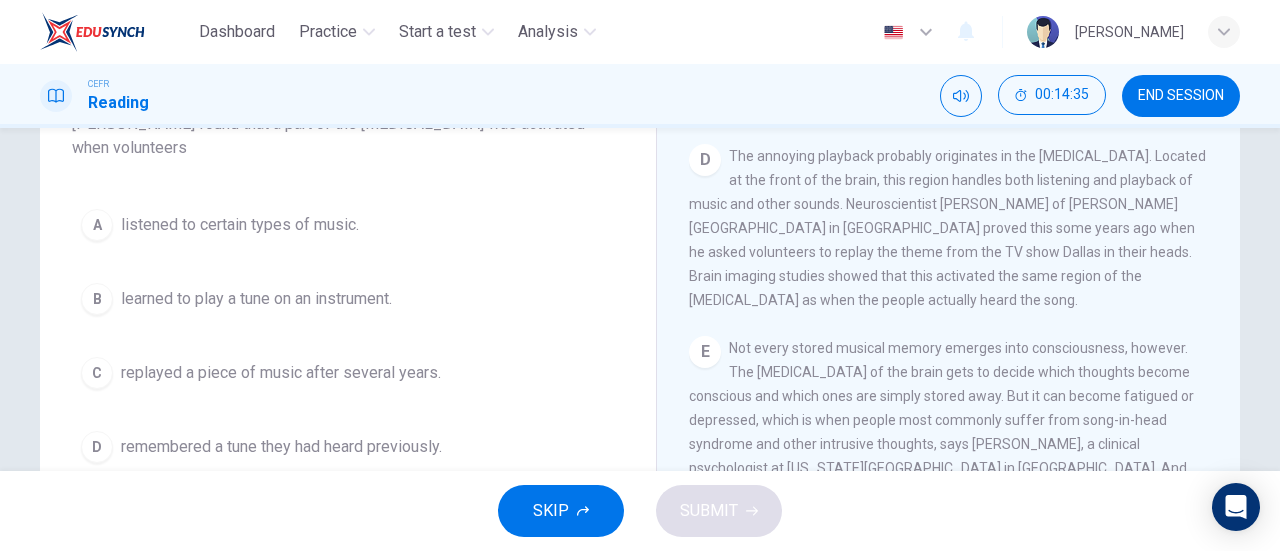 drag, startPoint x: 772, startPoint y: 315, endPoint x: 751, endPoint y: 235, distance: 82.710335 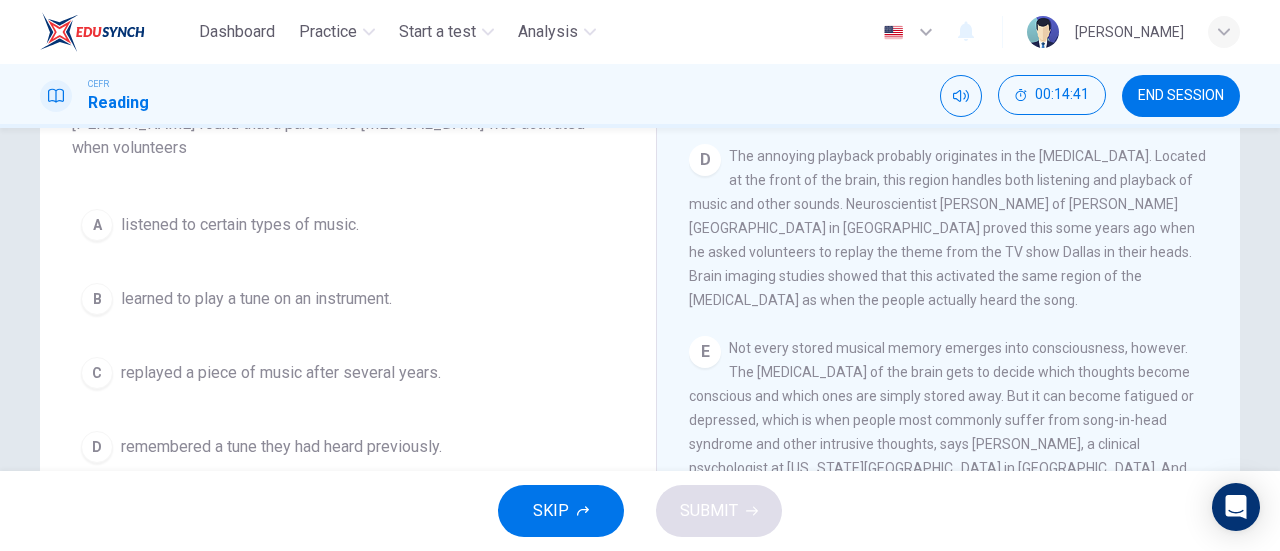 drag, startPoint x: 751, startPoint y: 241, endPoint x: 538, endPoint y: 337, distance: 233.63432 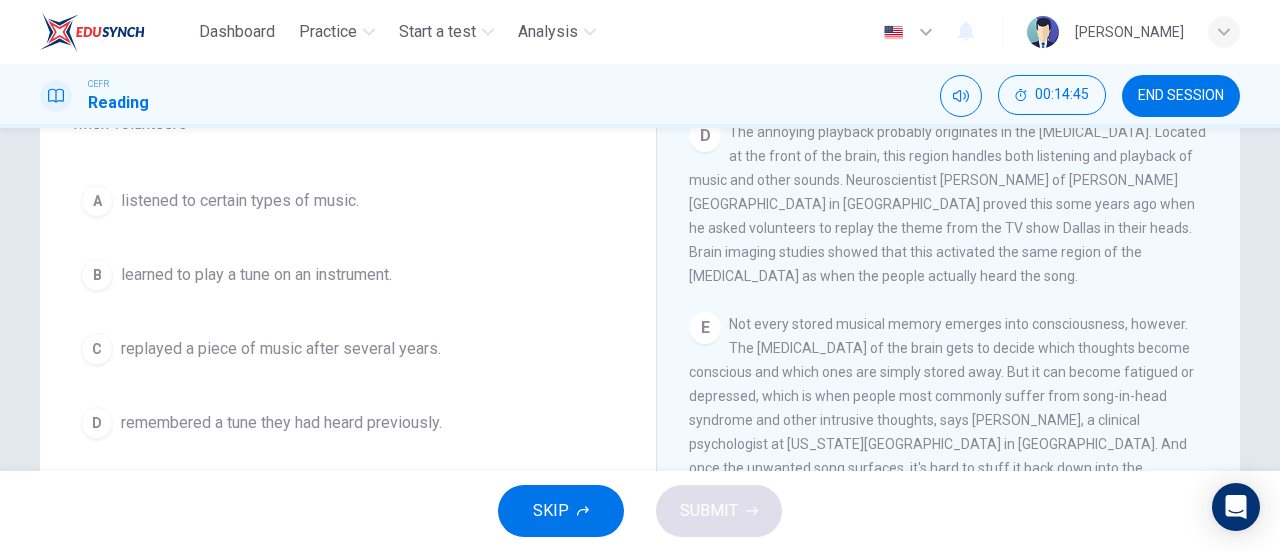 scroll, scrollTop: 226, scrollLeft: 0, axis: vertical 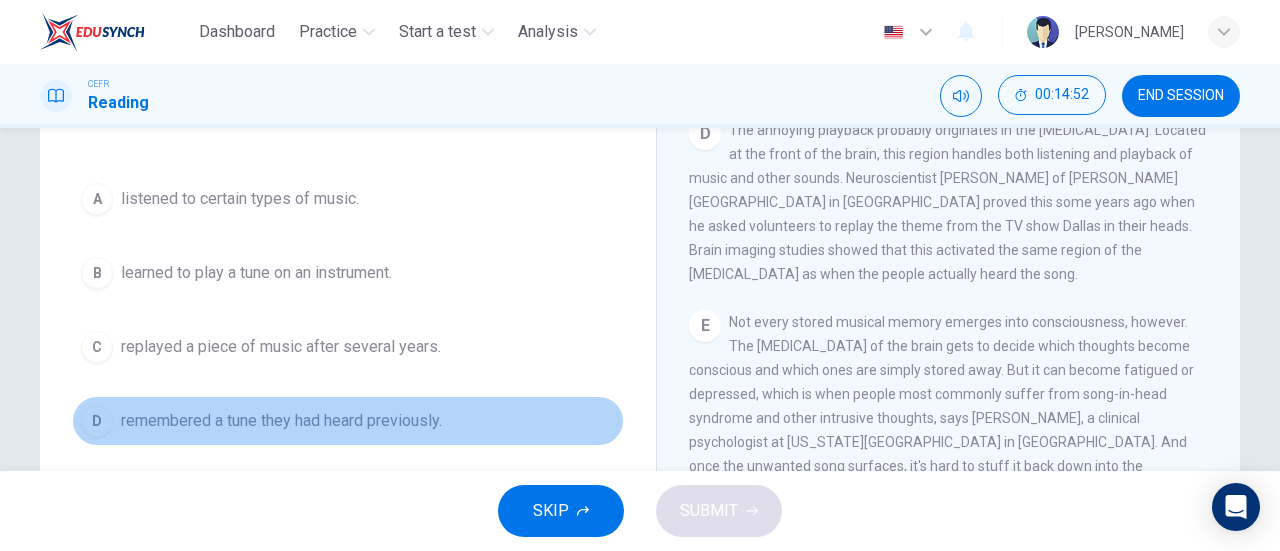click on "remembered a tune they had heard previously." at bounding box center [281, 421] 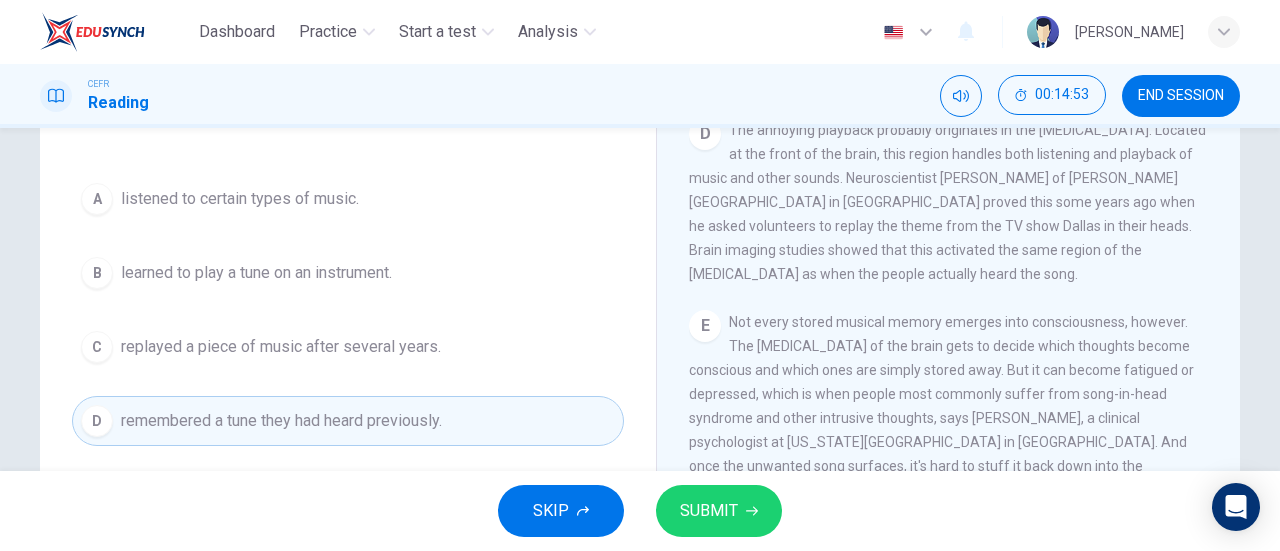click on "SUBMIT" at bounding box center [719, 511] 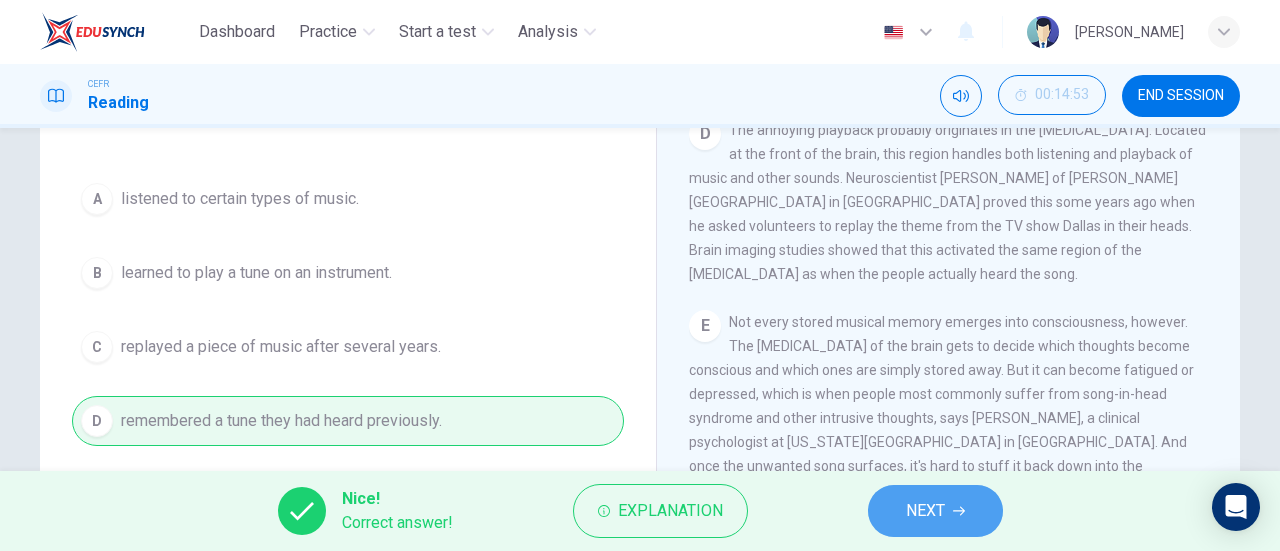 click on "NEXT" at bounding box center (925, 511) 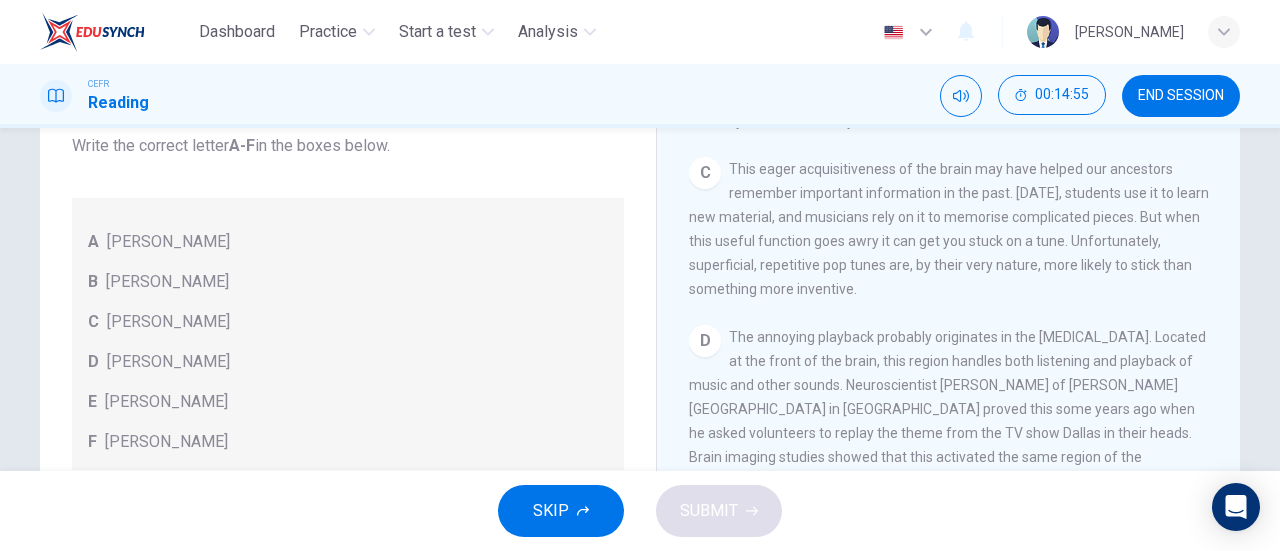 scroll, scrollTop: 615, scrollLeft: 0, axis: vertical 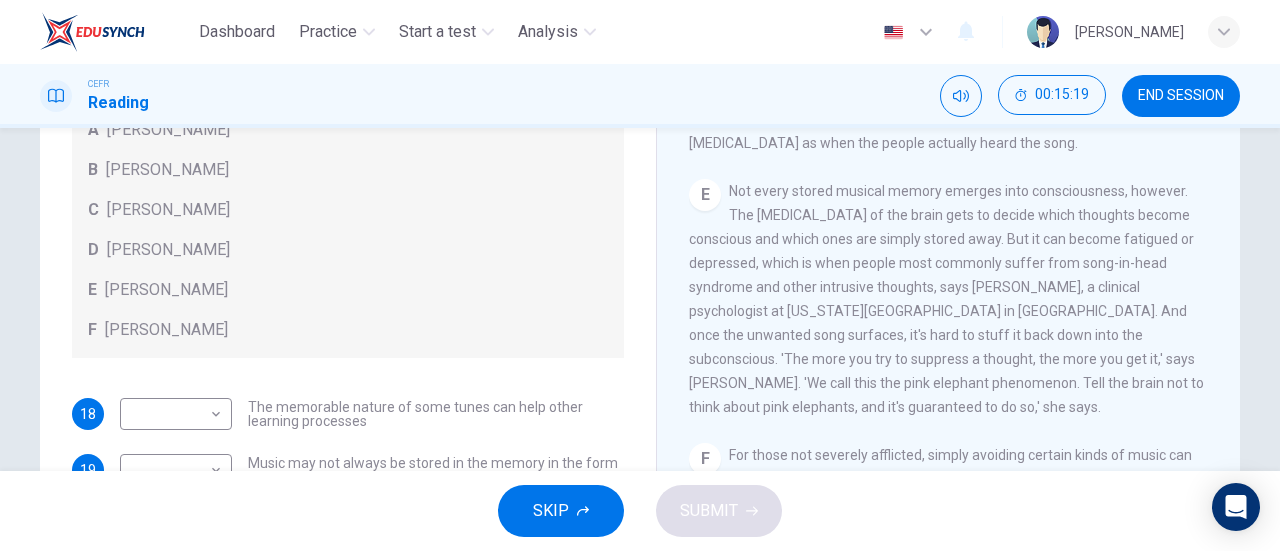 drag, startPoint x: 1103, startPoint y: 361, endPoint x: 856, endPoint y: 423, distance: 254.66252 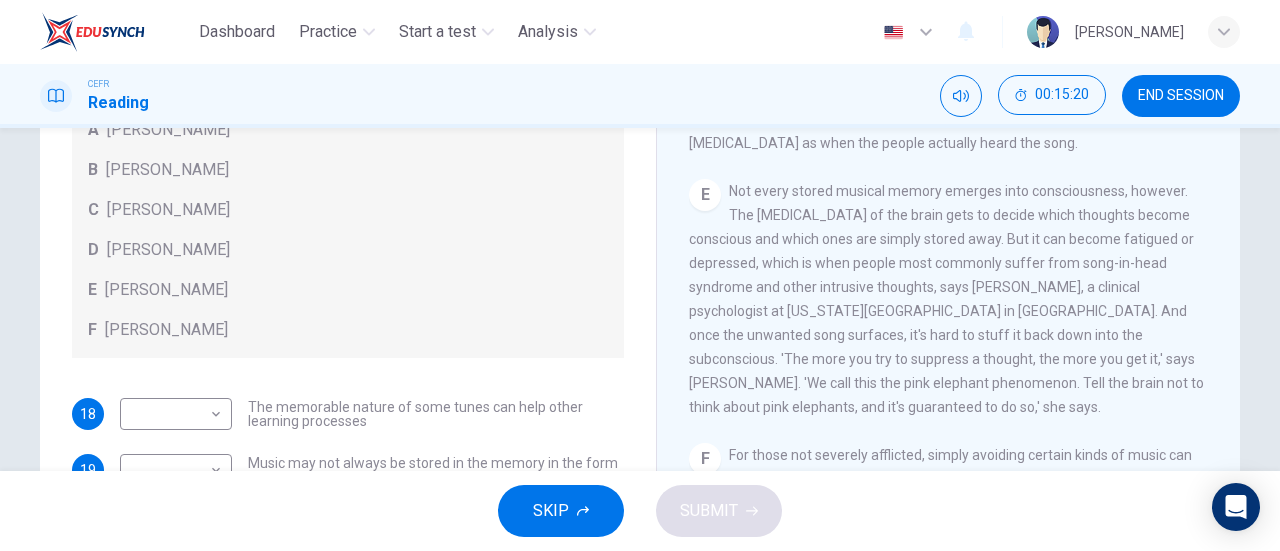 drag, startPoint x: 856, startPoint y: 423, endPoint x: 720, endPoint y: 372, distance: 145.24806 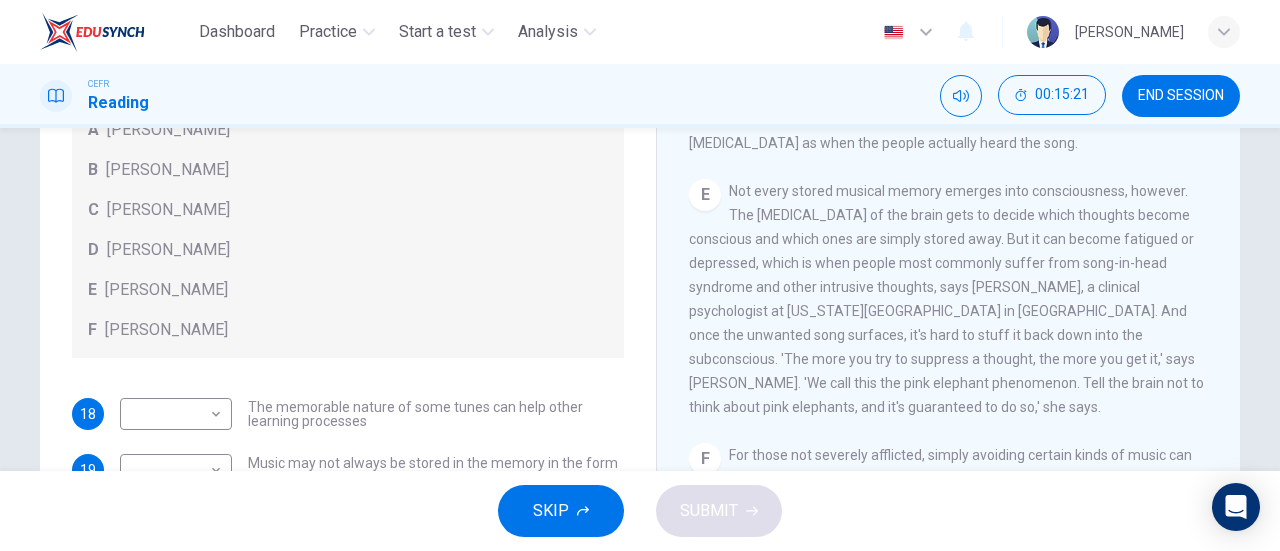 click on "Not every stored musical memory emerges into consciousness, however. The [MEDICAL_DATA] of the brain gets to decide which thoughts become conscious and which ones are simply stored away. But it can become fatigued or depressed, which is when people most commonly suffer from song-in-head syndrome and
other intrusive thoughts, says [PERSON_NAME], a clinical psychologist at [US_STATE][GEOGRAPHIC_DATA] in [GEOGRAPHIC_DATA]. And once the unwanted song surfaces, it's hard to stuff it back down into the subconscious. 'The more you try to suppress a thought, the more you get it,' says [PERSON_NAME]. 'We call this the pink elephant phenomenon. Tell the brain not to think about pink elephants, and it's guaranteed to do so,' she says." at bounding box center (946, 299) 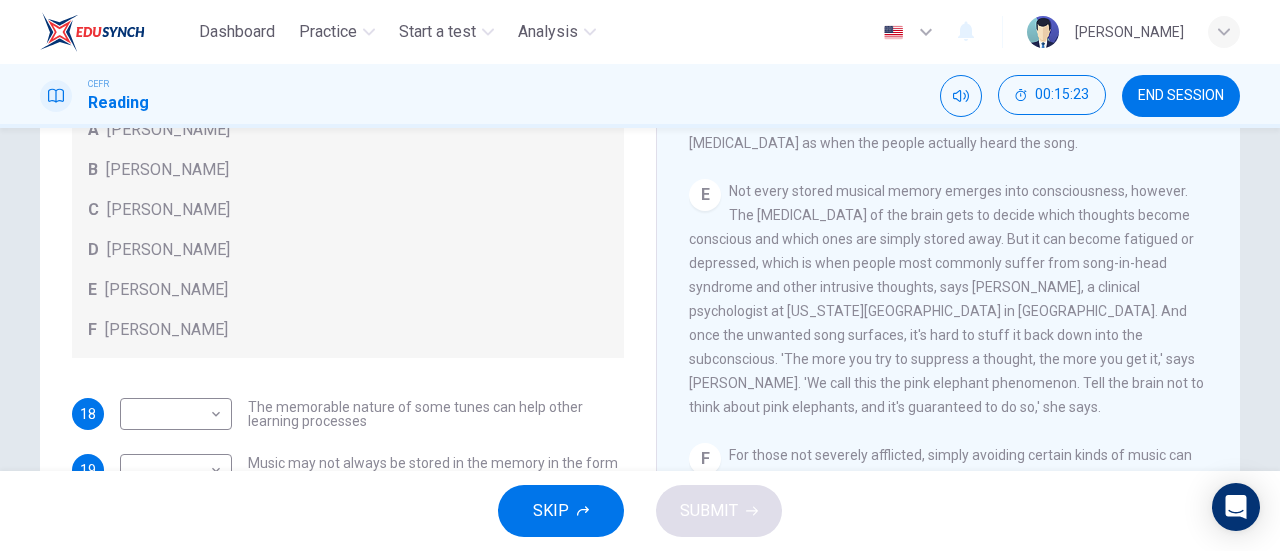 drag, startPoint x: 847, startPoint y: 406, endPoint x: 872, endPoint y: 417, distance: 27.313 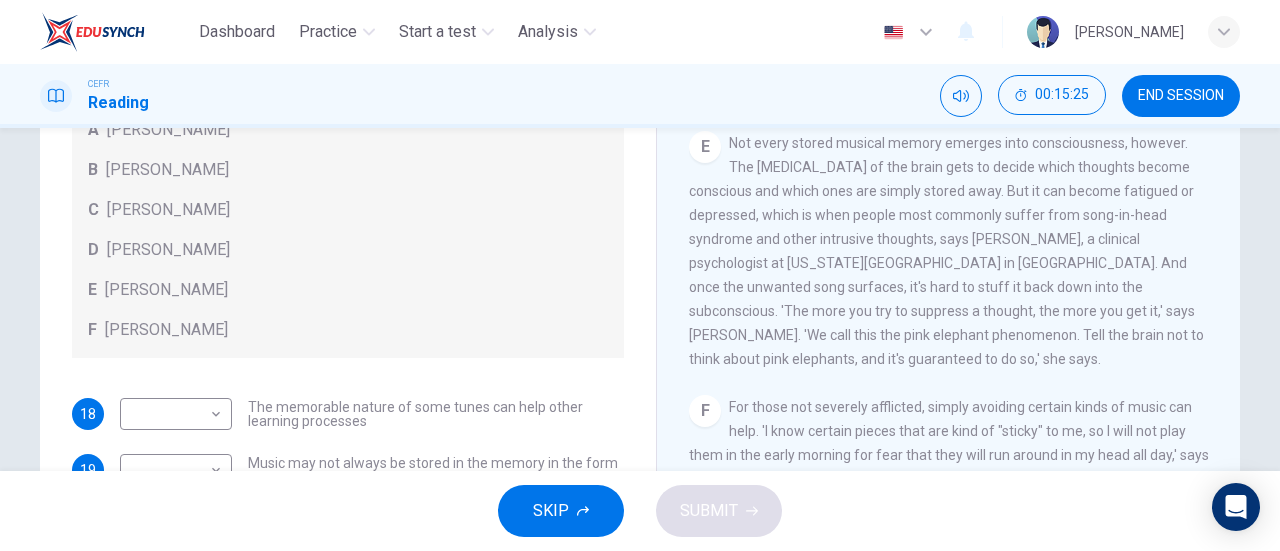 scroll, scrollTop: 998, scrollLeft: 0, axis: vertical 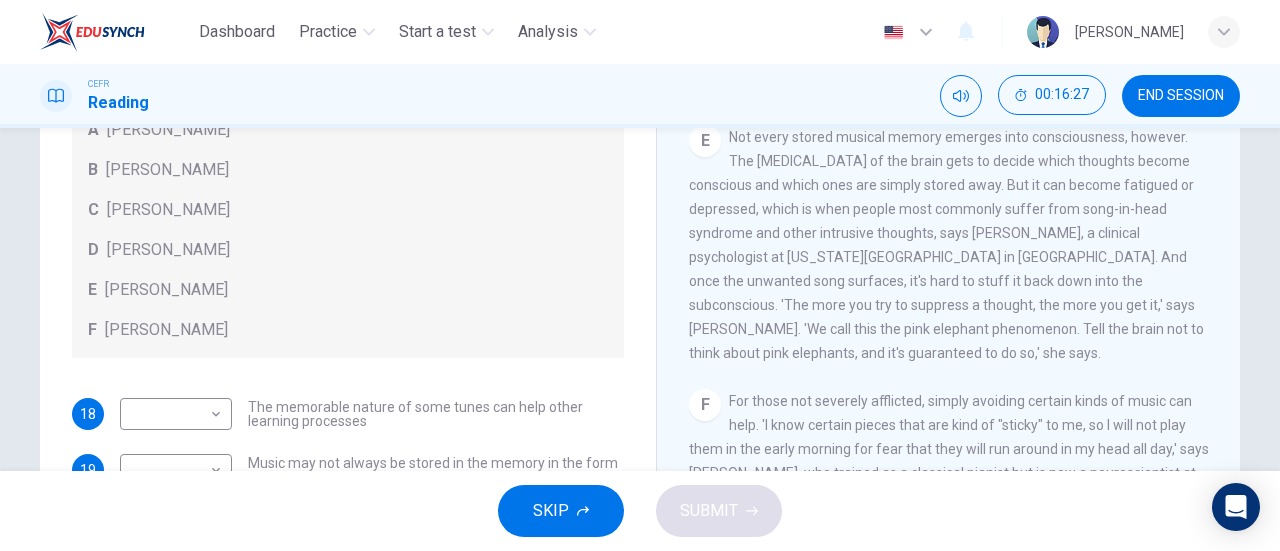 click on "CLICK TO ZOOM Click to Zoom A Some songs just won't leave you alone. But this may give us clues about how our brain works. Everyone knows the situation where you can't get a song out of your head. You hear a pop song on the radio - or even just read the song's title and it haunts you for hours, playing over and over in your mind until you're heartily sick of it. The condition now even has a medical name 'song-in-head syndrome'. B But why does the mind annoy us like this? No one knows for sure, but it's probably because the brain is better at holding onto information than it is at knowing what information is important. [PERSON_NAME], a psychologist at the [GEOGRAPHIC_DATA][US_STATE] says, 'It's a manifestation of an aspect of memory which is normally an asset to us, but in this instance it can be a nuisance.' C D E F G H I" at bounding box center [962, 333] 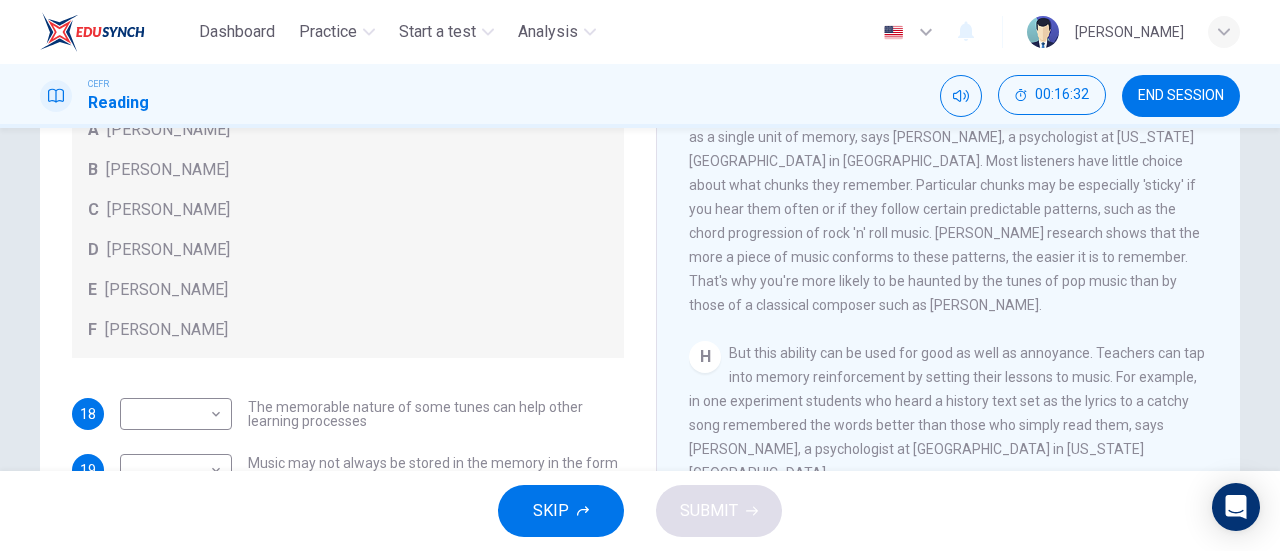 scroll, scrollTop: 1584, scrollLeft: 0, axis: vertical 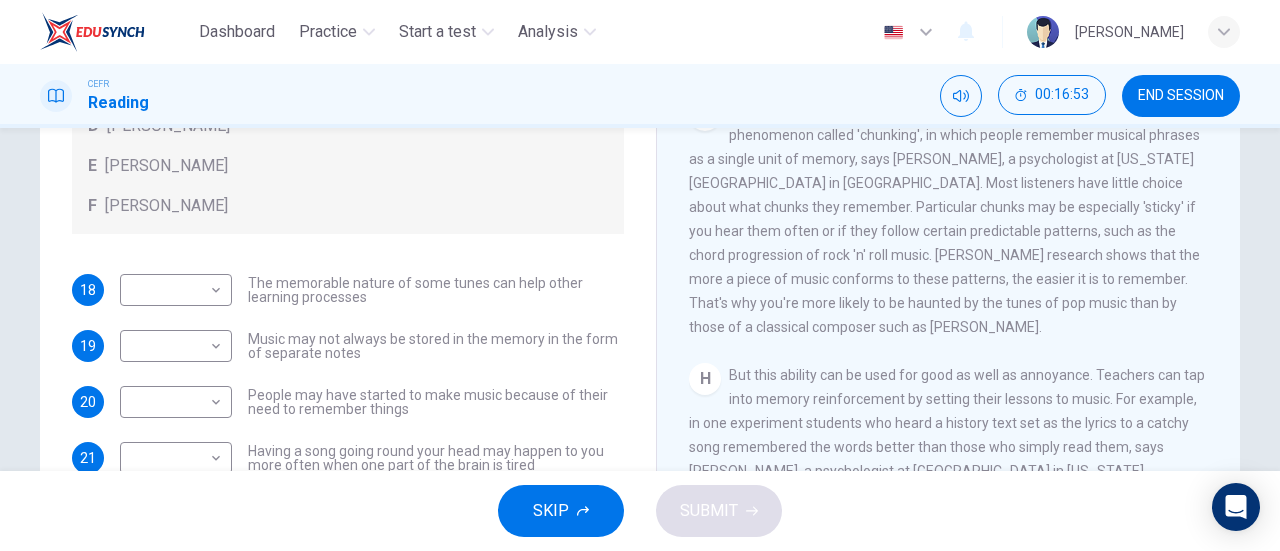 drag, startPoint x: 756, startPoint y: 238, endPoint x: 772, endPoint y: 362, distance: 125.028 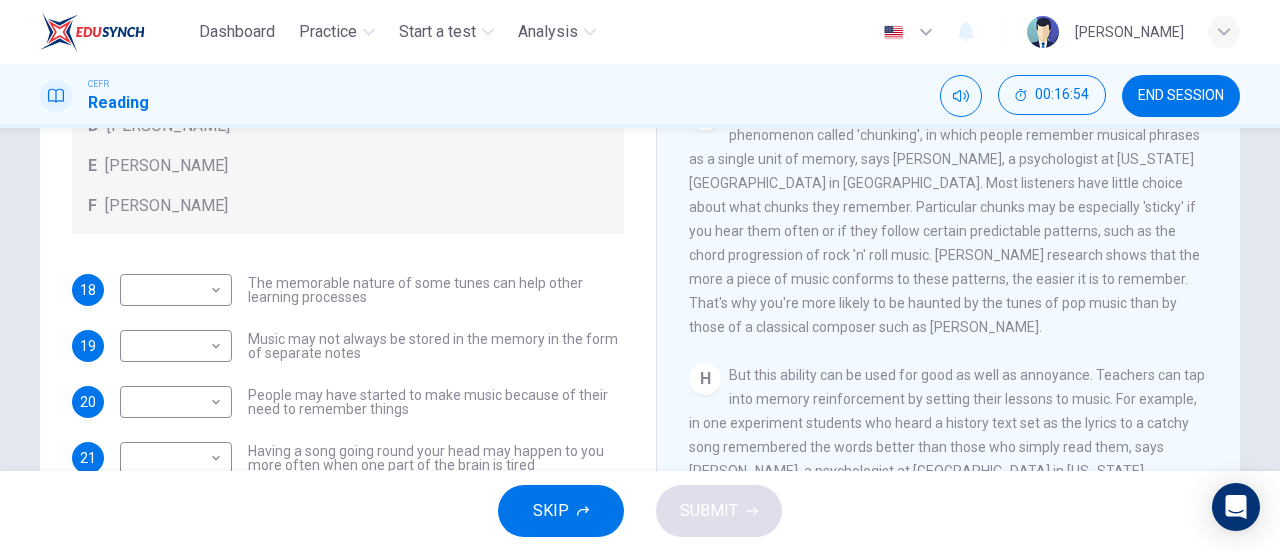 drag, startPoint x: 772, startPoint y: 362, endPoint x: 750, endPoint y: 238, distance: 125.93649 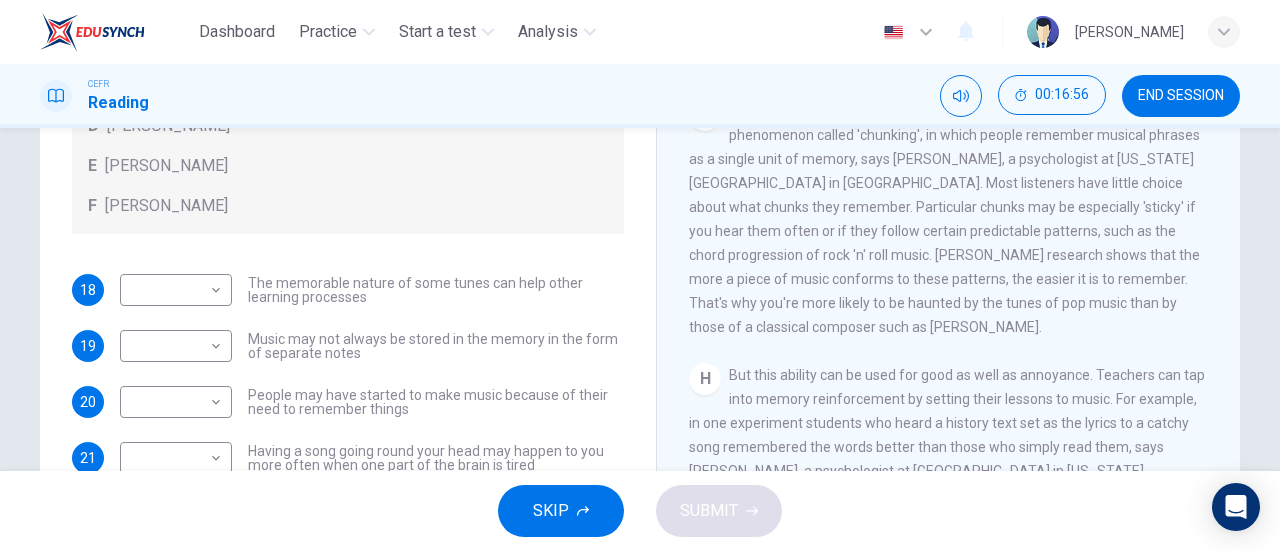 drag, startPoint x: 750, startPoint y: 238, endPoint x: 743, endPoint y: 366, distance: 128.19127 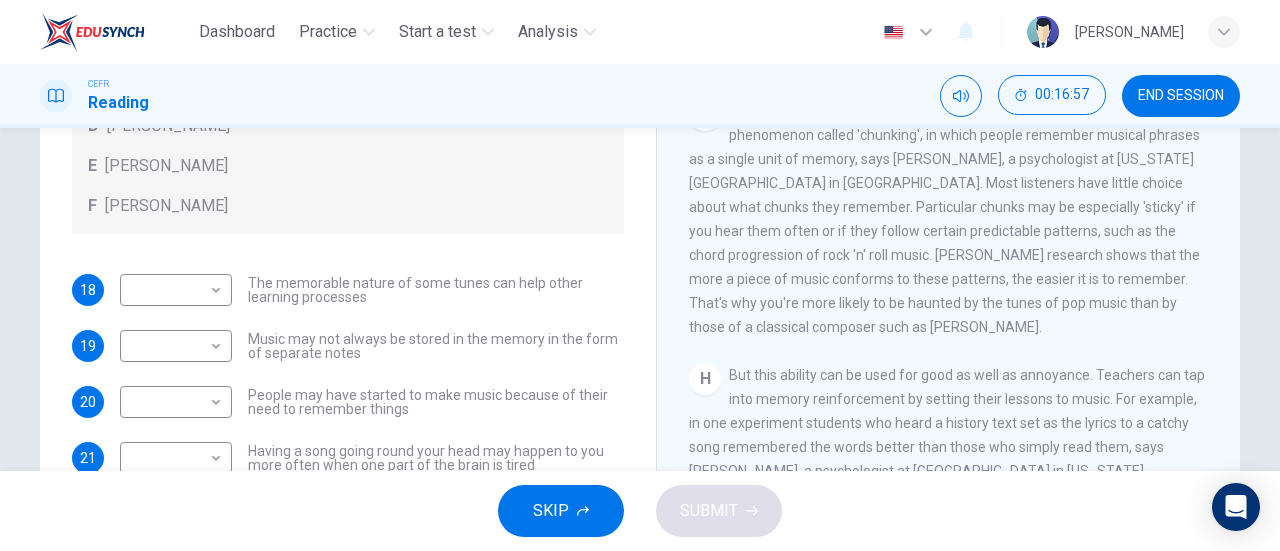 drag, startPoint x: 743, startPoint y: 366, endPoint x: 754, endPoint y: 235, distance: 131.46101 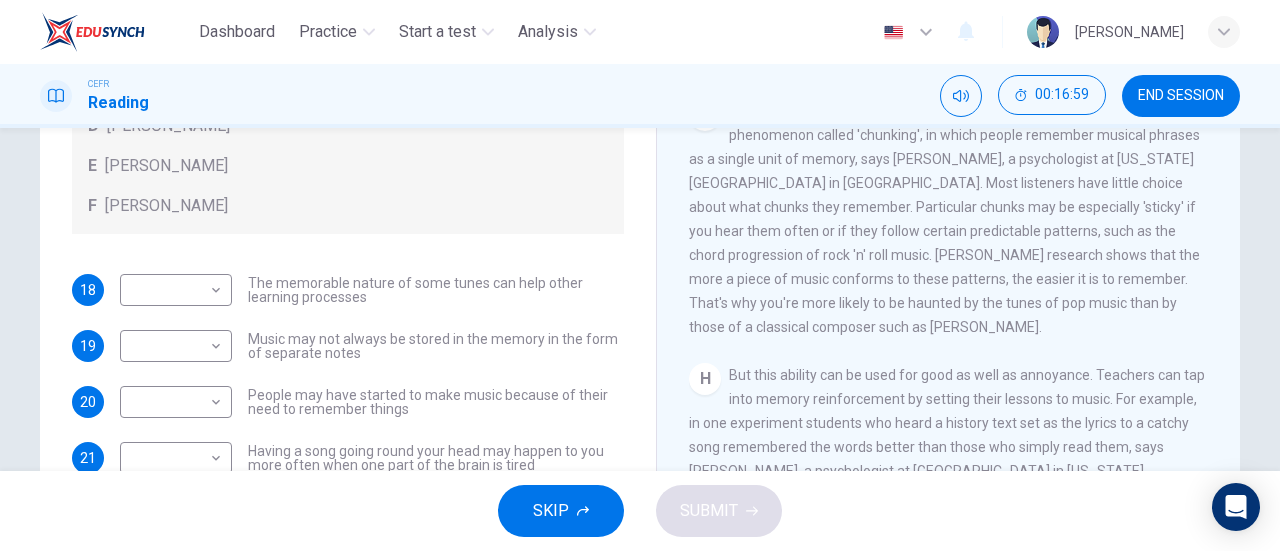 drag, startPoint x: 754, startPoint y: 235, endPoint x: 741, endPoint y: 377, distance: 142.59383 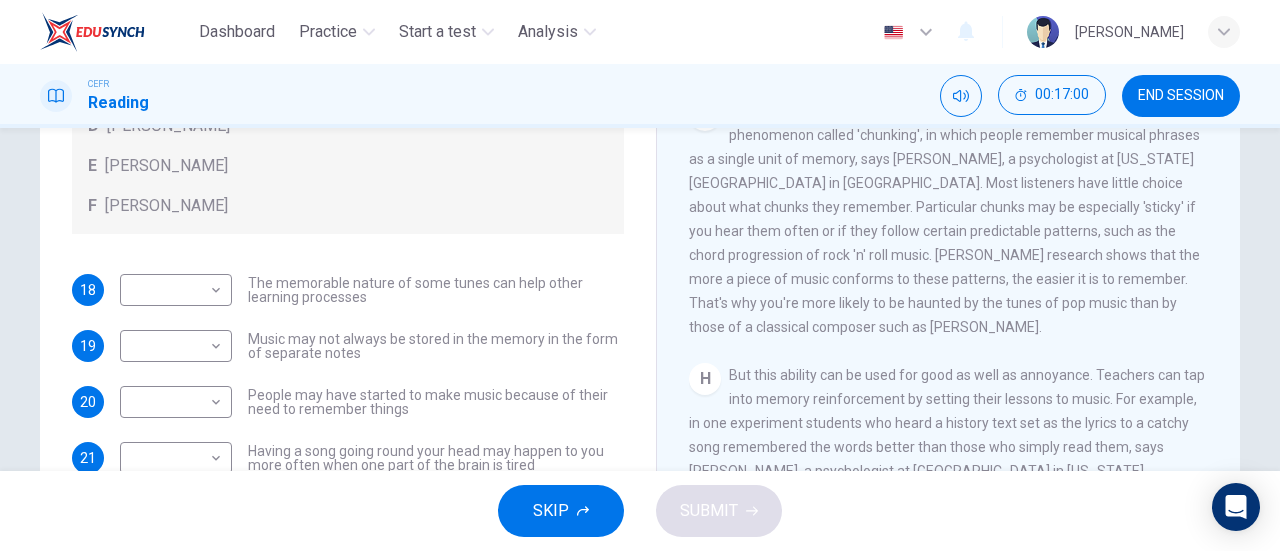 drag, startPoint x: 741, startPoint y: 377, endPoint x: 756, endPoint y: 234, distance: 143.78456 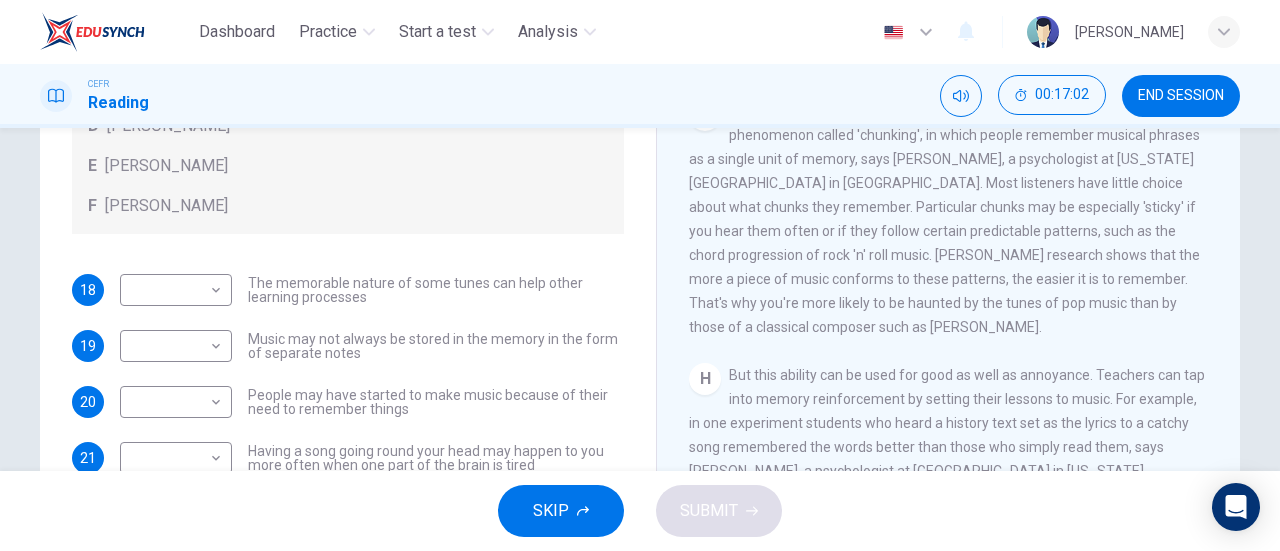 drag, startPoint x: 756, startPoint y: 234, endPoint x: 738, endPoint y: 365, distance: 132.23087 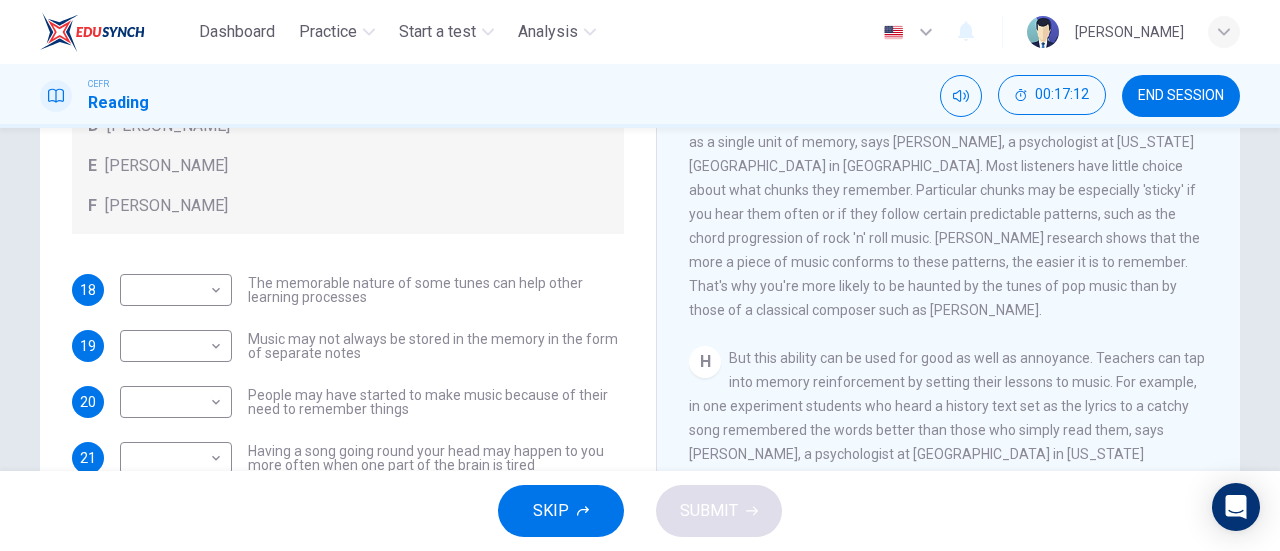 scroll, scrollTop: 1584, scrollLeft: 0, axis: vertical 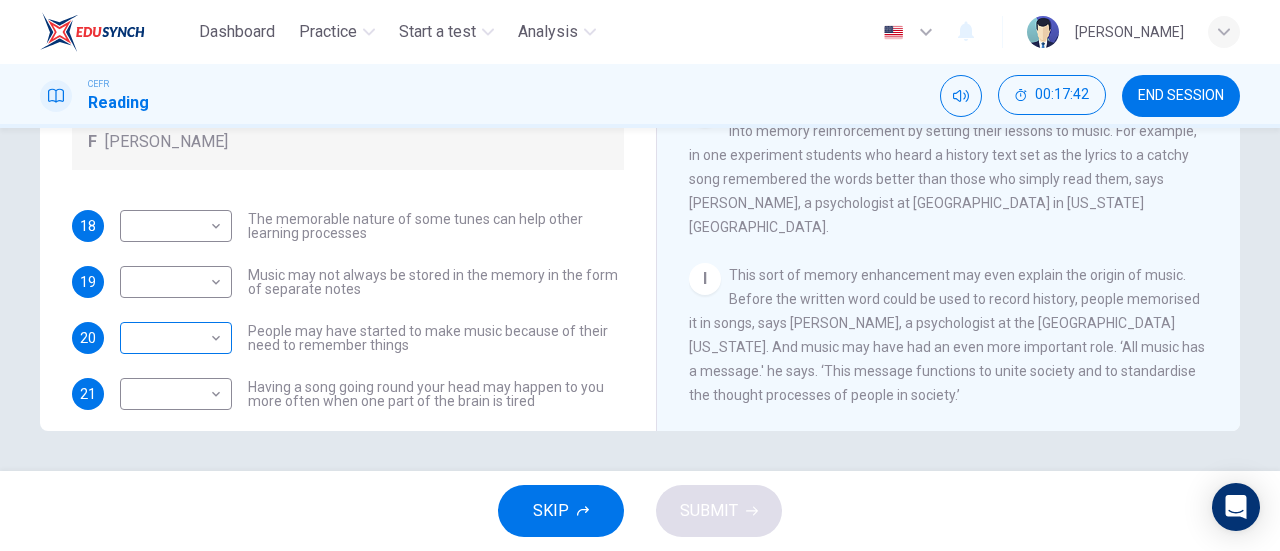 click on "Dashboard Practice Start a test Analysis English en ​ [PERSON_NAME] CEFR Reading 00:17:42 END SESSION Questions 18 - 21 Look at the following theories and the list of people below.
Match each theory with the person it is credited to.
Write the correct letter  A-F  in the boxes below. A [PERSON_NAME] B [PERSON_NAME] C [PERSON_NAME] D [PERSON_NAME] E [PERSON_NAME] F [PERSON_NAME] 18 ​ ​ The memorable nature of some tunes can help other learning processes 19 ​ ​ Music may not always be stored in the memory in the form of separate notes 20 ​ ​ People may have started to make music because of their need to remember things 21 ​ ​ Having a song going round your head may happen to you more often when one part of the brain is tired A Song on the Brain CLICK TO ZOOM Click to Zoom A B C D E F G H I SKIP SUBMIT EduSynch - Online Language Proficiency Testing
Dashboard Practice Start a test Analysis Notifications © Copyright  2025" at bounding box center [640, 275] 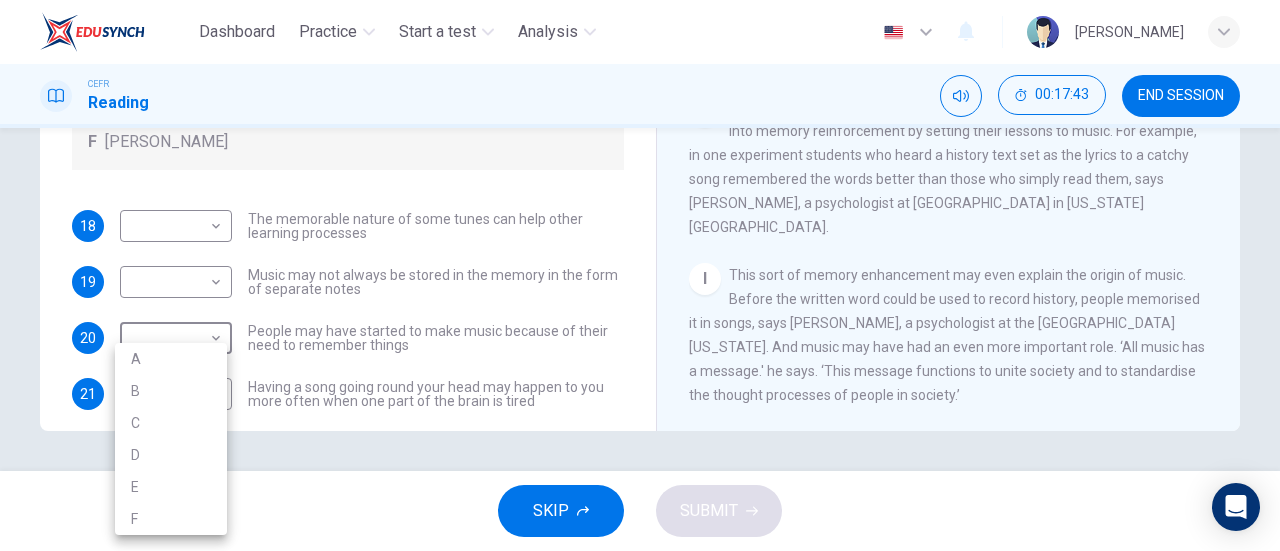click on "F" at bounding box center (171, 519) 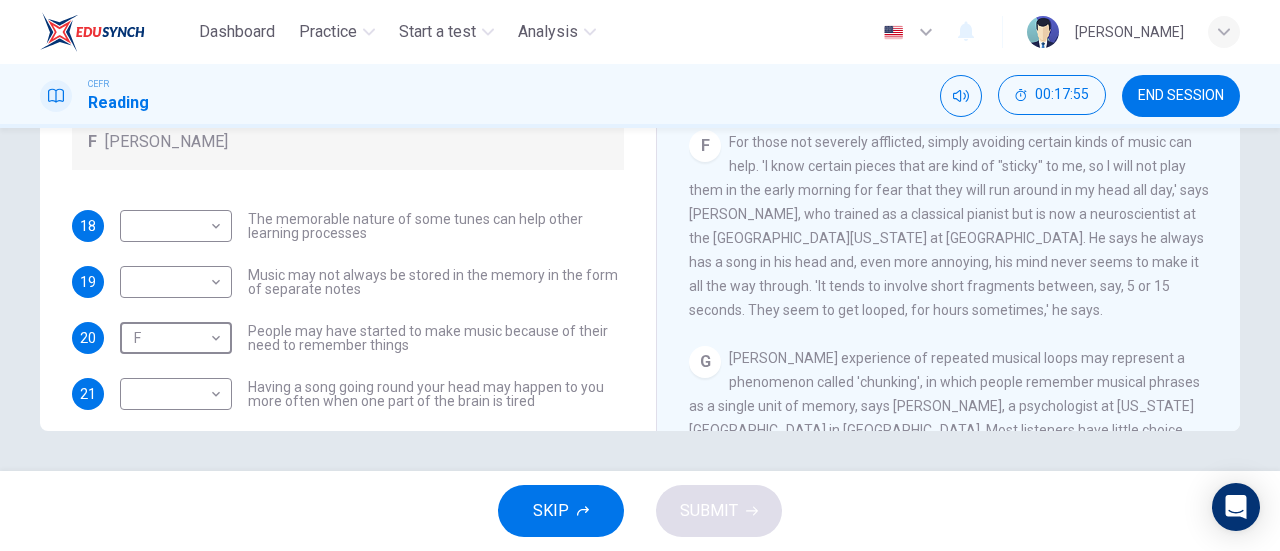 scroll, scrollTop: 1050, scrollLeft: 0, axis: vertical 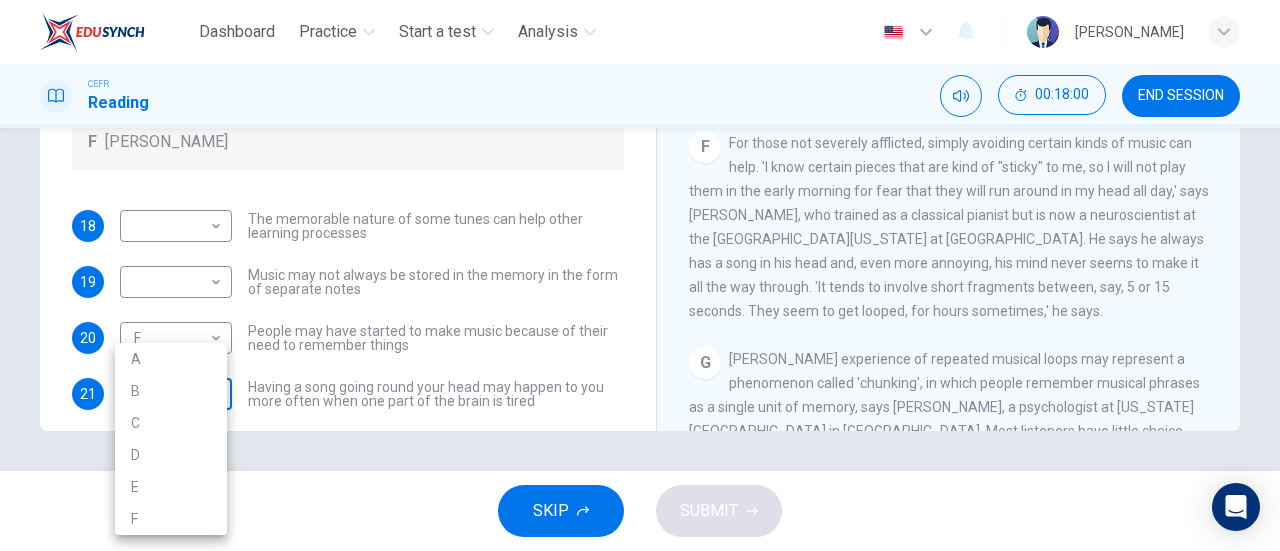click on "Dashboard Practice Start a test Analysis English en ​ [PERSON_NAME] CEFR Reading 00:18:00 END SESSION Questions 18 - 21 Look at the following theories and the list of people below.
Match each theory with the person it is credited to.
Write the correct letter  A-F  in the boxes below. A [PERSON_NAME] B [PERSON_NAME] C [PERSON_NAME] D [PERSON_NAME] E [PERSON_NAME] F [PERSON_NAME] 18 ​ ​ The memorable nature of some tunes can help other learning processes 19 ​ ​ Music may not always be stored in the memory in the form of separate notes 20 F F ​ People may have started to make music because of their need to remember things 21 ​ ​ Having a song going round your head may happen to you more often when one part of the brain is tired A Song on the Brain CLICK TO ZOOM Click to Zoom A B C D E F G H I SKIP SUBMIT EduSynch - Online Language Proficiency Testing
Dashboard Practice Start a test Analysis Notifications © Copyright  2025 A B C D E F" at bounding box center (640, 275) 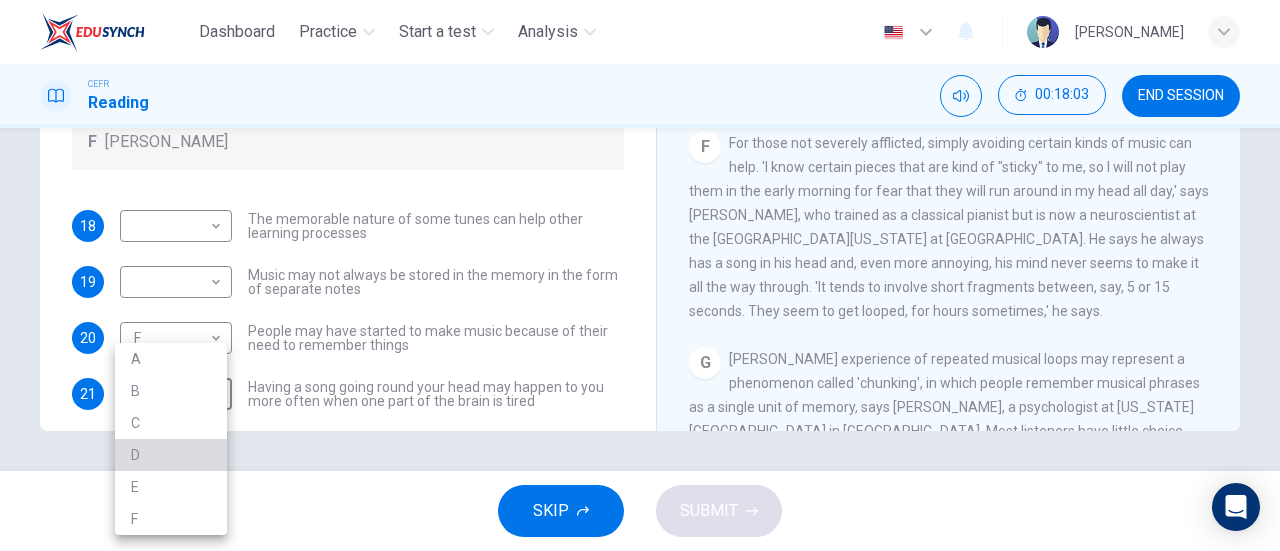 click on "D" at bounding box center (171, 455) 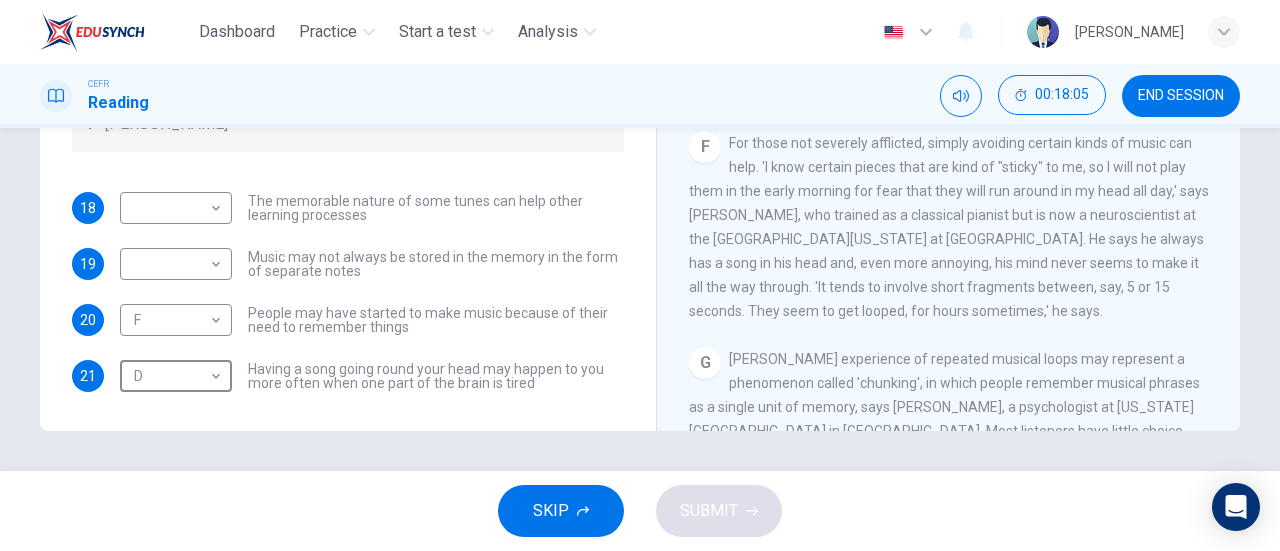 scroll, scrollTop: 0, scrollLeft: 0, axis: both 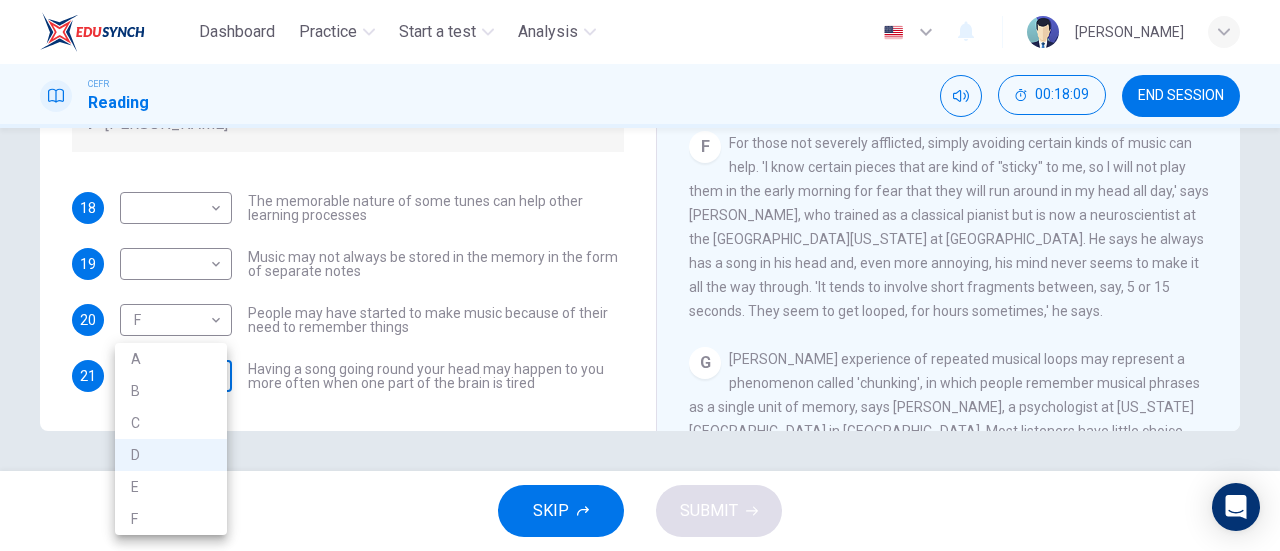 click on "Dashboard Practice Start a test Analysis English en ​ [PERSON_NAME] CEFR Reading 00:18:09 END SESSION Questions 18 - 21 Look at the following theories and the list of people below.
Match each theory with the person it is credited to.
Write the correct letter  A-F  in the boxes below. A [PERSON_NAME] B [PERSON_NAME] C [PERSON_NAME] D [PERSON_NAME] E [PERSON_NAME] F [PERSON_NAME] 18 ​ ​ The memorable nature of some tunes can help other learning processes 19 ​ ​ Music may not always be stored in the memory in the form of separate notes 20 F F ​ People may have started to make music because of their need to remember things 21 D D ​ Having a song going round your head may happen to you more often when one part of the brain is tired A Song on the Brain CLICK TO ZOOM Click to Zoom A B C D E F G H I SKIP SUBMIT EduSynch - Online Language Proficiency Testing
Dashboard Practice Start a test Analysis Notifications © Copyright  2025 A B C D E F" at bounding box center [640, 275] 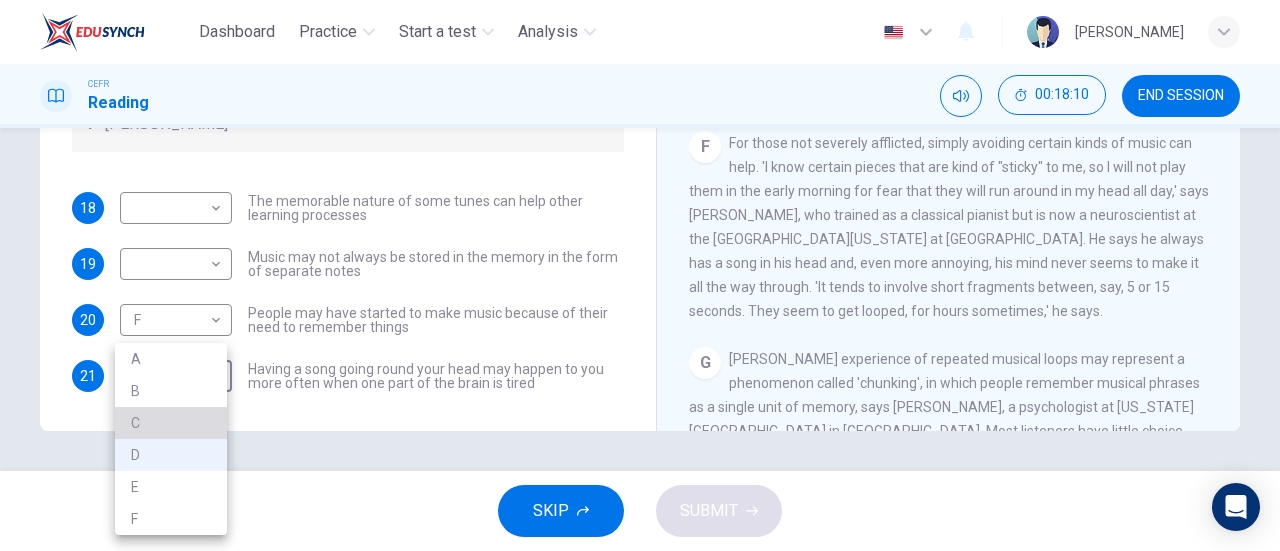click on "C" at bounding box center (171, 423) 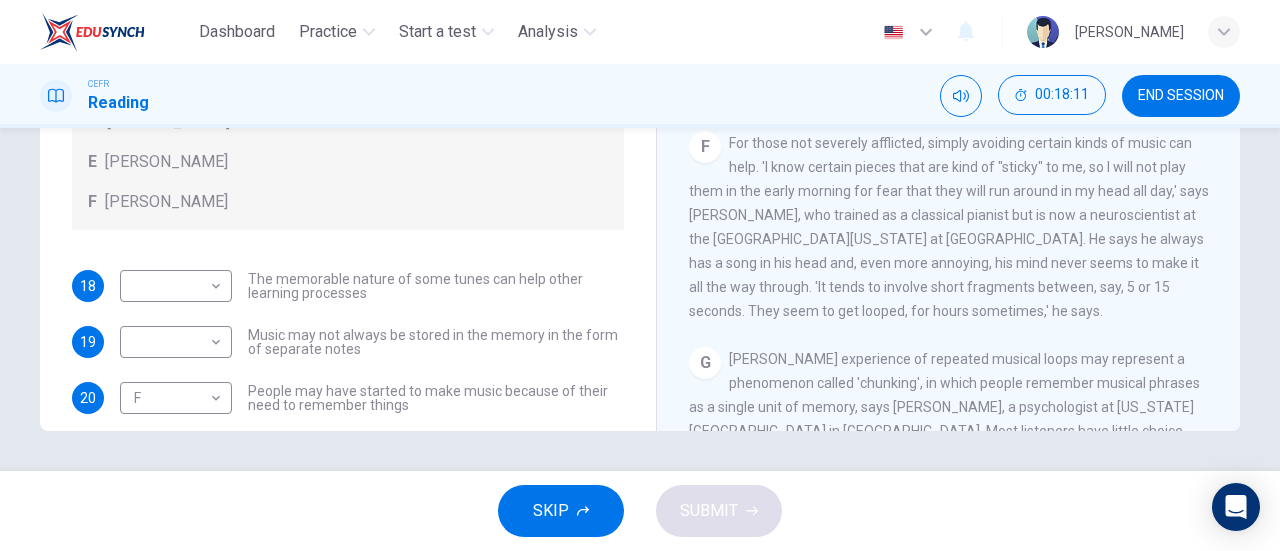 scroll, scrollTop: 30, scrollLeft: 0, axis: vertical 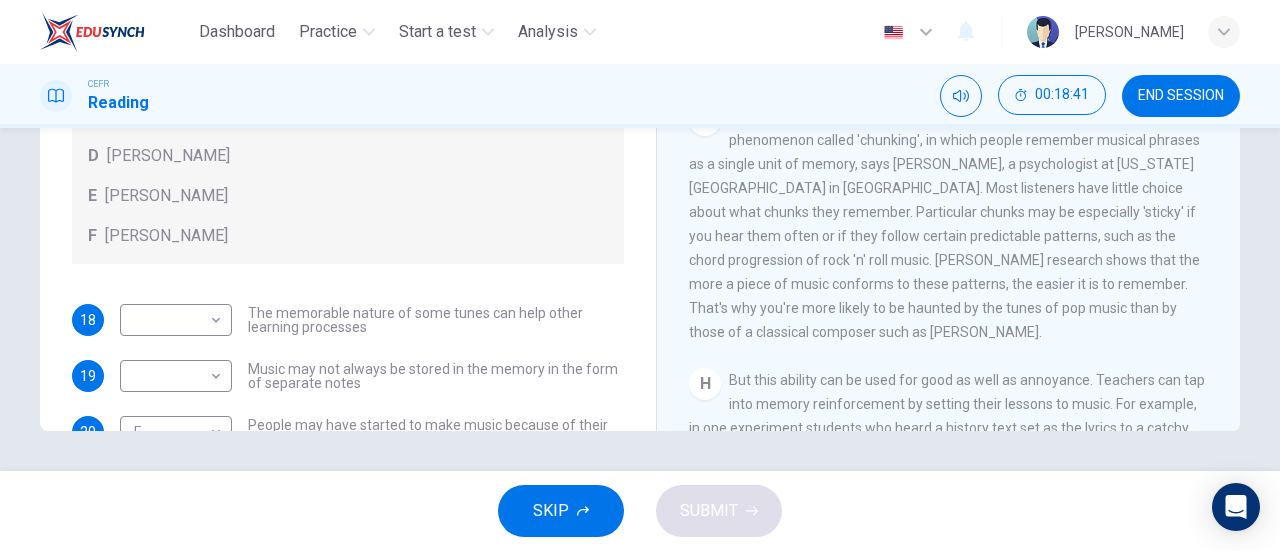 click on "[PERSON_NAME] experience of repeated musical loops may represent a phenomenon called 'chunking', in which people remember musical phrases as a single unit of memory, says [PERSON_NAME], a psychologist at [US_STATE][GEOGRAPHIC_DATA] in [GEOGRAPHIC_DATA]. Most listeners have little choice about what chunks they remember. Particular chunks may be especially 'sticky' if you hear them often or if they follow certain predictable patterns, such as the chord progression of rock 'n' roll music. [PERSON_NAME] research shows that the more a piece of music conforms to these patterns, the easier it is to remember. That's why you're more likely to be haunted by the tunes of pop music than by those of a classical composer such as [PERSON_NAME]." at bounding box center (944, 224) 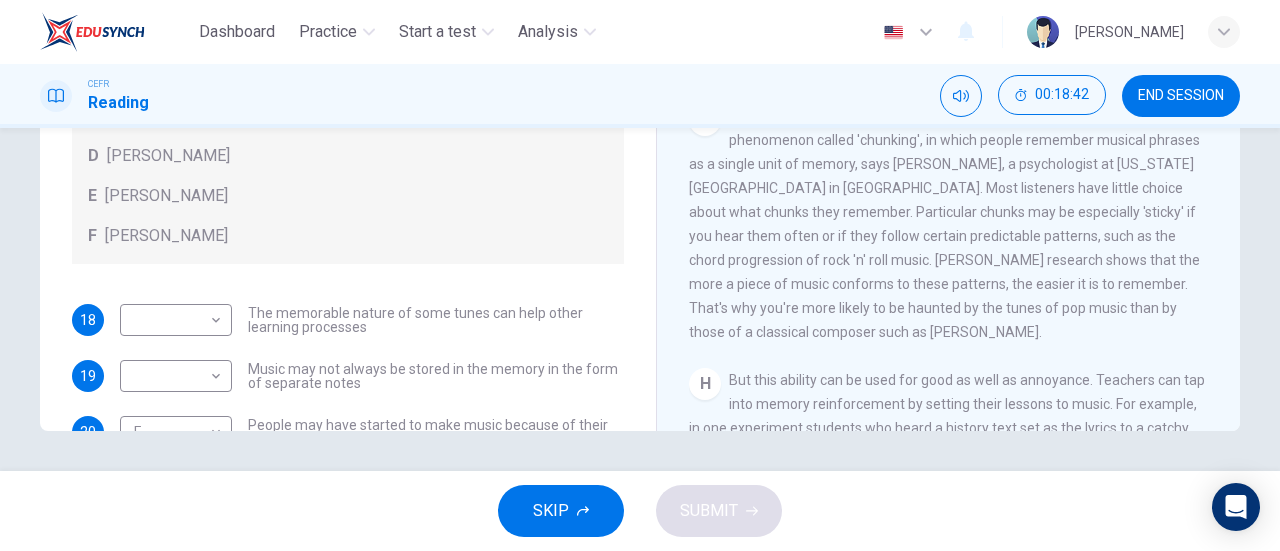 click on "[PERSON_NAME] experience of repeated musical loops may represent a phenomenon called 'chunking', in which people remember musical phrases as a single unit of memory, says [PERSON_NAME], a psychologist at [US_STATE][GEOGRAPHIC_DATA] in [GEOGRAPHIC_DATA]. Most listeners have little choice about what chunks they remember. Particular chunks may be especially 'sticky' if you hear them often or if they follow certain predictable patterns, such as the chord progression of rock 'n' roll music. [PERSON_NAME] research shows that the more a piece of music conforms to these patterns, the easier it is to remember. That's why you're more likely to be haunted by the tunes of pop music than by those of a classical composer such as [PERSON_NAME]." at bounding box center (944, 224) 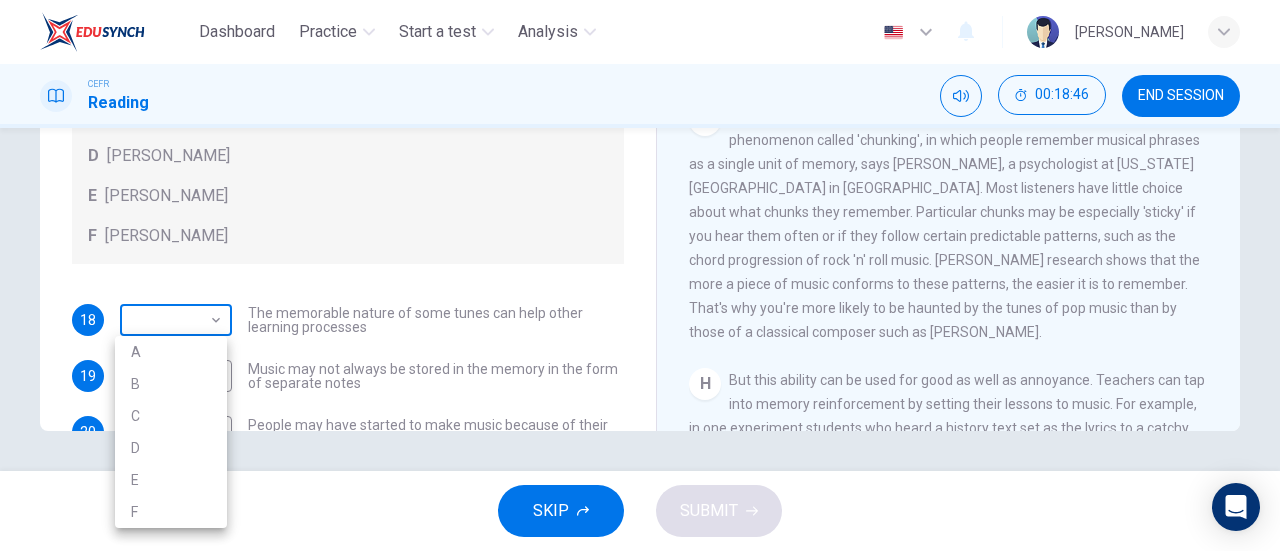 click on "Dashboard Practice Start a test Analysis English en ​ [PERSON_NAME] CEFR Reading 00:18:46 END SESSION Questions 18 - 21 Look at the following theories and the list of people below.
Match each theory with the person it is credited to.
Write the correct letter  A-F  in the boxes below. A [PERSON_NAME] B [PERSON_NAME] C [PERSON_NAME] D [PERSON_NAME] E [PERSON_NAME] F [PERSON_NAME] 18 ​ ​ The memorable nature of some tunes can help other learning processes 19 ​ ​ Music may not always be stored in the memory in the form of separate notes 20 F F ​ People may have started to make music because of their need to remember things 21 C C ​ Having a song going round your head may happen to you more often when one part of the brain is tired A Song on the Brain CLICK TO ZOOM Click to Zoom A B C D E F G H I SKIP SUBMIT EduSynch - Online Language Proficiency Testing
Dashboard Practice Start a test Analysis Notifications © Copyright  2025 A B C D E F" at bounding box center (640, 275) 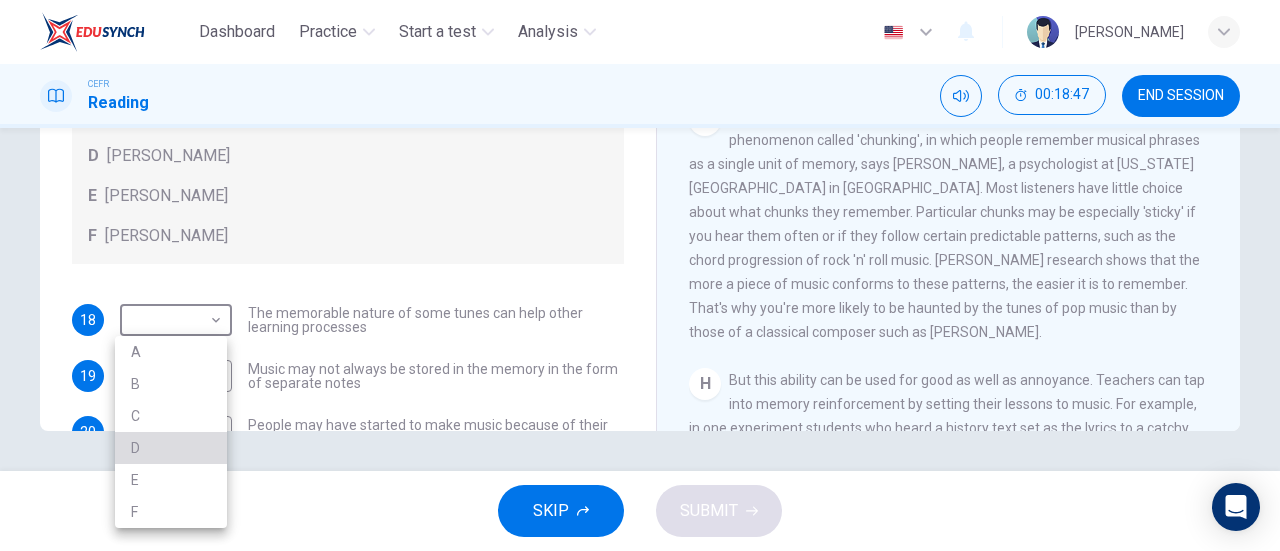 click on "D" at bounding box center [171, 448] 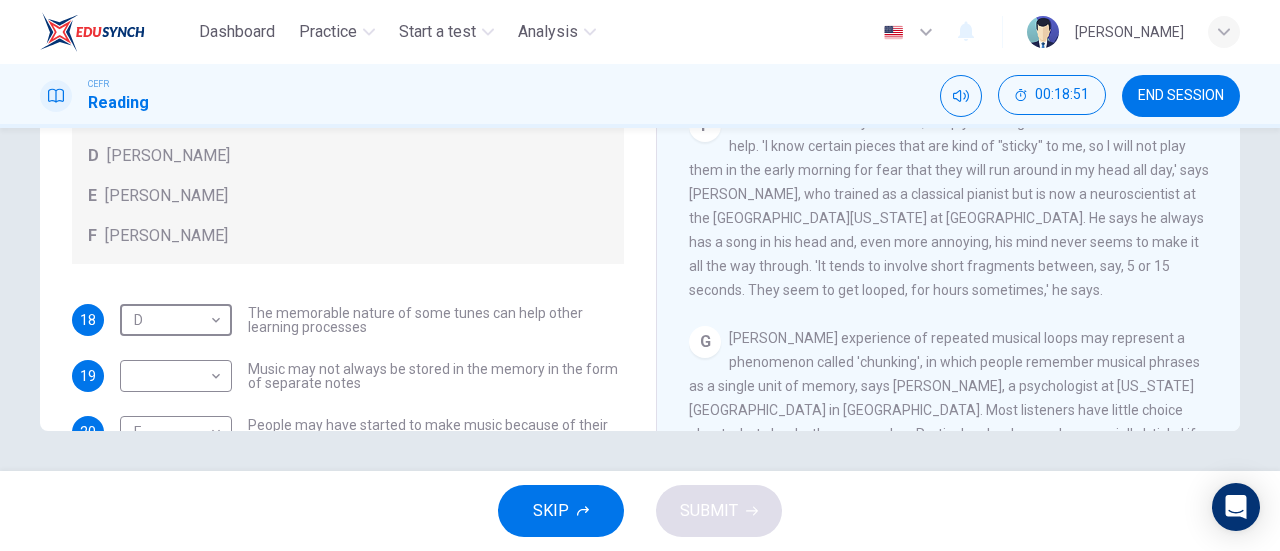 scroll, scrollTop: 1053, scrollLeft: 0, axis: vertical 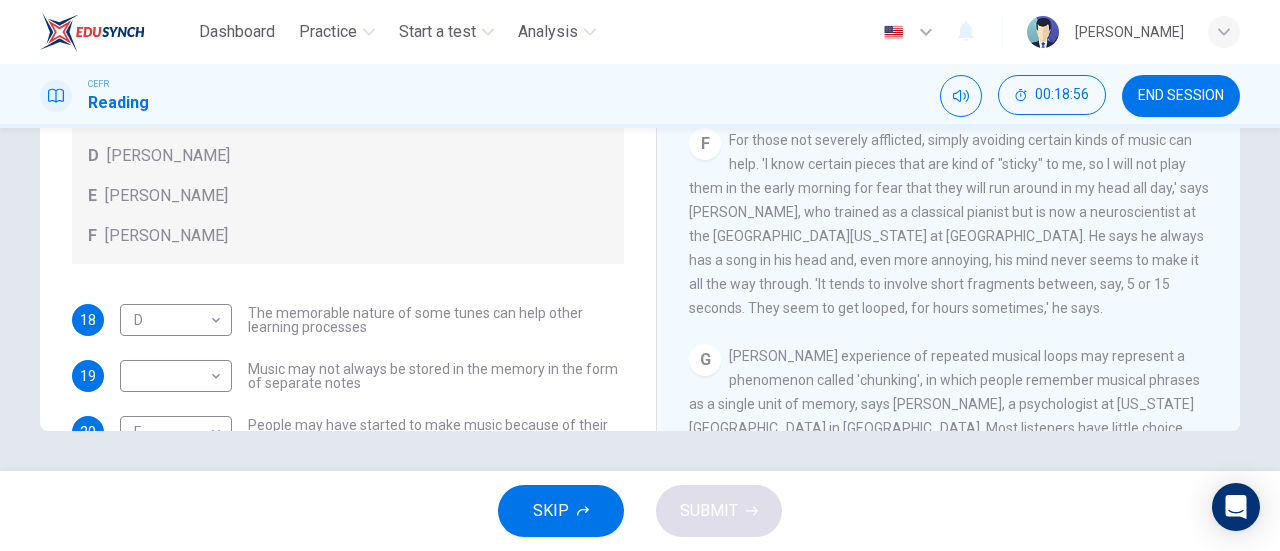 drag, startPoint x: 1051, startPoint y: 337, endPoint x: 796, endPoint y: 259, distance: 266.66272 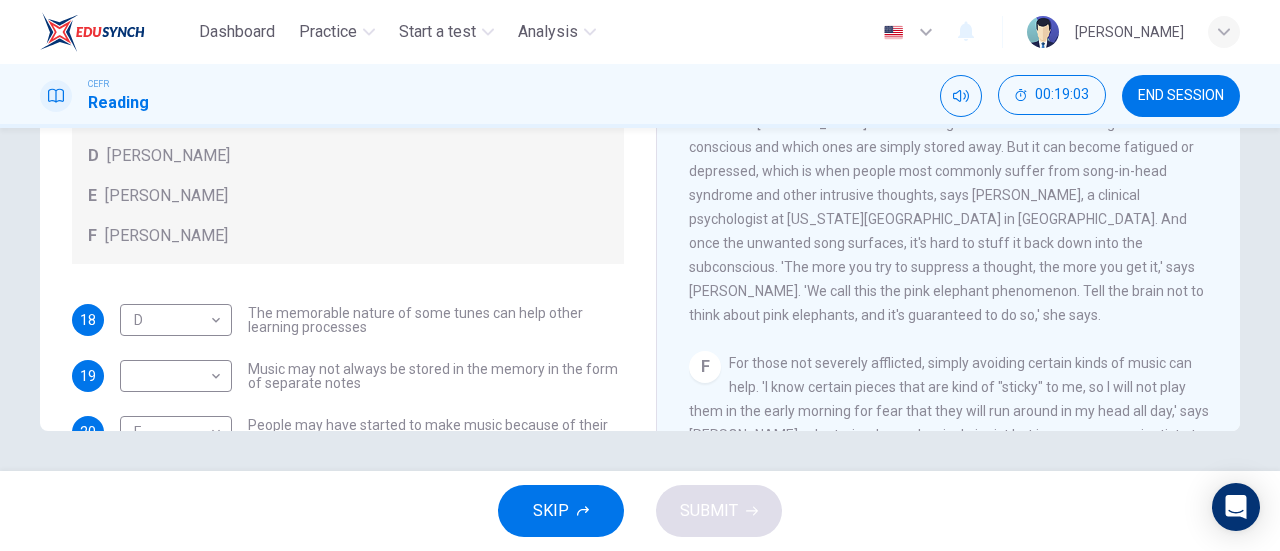 scroll, scrollTop: 866, scrollLeft: 0, axis: vertical 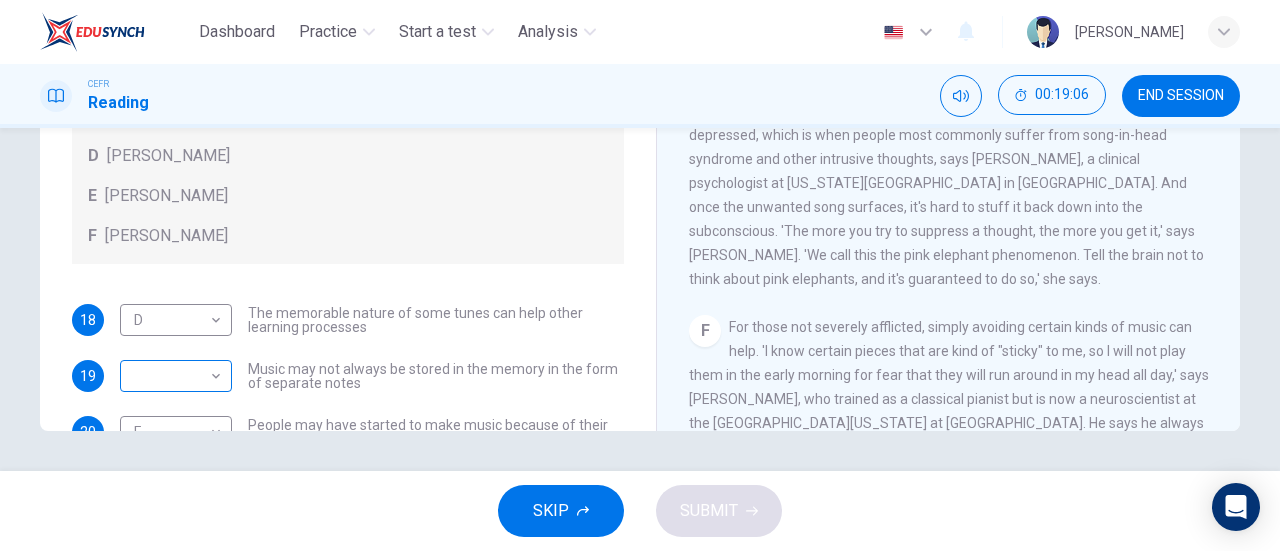 click on "Dashboard Practice Start a test Analysis English en ​ [PERSON_NAME] CEFR Reading 00:19:06 END SESSION Questions 18 - 21 Look at the following theories and the list of people below.
Match each theory with the person it is credited to.
Write the correct letter  A-F  in the boxes below. A [PERSON_NAME] B [PERSON_NAME] C [PERSON_NAME] D [PERSON_NAME] E [PERSON_NAME] F [PERSON_NAME] 18 D D ​ The memorable nature of some tunes can help other learning processes 19 ​ ​ Music may not always be stored in the memory in the form of separate notes 20 F F ​ People may have started to make music because of their need to remember things 21 C C ​ Having a song going round your head may happen to you more often when one part of the brain is tired A Song on the Brain CLICK TO ZOOM Click to Zoom A B C D E F G H I SKIP SUBMIT EduSynch - Online Language Proficiency Testing
Dashboard Practice Start a test Analysis Notifications © Copyright  2025" at bounding box center [640, 275] 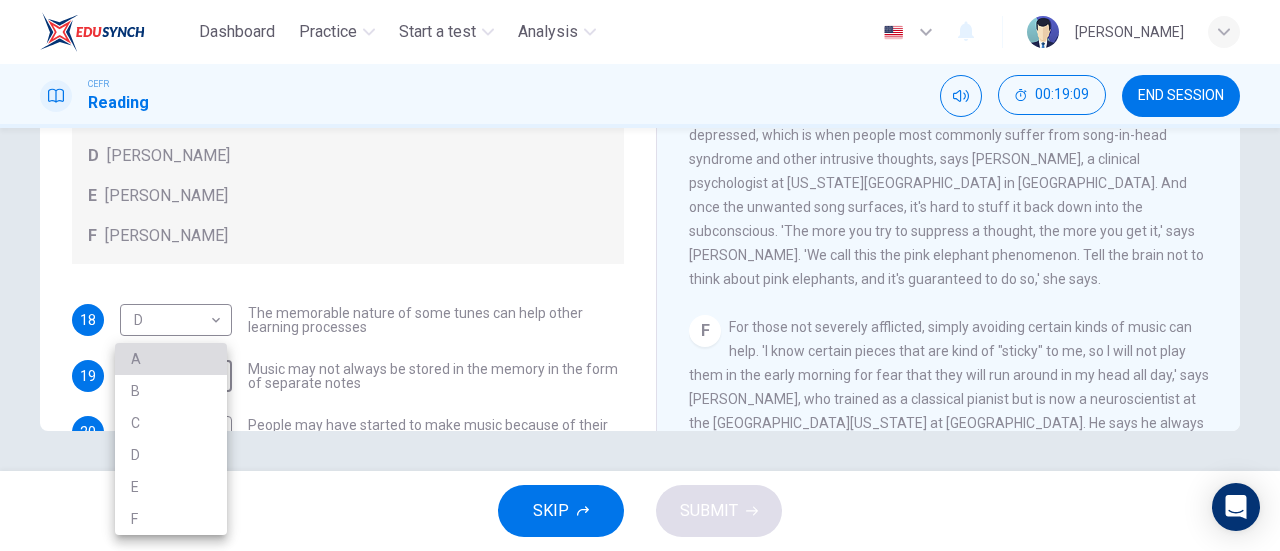 click on "A" at bounding box center [171, 359] 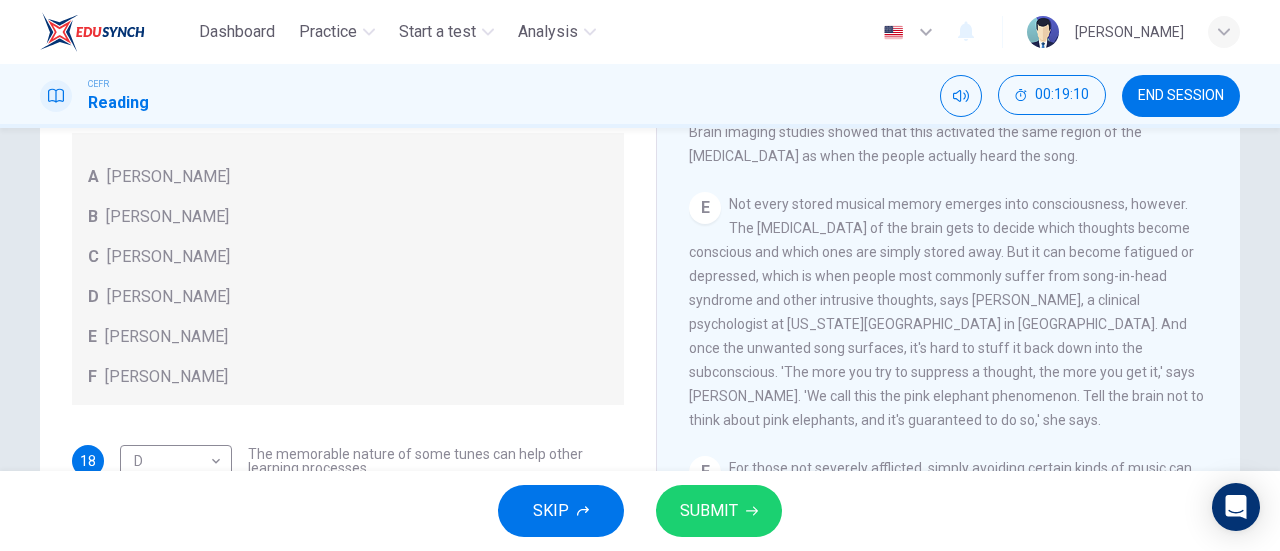 scroll, scrollTop: 432, scrollLeft: 0, axis: vertical 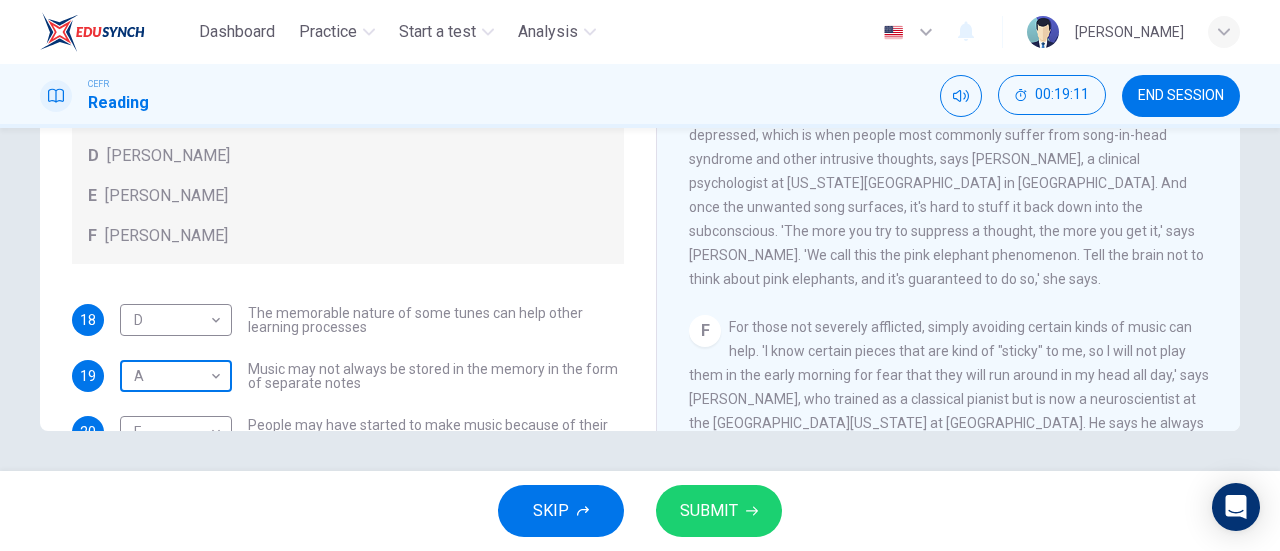 click on "Dashboard Practice Start a test Analysis English en ​ [PERSON_NAME] CEFR Reading 00:19:11 END SESSION Questions 18 - 21 Look at the following theories and the list of people below.
Match each theory with the person it is credited to.
Write the correct letter  A-F  in the boxes below. A [PERSON_NAME] B [PERSON_NAME] C [PERSON_NAME] D [PERSON_NAME] E [PERSON_NAME] F [PERSON_NAME] 18 D D ​ The memorable nature of some tunes can help other learning processes 19 A A ​ Music may not always be stored in the memory in the form of separate notes 20 F F ​ People may have started to make music because of their need to remember things 21 C C ​ Having a song going round your head may happen to you more often when one part of the brain is tired A Song on the Brain CLICK TO ZOOM Click to Zoom A B C D E F G H I SKIP SUBMIT EduSynch - Online Language Proficiency Testing
Dashboard Practice Start a test Analysis Notifications © Copyright  2025" at bounding box center (640, 275) 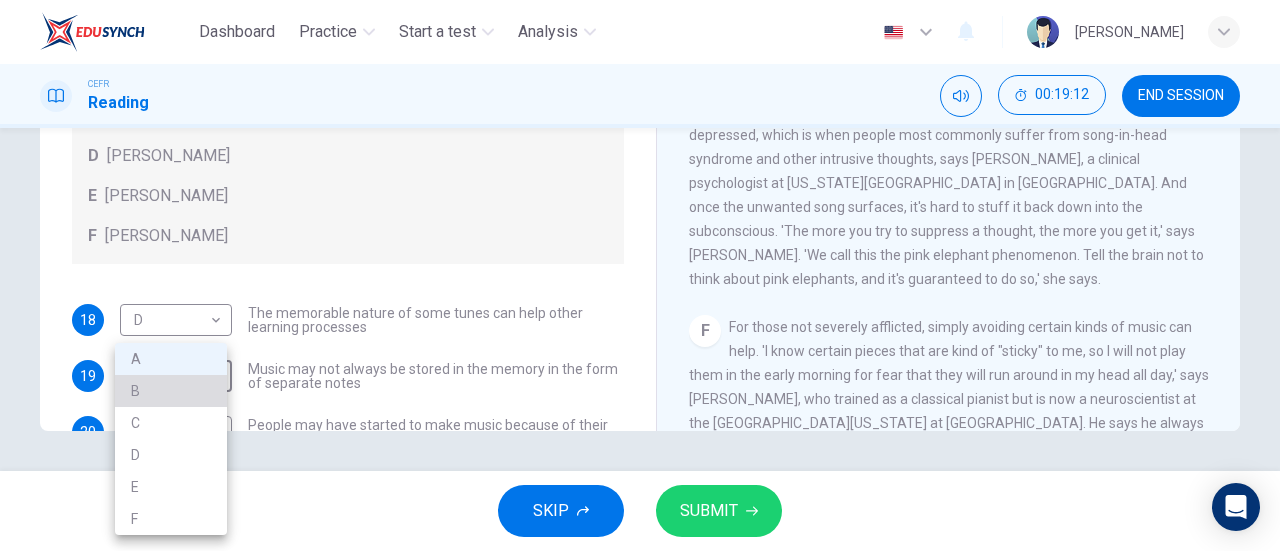 click on "B" at bounding box center [171, 391] 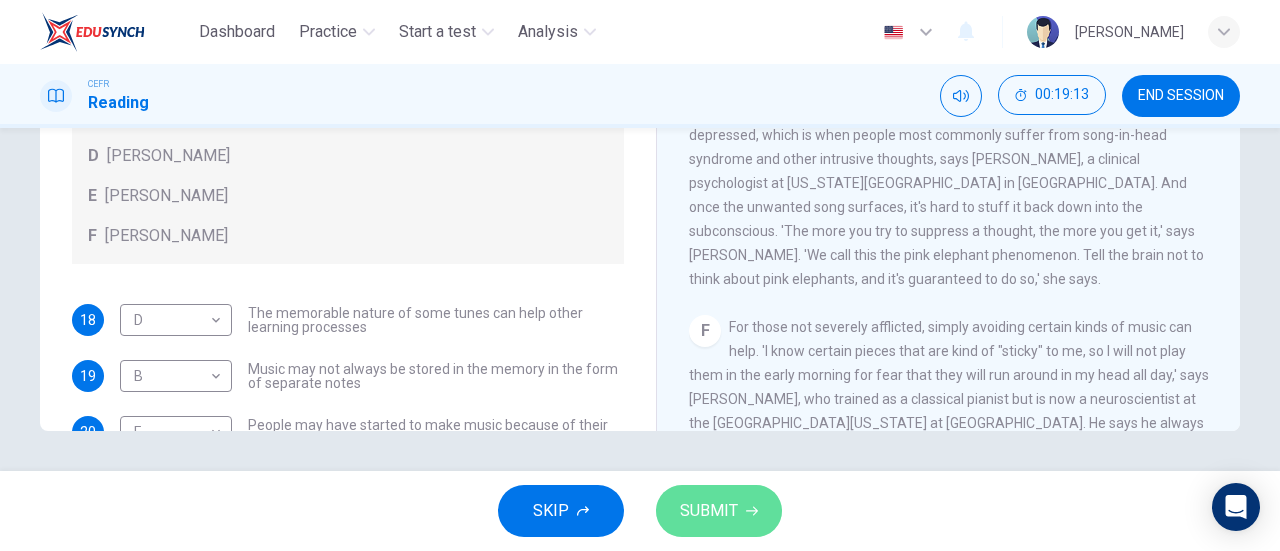 click on "SUBMIT" at bounding box center (719, 511) 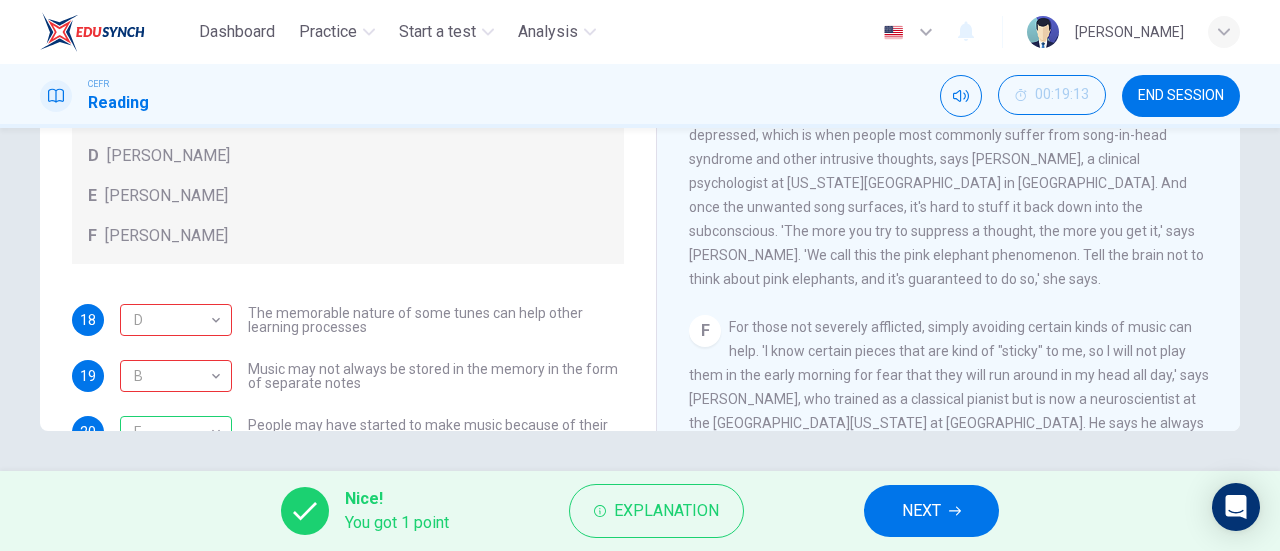 scroll, scrollTop: 112, scrollLeft: 0, axis: vertical 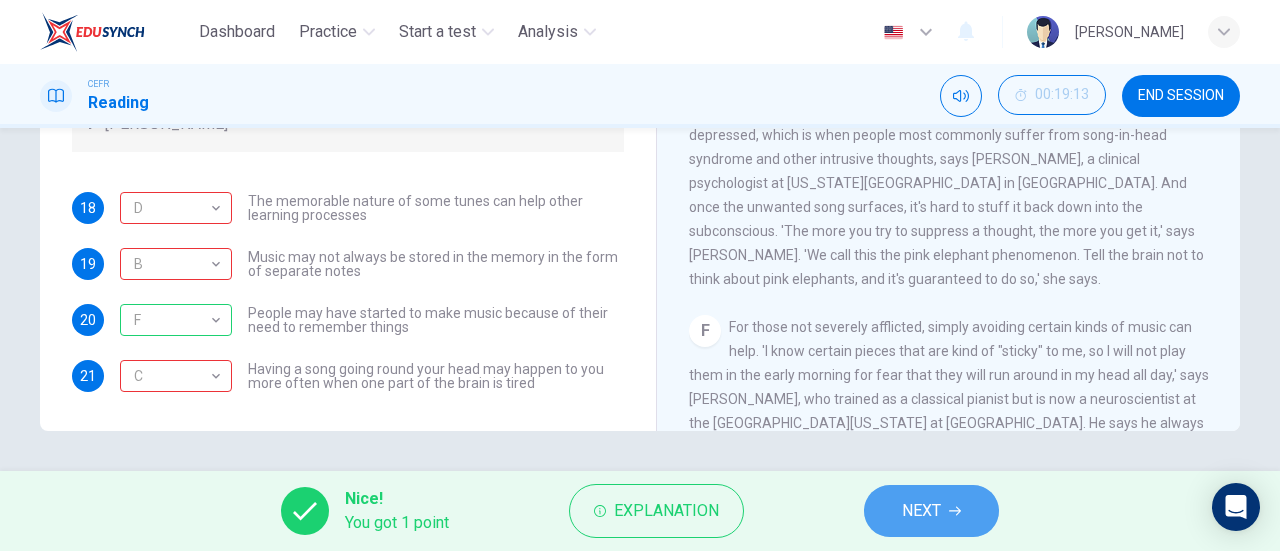 click on "NEXT" at bounding box center [931, 511] 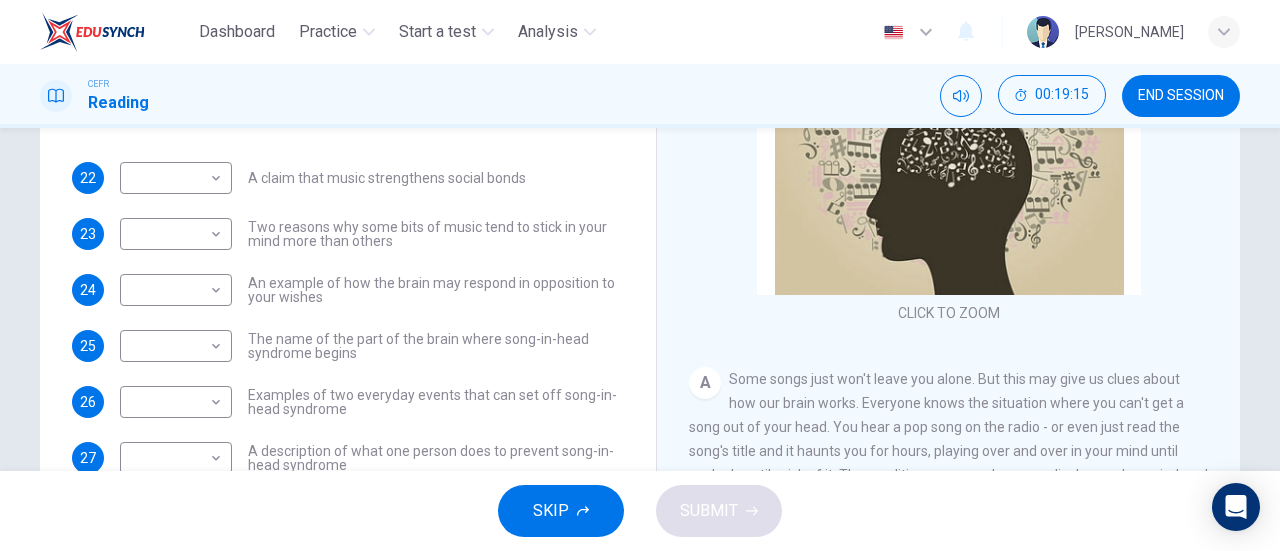 scroll, scrollTop: 311, scrollLeft: 0, axis: vertical 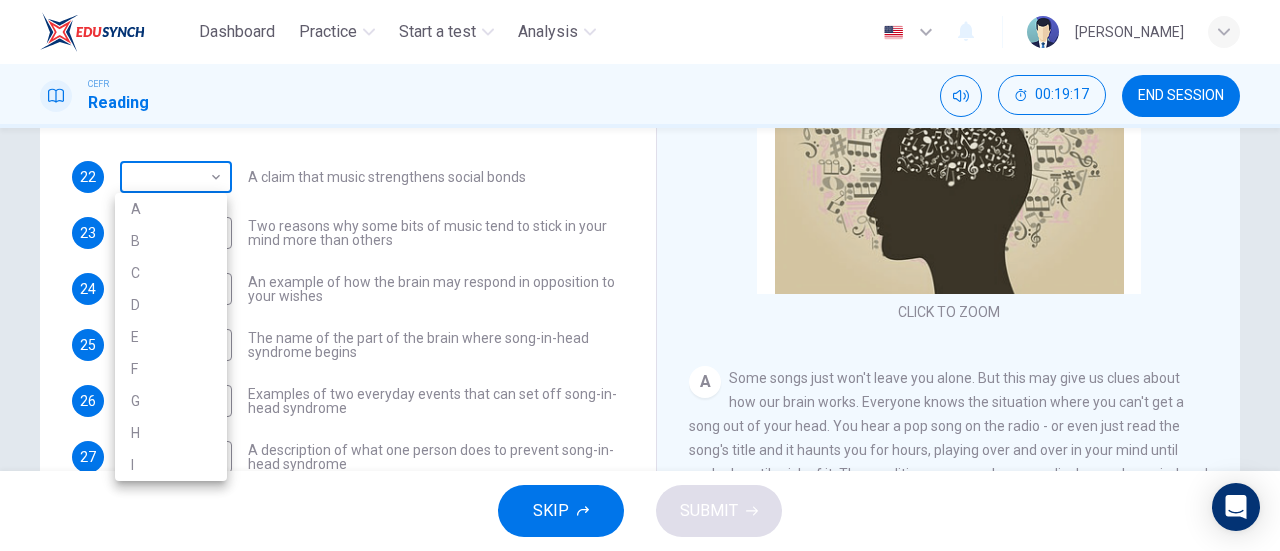 click on "Dashboard Practice Start a test Analysis English en ​ [PERSON_NAME] CEFR Reading 00:19:17 END SESSION Questions 22 - 27 The Reading Passage has nine paragraphs labelled  A-l .
Which paragraph contains the following information?
Write the correct letter  A-l  in the boxes below.
NB  You may use any letter  more than once. 22 ​ ​ A claim that music strengthens social bonds 23 ​ ​ Two reasons why some bits of music tend to stick in your mind more than others 24 ​ ​ An example of how the brain may respond in opposition to your wishes 25 ​ ​ The name of the part of the brain where song-in-head syndrome begins 26 ​ ​ Examples of two everyday events that can set off song-in-head syndrome 27 ​ ​ A description of what one person does to prevent song-in-head syndrome A Song on the Brain CLICK TO ZOOM Click to Zoom A B C D E F G H I SKIP SUBMIT EduSynch - Online Language Proficiency Testing
Dashboard Practice Start a test Analysis Notifications © Copyright  A B" at bounding box center [640, 275] 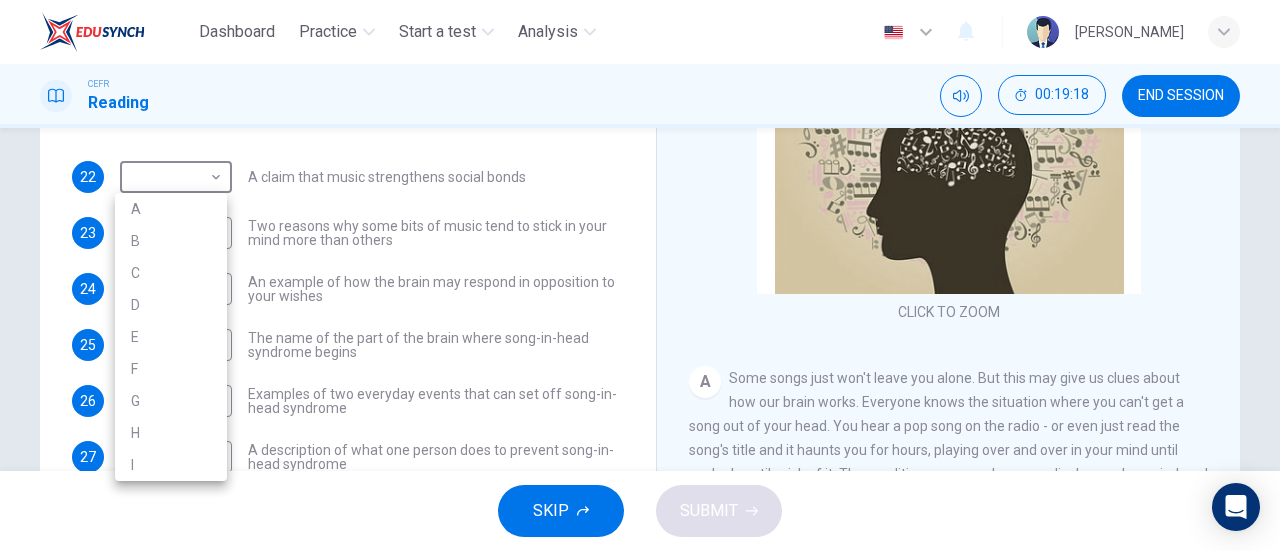 click at bounding box center [640, 275] 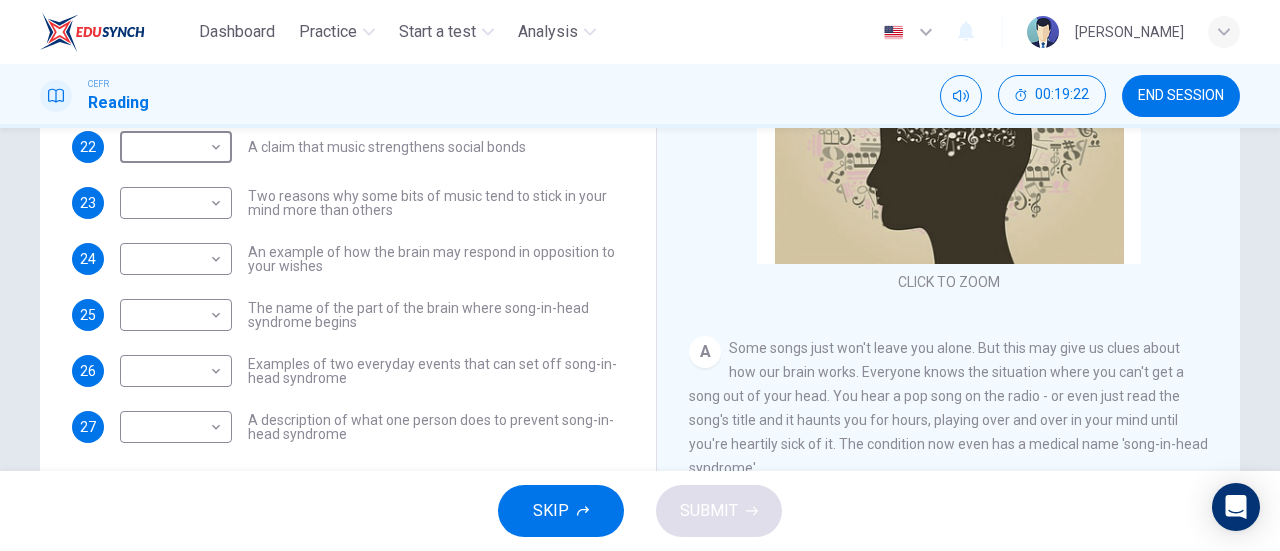 scroll, scrollTop: 328, scrollLeft: 0, axis: vertical 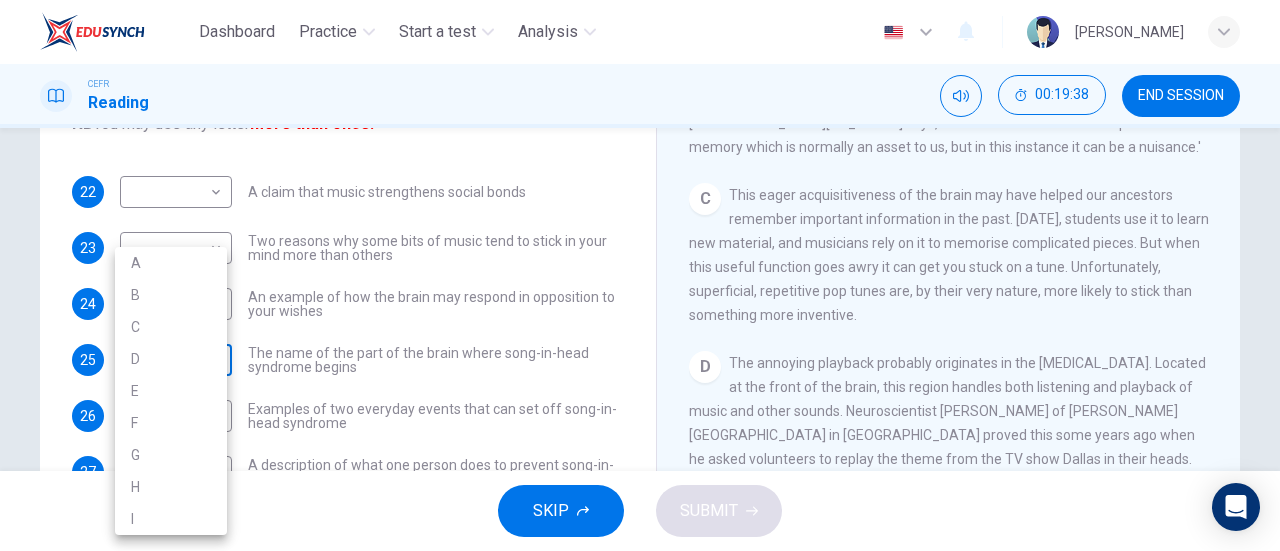 click on "Dashboard Practice Start a test Analysis English en ​ [PERSON_NAME] CEFR Reading 00:19:38 END SESSION Questions 22 - 27 The Reading Passage has nine paragraphs labelled  A-l .
Which paragraph contains the following information?
Write the correct letter  A-l  in the boxes below.
NB  You may use any letter  more than once. 22 ​ ​ A claim that music strengthens social bonds 23 ​ ​ Two reasons why some bits of music tend to stick in your mind more than others 24 ​ ​ An example of how the brain may respond in opposition to your wishes 25 ​ ​ The name of the part of the brain where song-in-head syndrome begins 26 ​ ​ Examples of two everyday events that can set off song-in-head syndrome 27 ​ ​ A description of what one person does to prevent song-in-head syndrome A Song on the Brain CLICK TO ZOOM Click to Zoom A B C D E F G H I SKIP SUBMIT EduSynch - Online Language Proficiency Testing
Dashboard Practice Start a test Analysis Notifications © Copyright  A B" at bounding box center (640, 275) 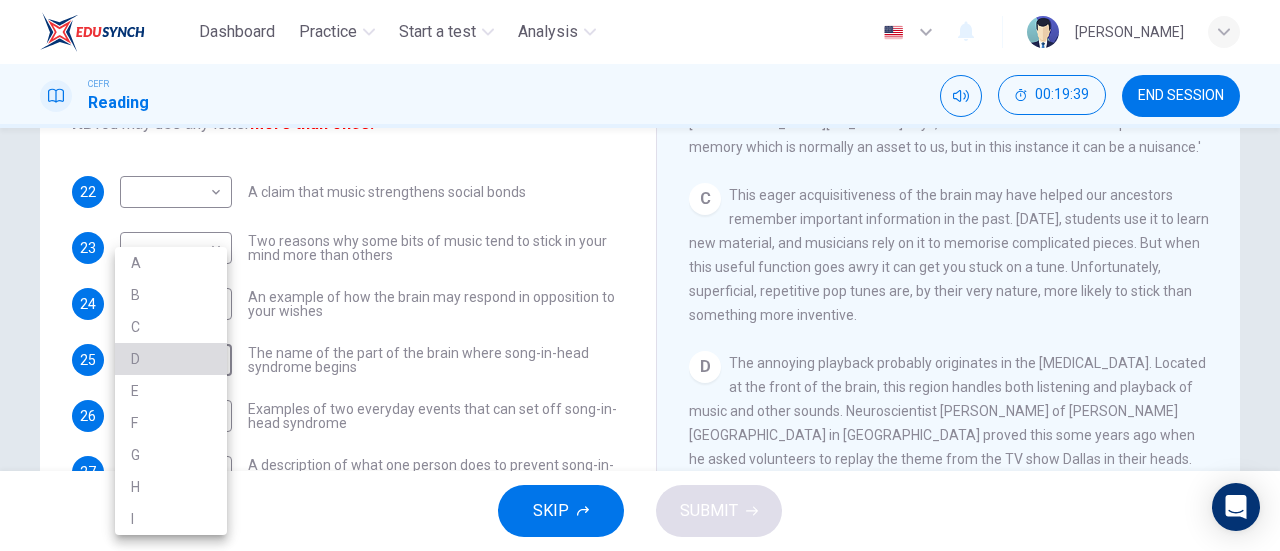 click on "D" at bounding box center [171, 359] 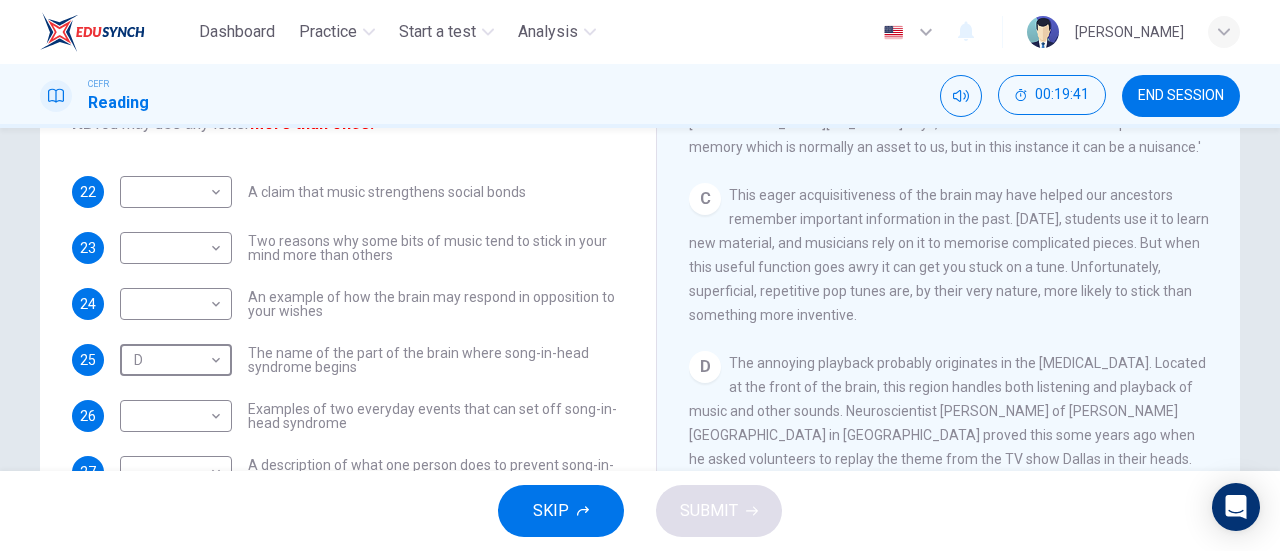 scroll, scrollTop: 621, scrollLeft: 0, axis: vertical 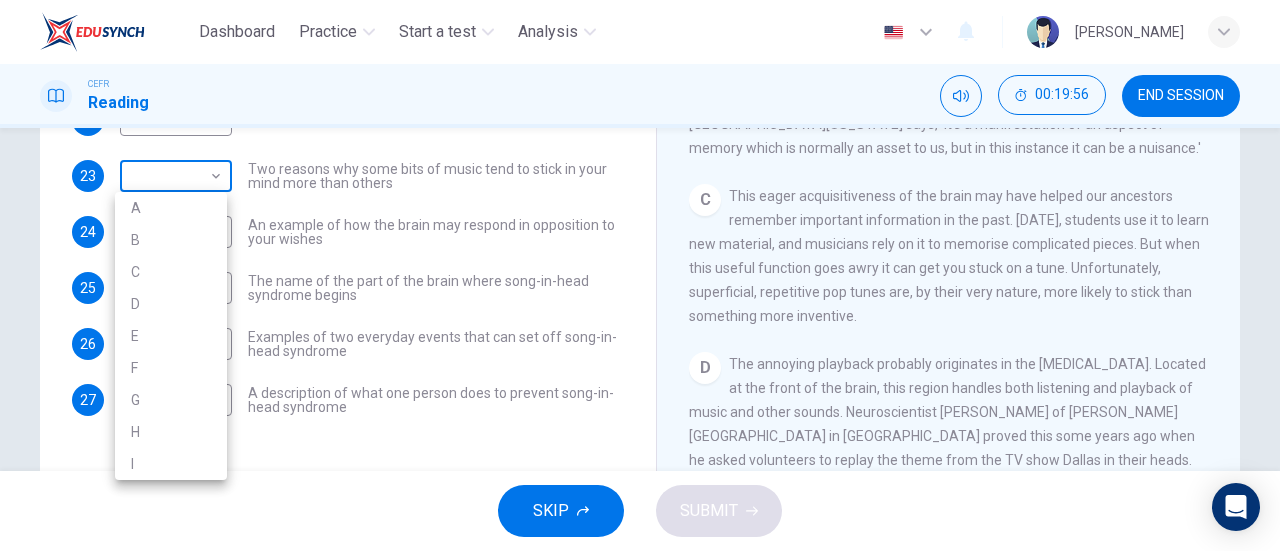 click on "Dashboard Practice Start a test Analysis English en ​ [PERSON_NAME] CEFR Reading 00:19:56 END SESSION Questions 22 - 27 The Reading Passage has nine paragraphs labelled  A-l .
Which paragraph contains the following information?
Write the correct letter  A-l  in the boxes below.
NB  You may use any letter  more than once. 22 ​ ​ A claim that music strengthens social bonds 23 ​ ​ Two reasons why some bits of music tend to stick in your mind more than others 24 ​ ​ An example of how the brain may respond in opposition to your wishes 25 D D ​ The name of the part of the brain where song-in-head syndrome begins 26 ​ ​ Examples of two everyday events that can set off song-in-head syndrome 27 ​ ​ A description of what one person does to prevent song-in-head syndrome A Song on the Brain CLICK TO ZOOM Click to Zoom A B C D E F G H I SKIP SUBMIT EduSynch - Online Language Proficiency Testing
Dashboard Practice Start a test Analysis Notifications © Copyright  A B" at bounding box center (640, 275) 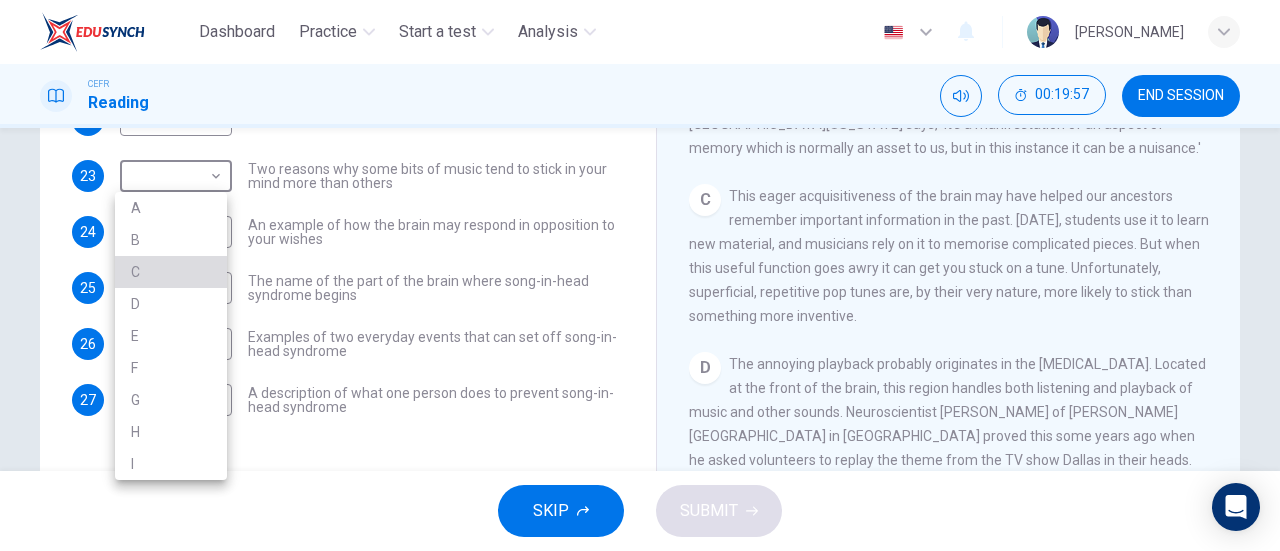 click on "C" at bounding box center (171, 272) 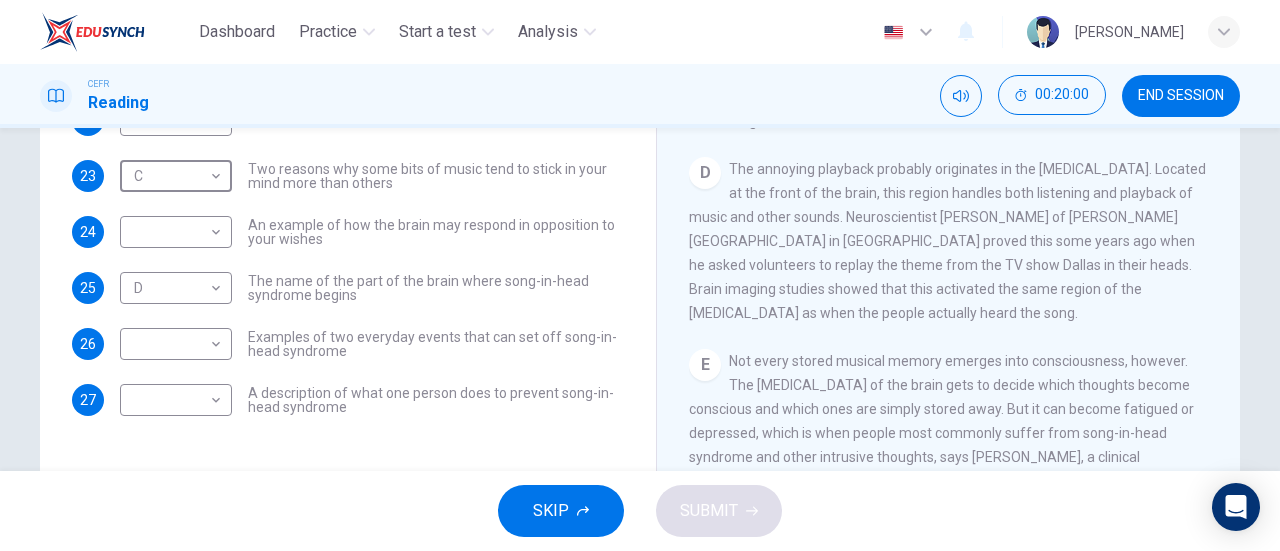 scroll, scrollTop: 773, scrollLeft: 0, axis: vertical 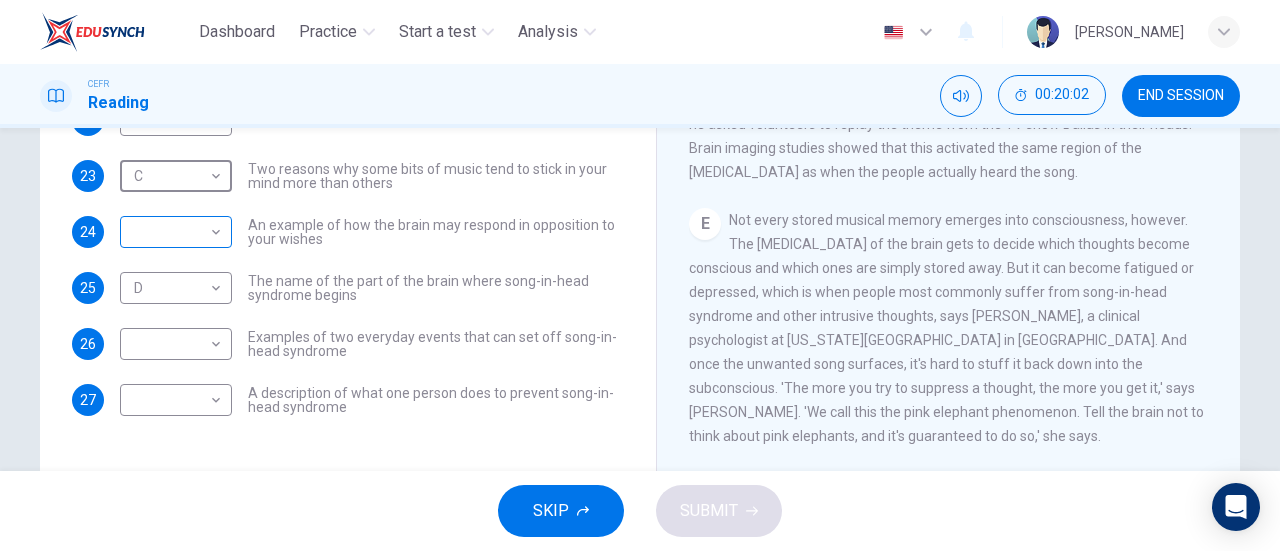 click on "Dashboard Practice Start a test Analysis English en ​ [PERSON_NAME] CEFR Reading 00:20:02 END SESSION Questions 22 - 27 The Reading Passage has nine paragraphs labelled  A-l .
Which paragraph contains the following information?
Write the correct letter  A-l  in the boxes below.
NB  You may use any letter  more than once. 22 ​ ​ A claim that music strengthens social bonds 23 C C ​ Two reasons why some bits of music tend to stick in your mind more than others 24 ​ ​ An example of how the brain may respond in opposition to your wishes 25 D D ​ The name of the part of the brain where song-in-head syndrome begins 26 ​ ​ Examples of two everyday events that can set off song-in-head syndrome 27 ​ ​ A description of what one person does to prevent song-in-head syndrome A Song on the Brain CLICK TO ZOOM Click to Zoom A B C D E F G H I SKIP SUBMIT EduSynch - Online Language Proficiency Testing
Dashboard Practice Start a test Analysis Notifications © Copyright" at bounding box center [640, 275] 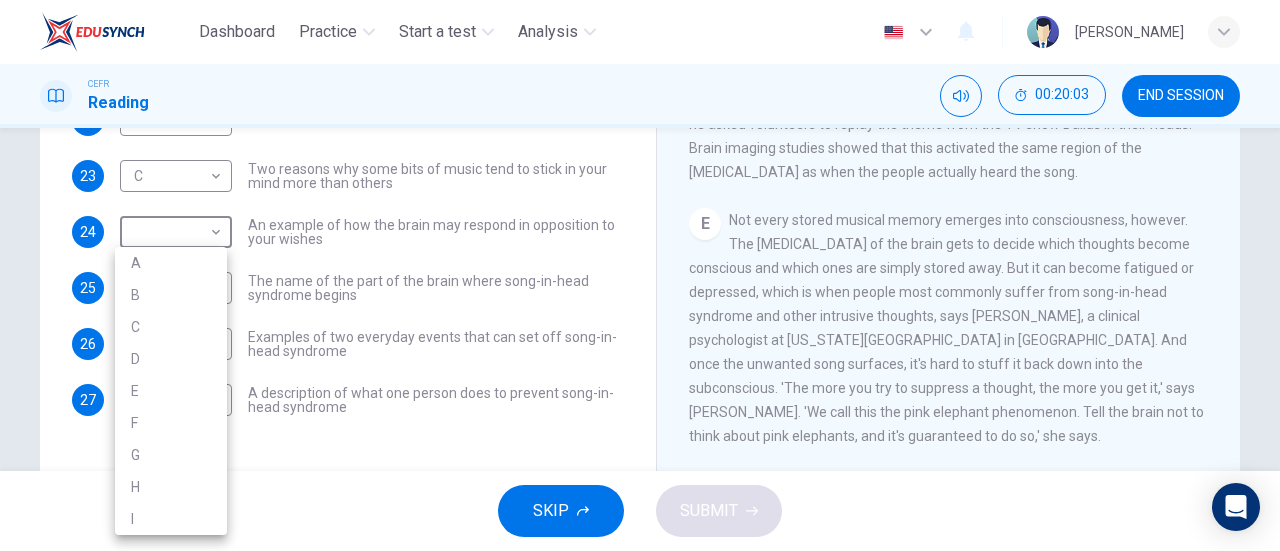 click at bounding box center [640, 275] 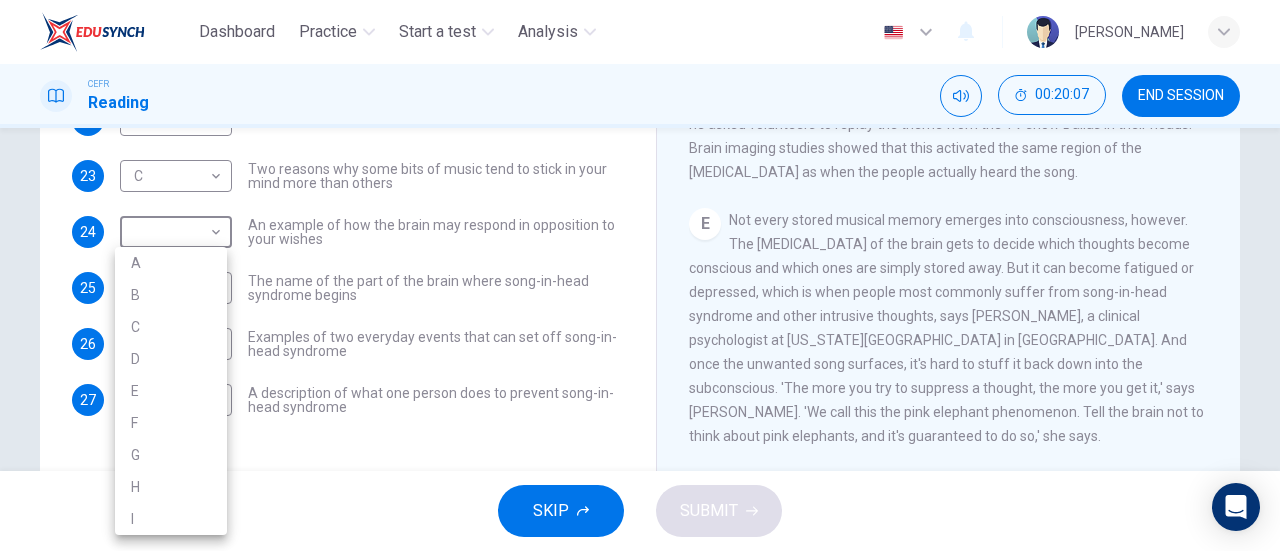 drag, startPoint x: 193, startPoint y: 241, endPoint x: 202, endPoint y: 405, distance: 164.24677 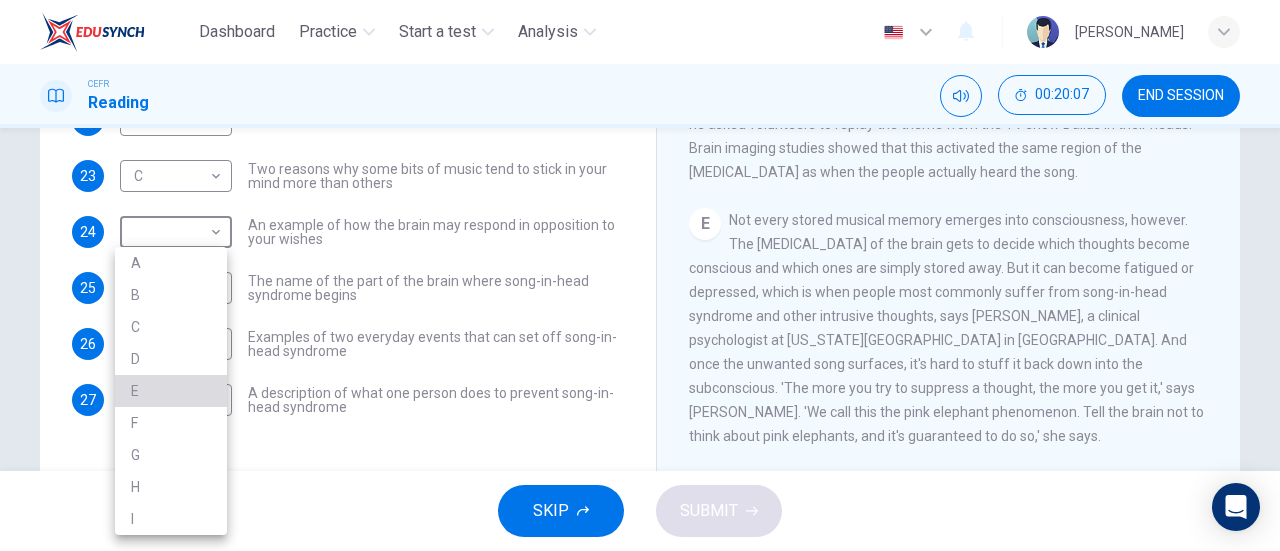 click on "E" at bounding box center [171, 391] 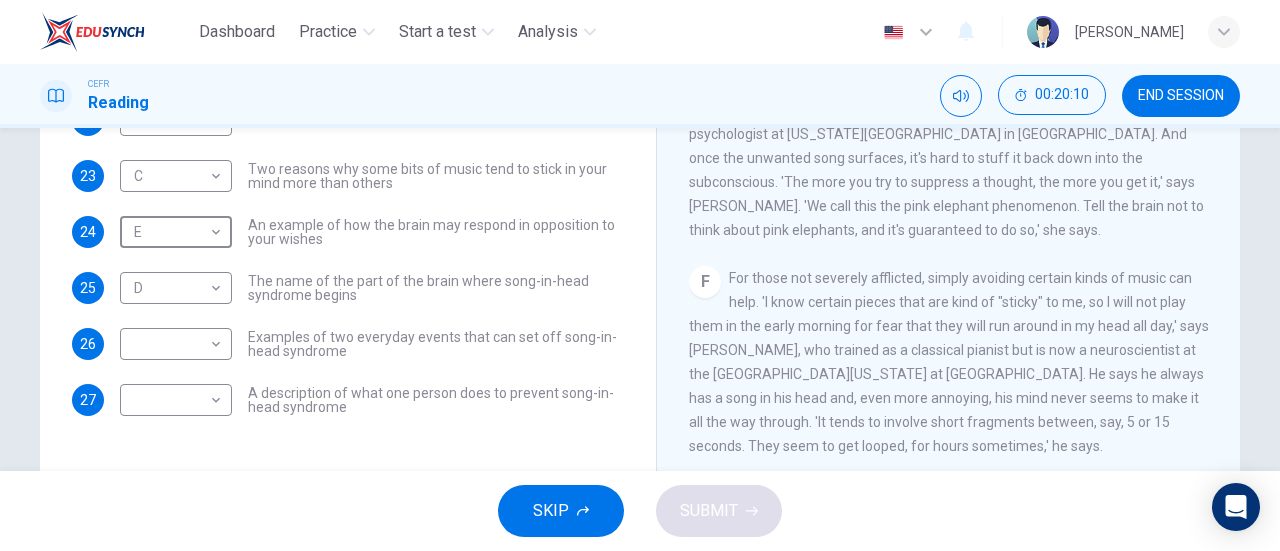 scroll, scrollTop: 985, scrollLeft: 0, axis: vertical 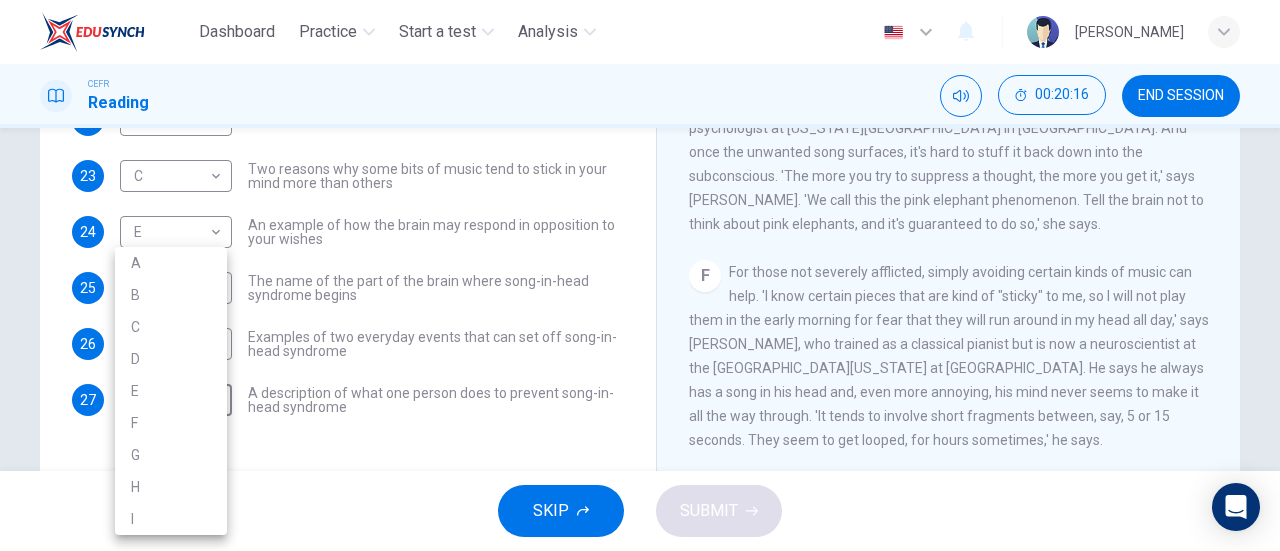 click on "Dashboard Practice Start a test Analysis English en ​ [PERSON_NAME] CEFR Reading 00:20:16 END SESSION Questions 22 - 27 The Reading Passage has nine paragraphs labelled  A-l .
Which paragraph contains the following information?
Write the correct letter  A-l  in the boxes below.
NB  You may use any letter  more than once. 22 ​ ​ A claim that music strengthens social bonds 23 C C ​ Two reasons why some bits of music tend to stick in your mind more than others 24 E E ​ An example of how the brain may respond in opposition to your wishes 25 D D ​ The name of the part of the brain where song-in-head syndrome begins 26 ​ ​ Examples of two everyday events that can set off song-in-head syndrome 27 ​ ​ A description of what one person does to prevent song-in-head syndrome A Song on the Brain CLICK TO ZOOM Click to Zoom A B C D E F G H I SKIP SUBMIT EduSynch - Online Language Proficiency Testing
Dashboard Practice Start a test Analysis Notifications © Copyright  A B" at bounding box center [640, 275] 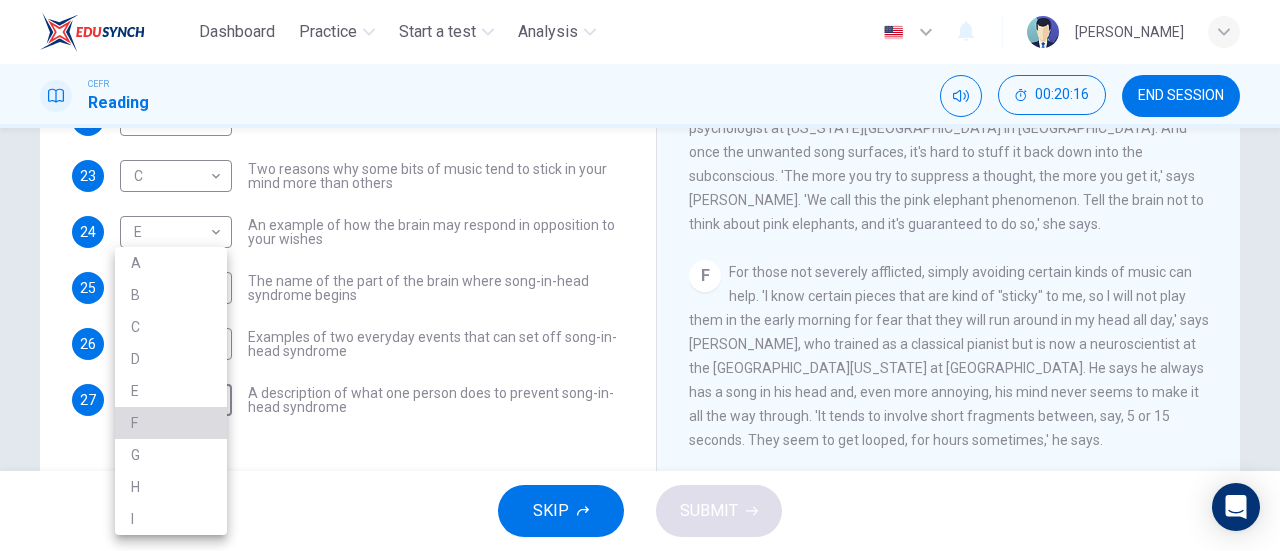 click on "F" at bounding box center [171, 423] 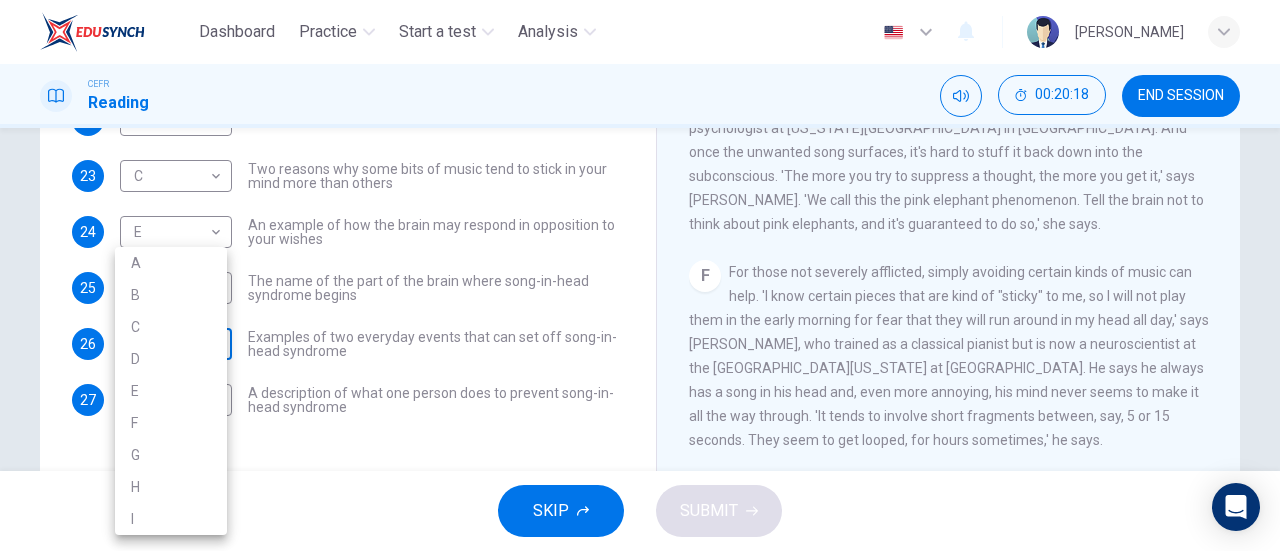 click on "Dashboard Practice Start a test Analysis English en ​ [PERSON_NAME] CEFR Reading 00:20:18 END SESSION Questions 22 - 27 The Reading Passage has nine paragraphs labelled  A-l .
Which paragraph contains the following information?
Write the correct letter  A-l  in the boxes below.
NB  You may use any letter  more than once. 22 ​ ​ A claim that music strengthens social bonds 23 C C ​ Two reasons why some bits of music tend to stick in your mind more than others 24 E E ​ An example of how the brain may respond in opposition to your wishes 25 D D ​ The name of the part of the brain where song-in-head syndrome begins 26 ​ ​ Examples of two everyday events that can set off song-in-head syndrome 27 F F ​ A description of what one person does to prevent song-in-head syndrome A Song on the Brain CLICK TO ZOOM Click to Zoom A B C D E F G H I SKIP SUBMIT EduSynch - Online Language Proficiency Testing
Dashboard Practice Start a test Analysis Notifications © Copyright  A B" at bounding box center [640, 275] 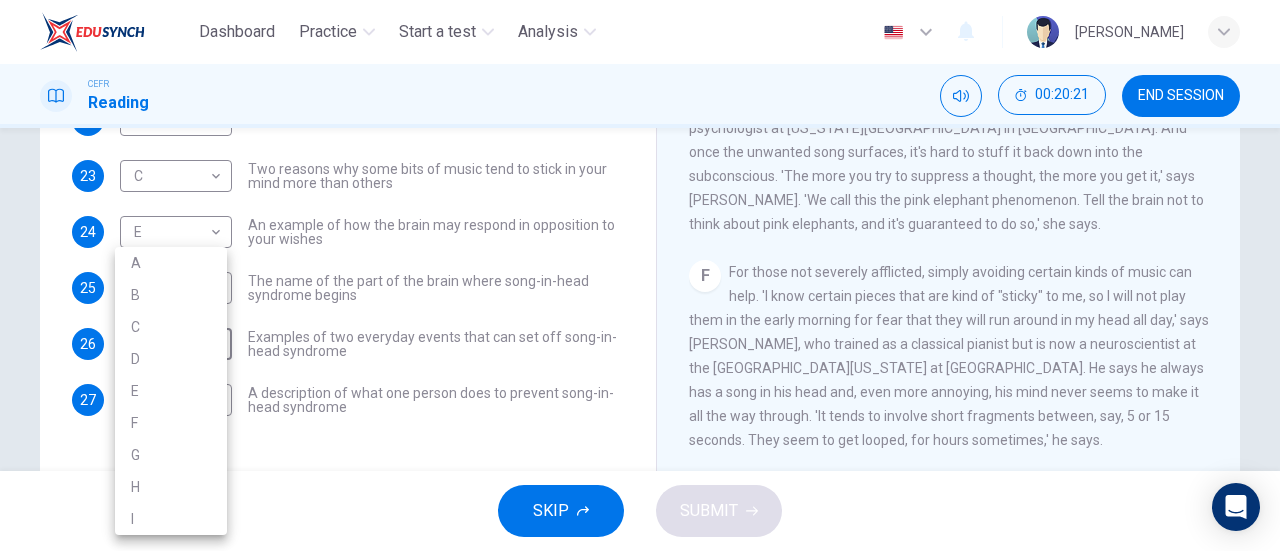 drag, startPoint x: 276, startPoint y: 245, endPoint x: 194, endPoint y: 223, distance: 84.89994 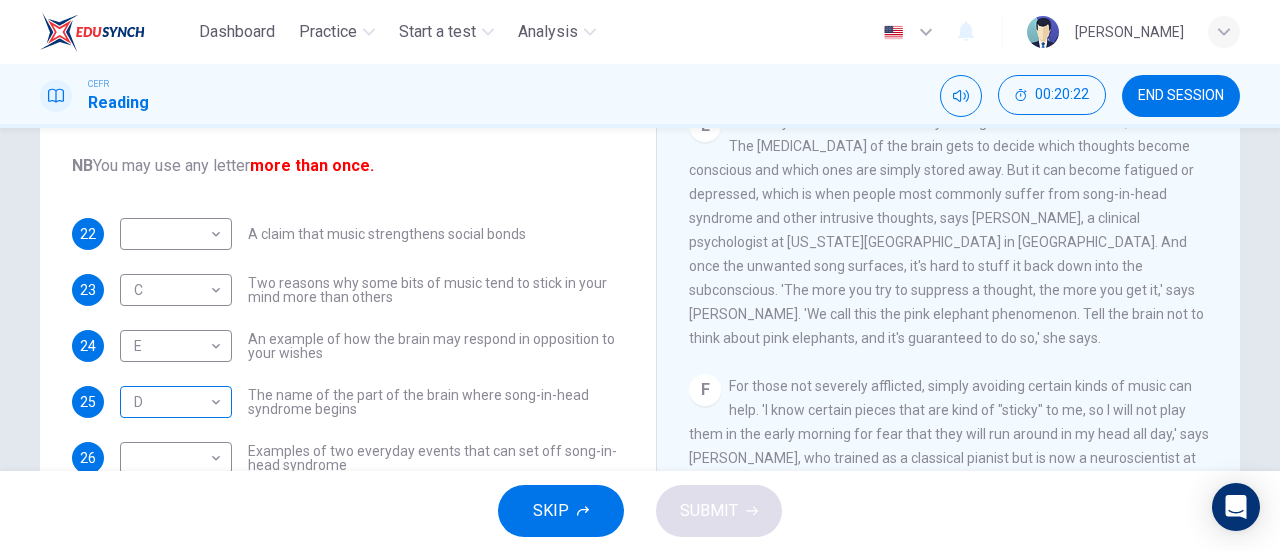 scroll, scrollTop: 253, scrollLeft: 0, axis: vertical 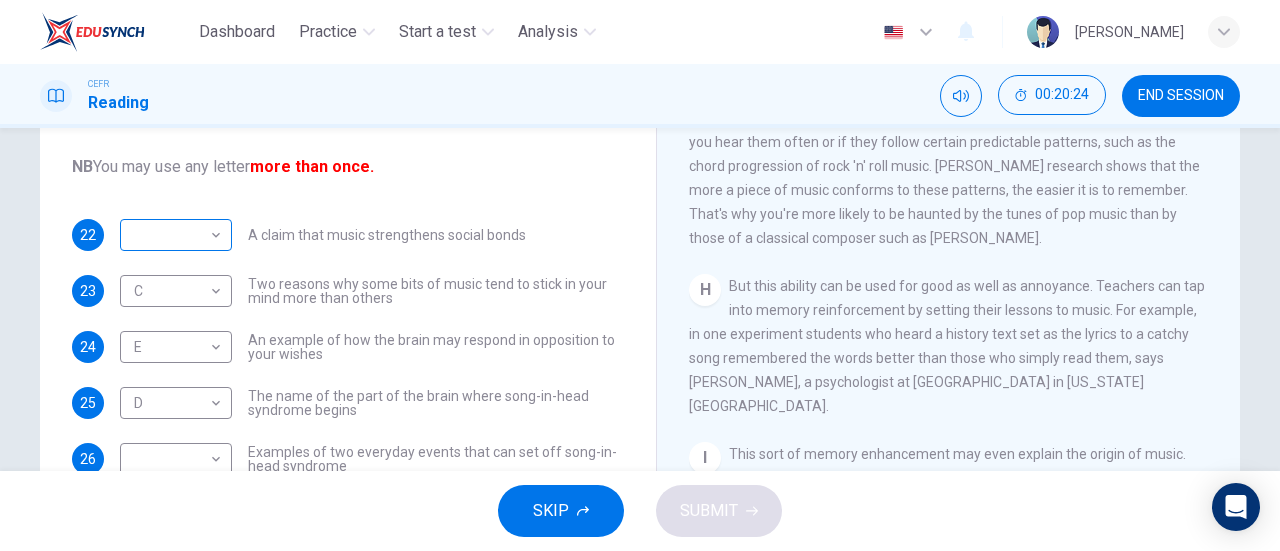 click on "Dashboard Practice Start a test Analysis English en ​ [PERSON_NAME] CEFR Reading 00:20:24 END SESSION Questions 22 - 27 The Reading Passage has nine paragraphs labelled  A-l .
Which paragraph contains the following information?
Write the correct letter  A-l  in the boxes below.
NB  You may use any letter  more than once. 22 ​ ​ A claim that music strengthens social bonds 23 C C ​ Two reasons why some bits of music tend to stick in your mind more than others 24 E E ​ An example of how the brain may respond in opposition to your wishes 25 D D ​ The name of the part of the brain where song-in-head syndrome begins 26 ​ ​ Examples of two everyday events that can set off song-in-head syndrome 27 F F ​ A description of what one person does to prevent song-in-head syndrome A Song on the Brain CLICK TO ZOOM Click to Zoom A B C D E F G H I SKIP SUBMIT EduSynch - Online Language Proficiency Testing
Dashboard Practice Start a test Analysis Notifications © Copyright" at bounding box center [640, 275] 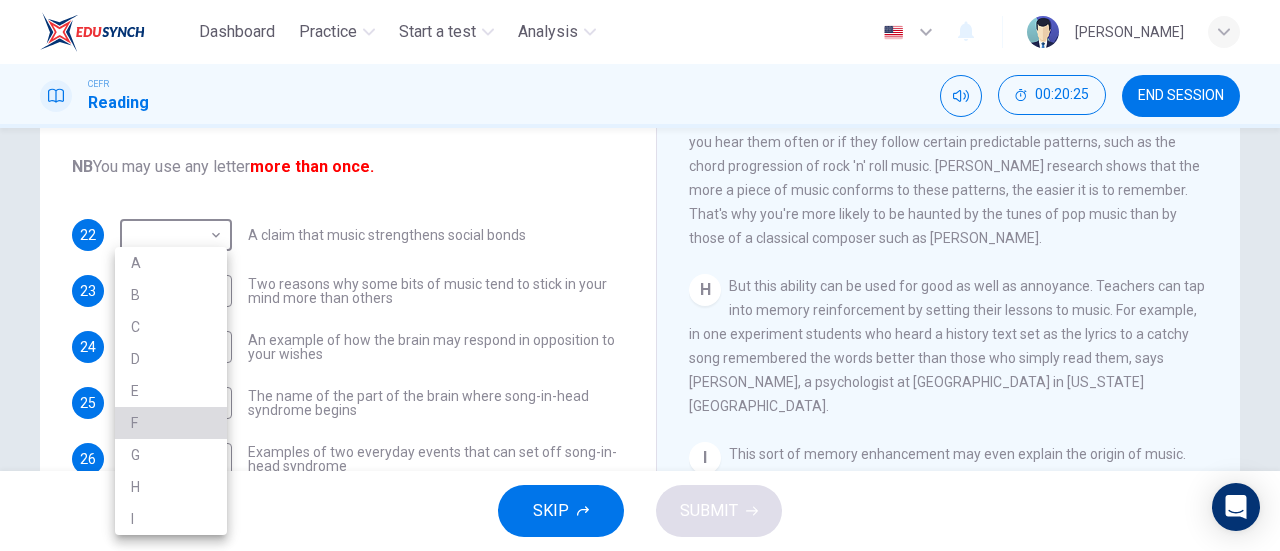 click on "F" at bounding box center (171, 423) 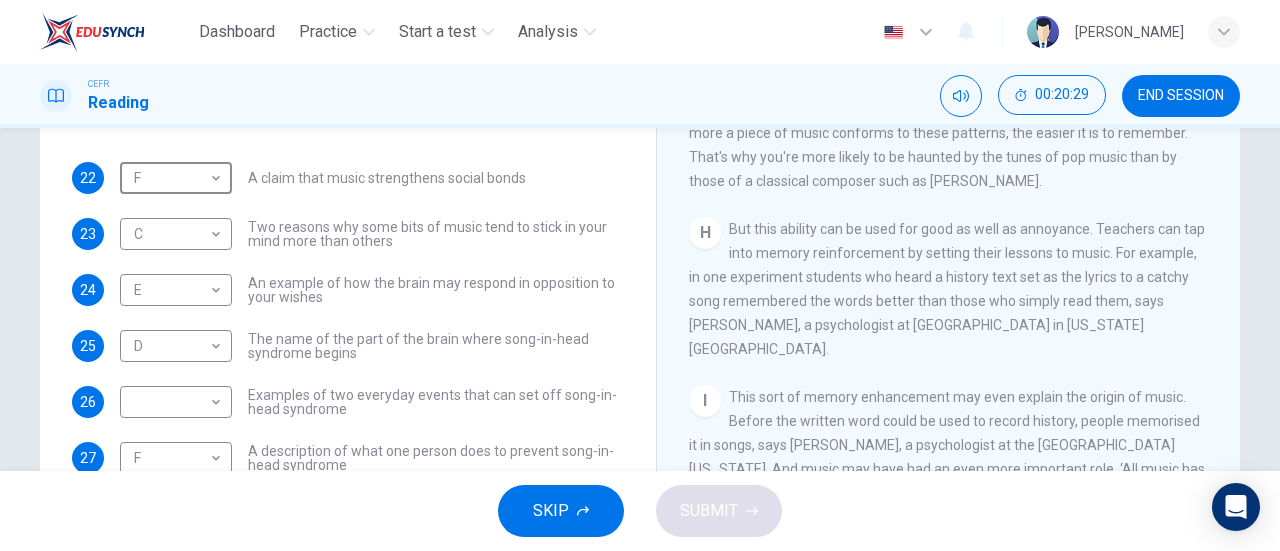 scroll, scrollTop: 432, scrollLeft: 0, axis: vertical 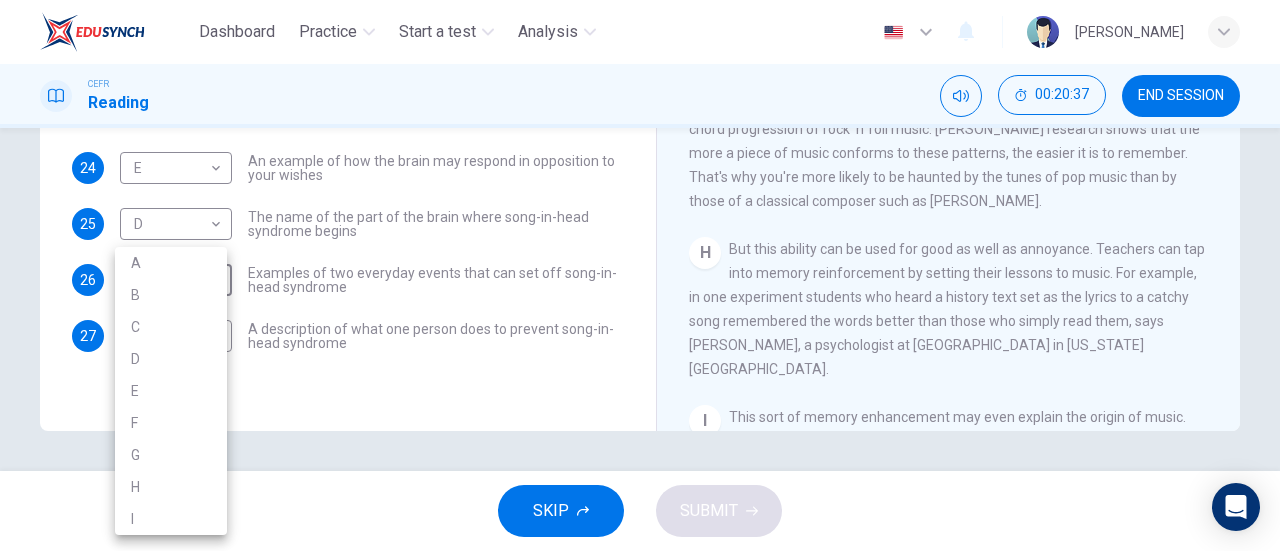 drag, startPoint x: 164, startPoint y: 281, endPoint x: 202, endPoint y: 481, distance: 203.57799 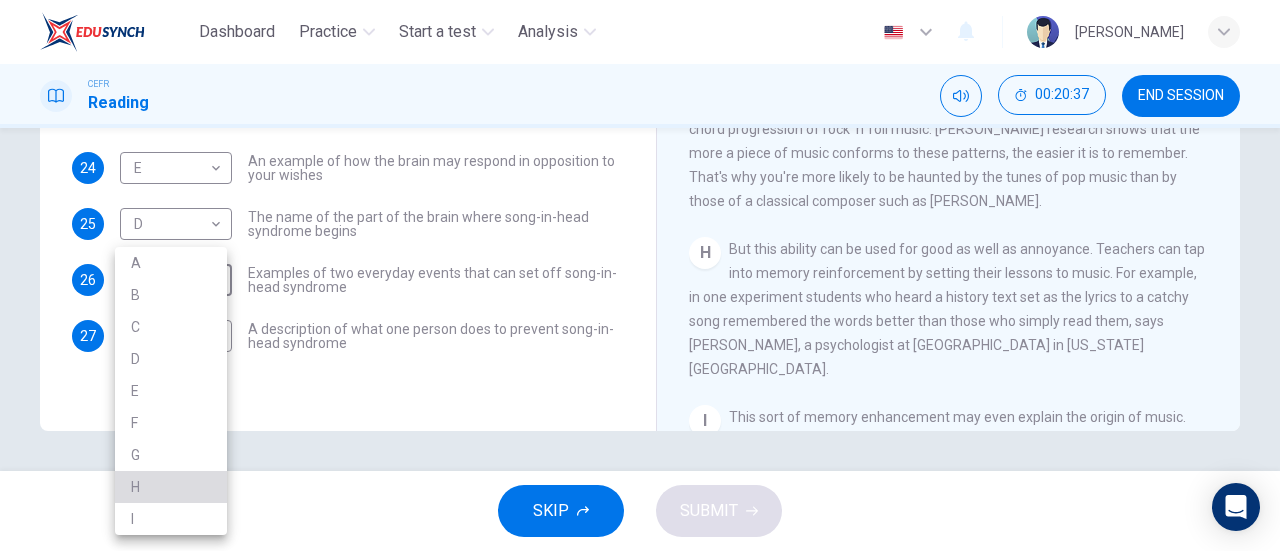 click on "H" at bounding box center (171, 487) 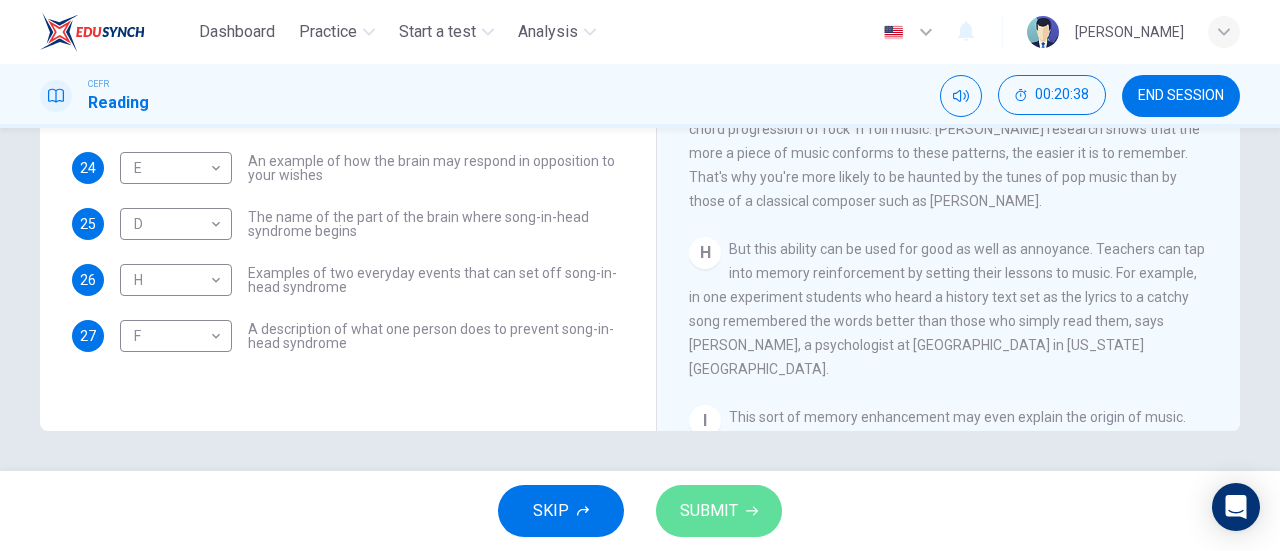 click on "SUBMIT" at bounding box center [719, 511] 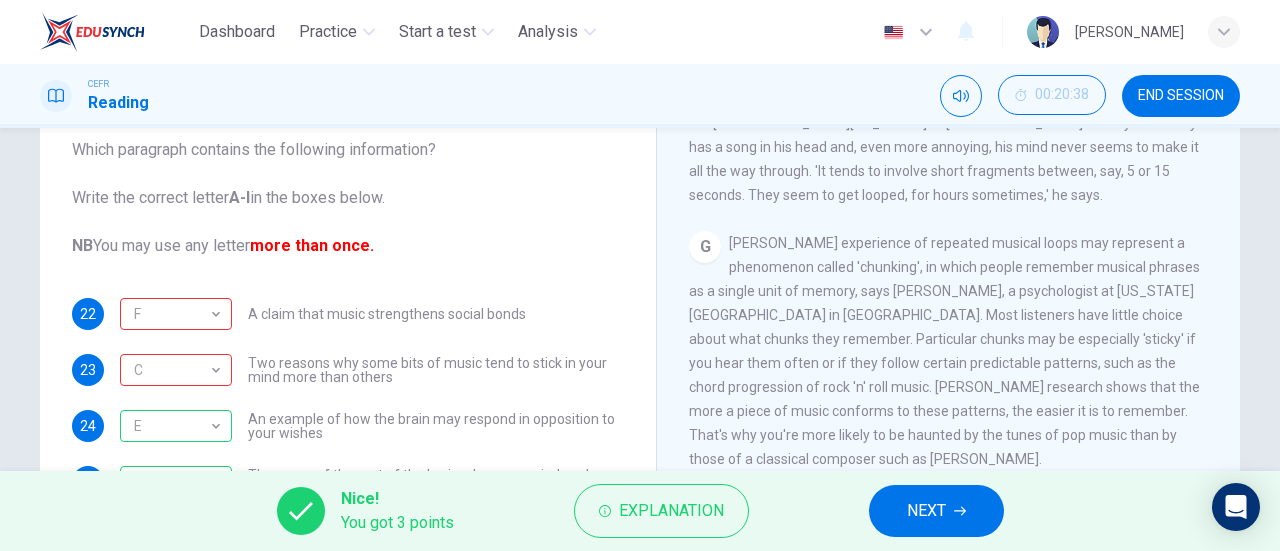 scroll, scrollTop: 170, scrollLeft: 0, axis: vertical 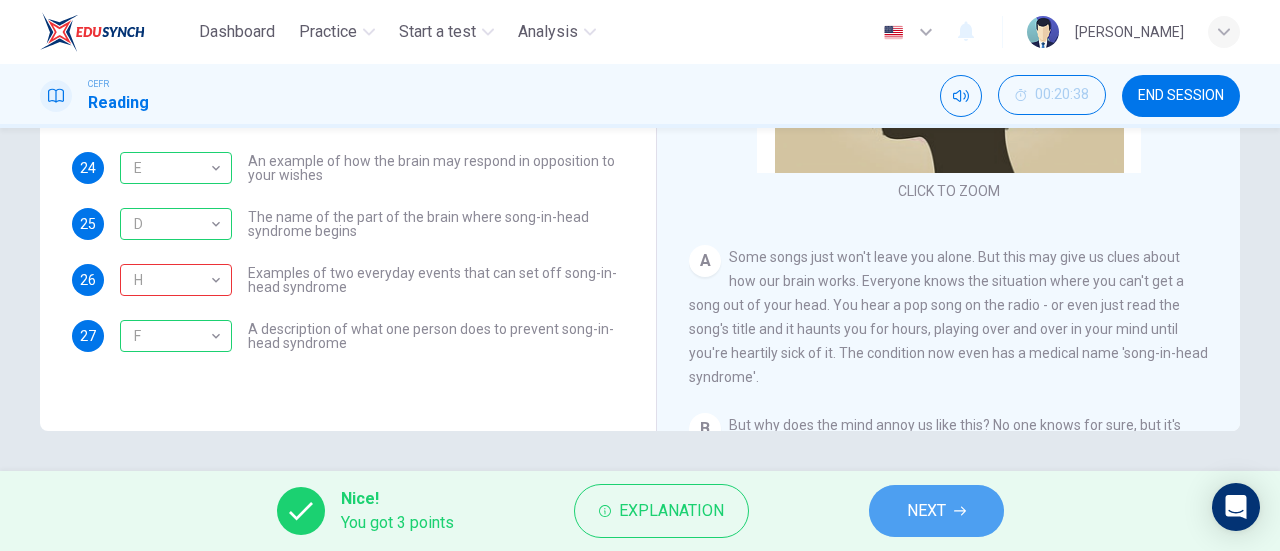 click on "NEXT" at bounding box center (926, 511) 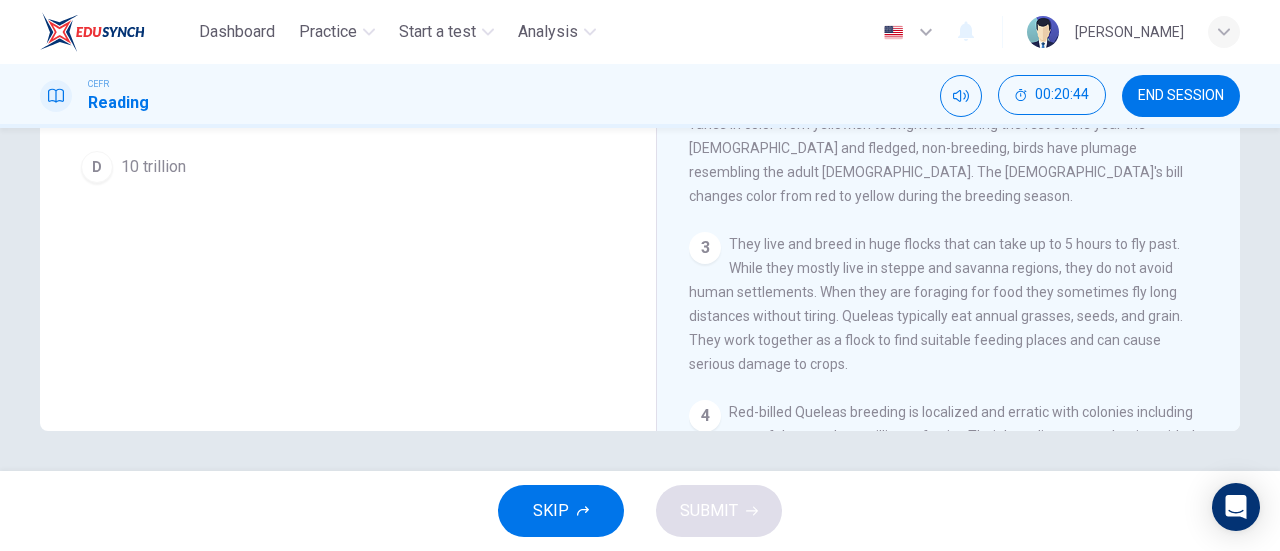 scroll, scrollTop: 0, scrollLeft: 0, axis: both 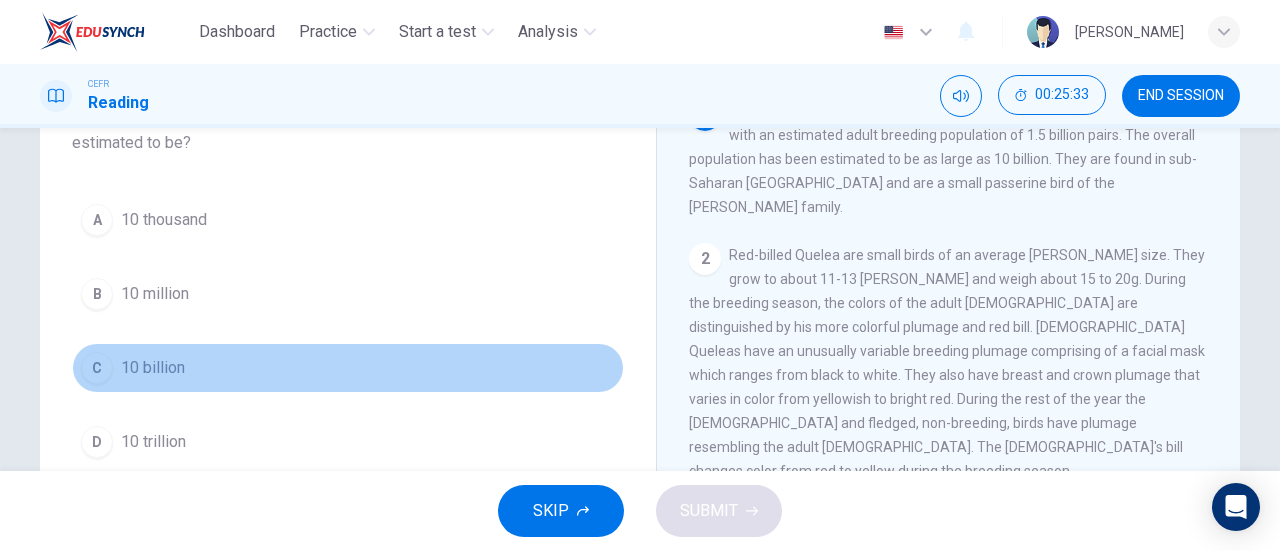 click on "C 10 billion" at bounding box center (348, 368) 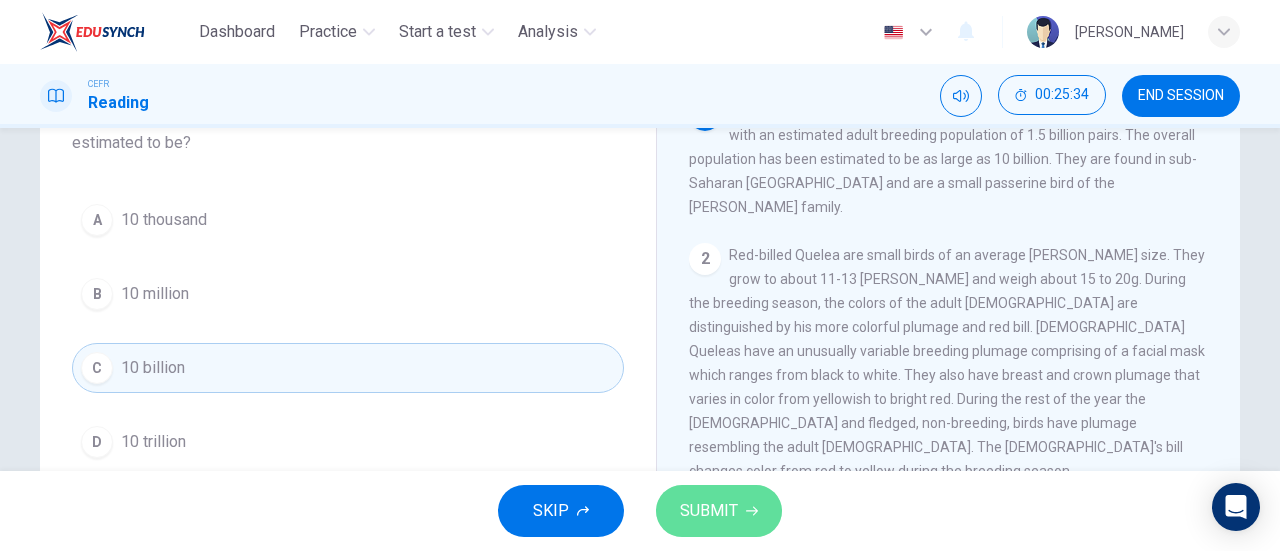 click on "SUBMIT" at bounding box center (719, 511) 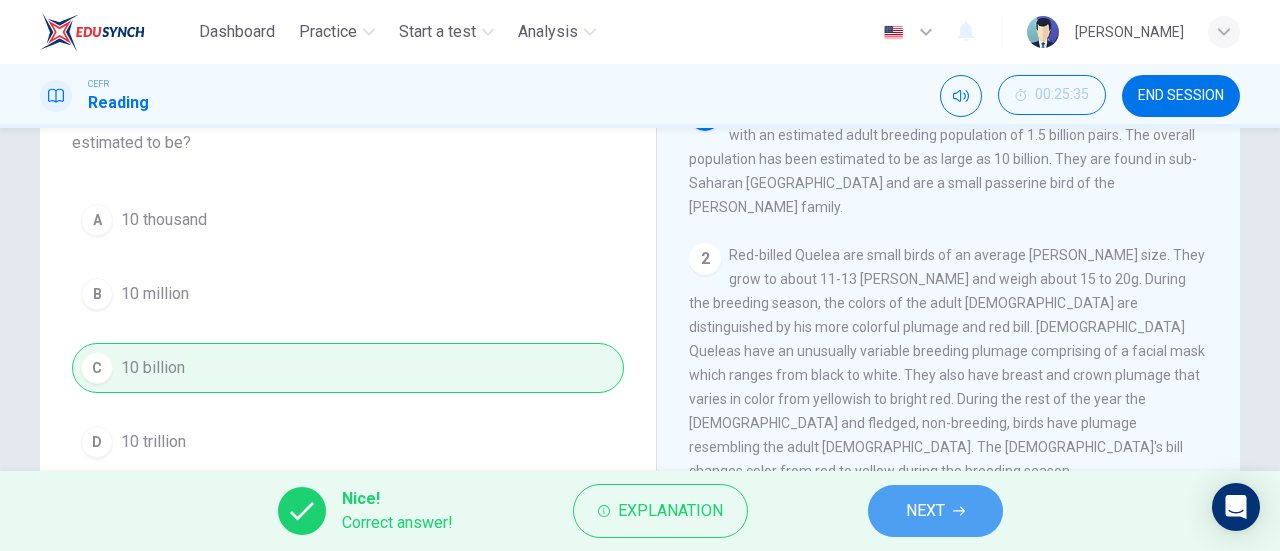 click on "NEXT" at bounding box center (925, 511) 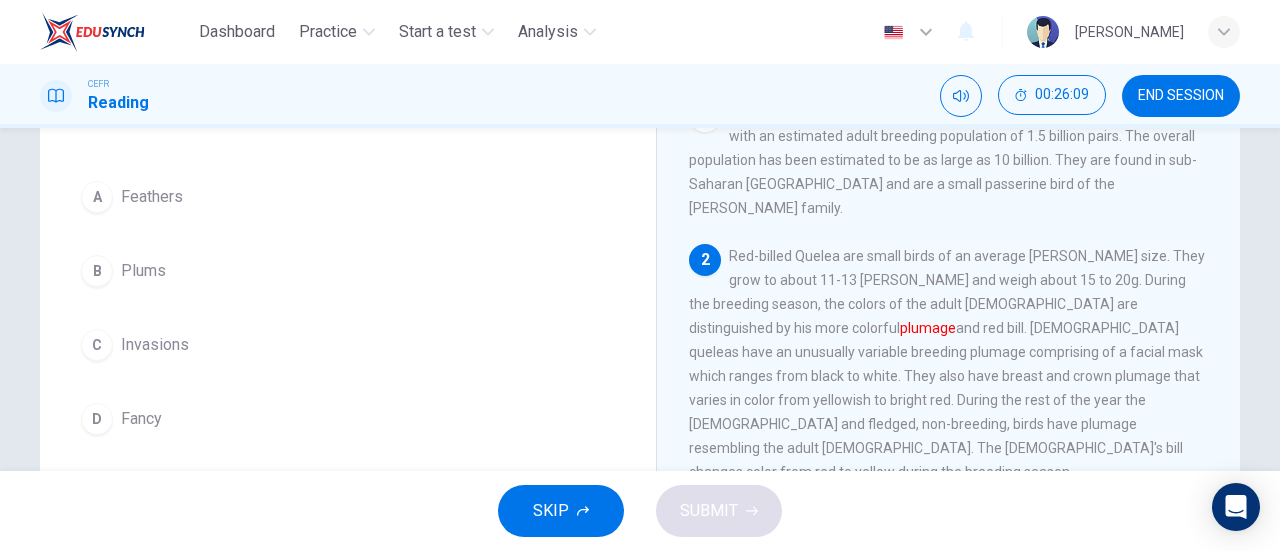 scroll, scrollTop: 155, scrollLeft: 0, axis: vertical 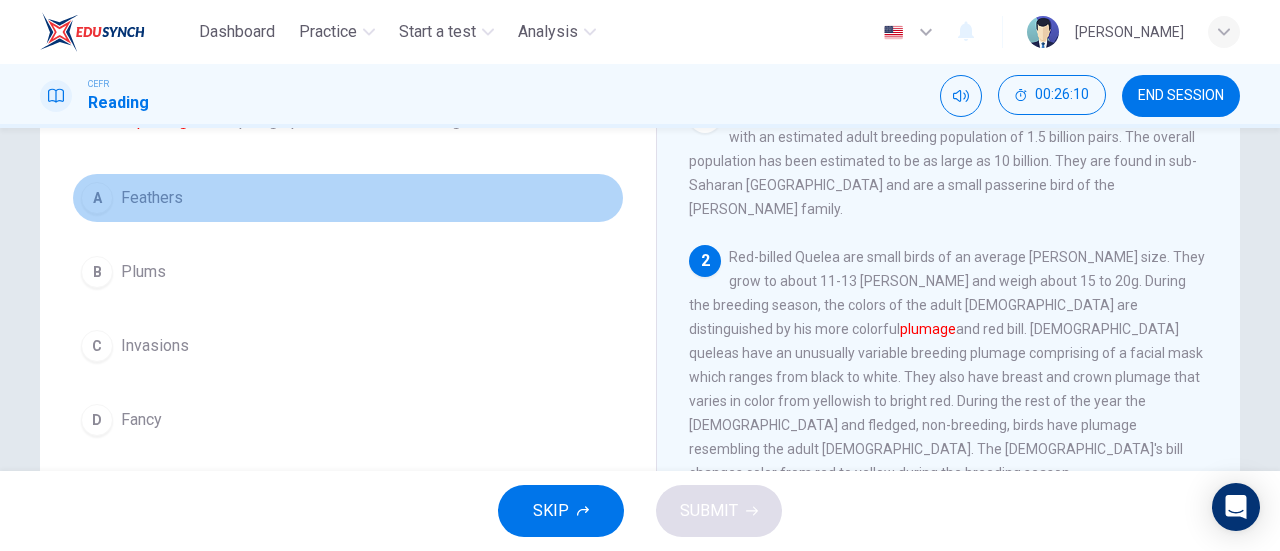 click on "A Feathers" at bounding box center (348, 198) 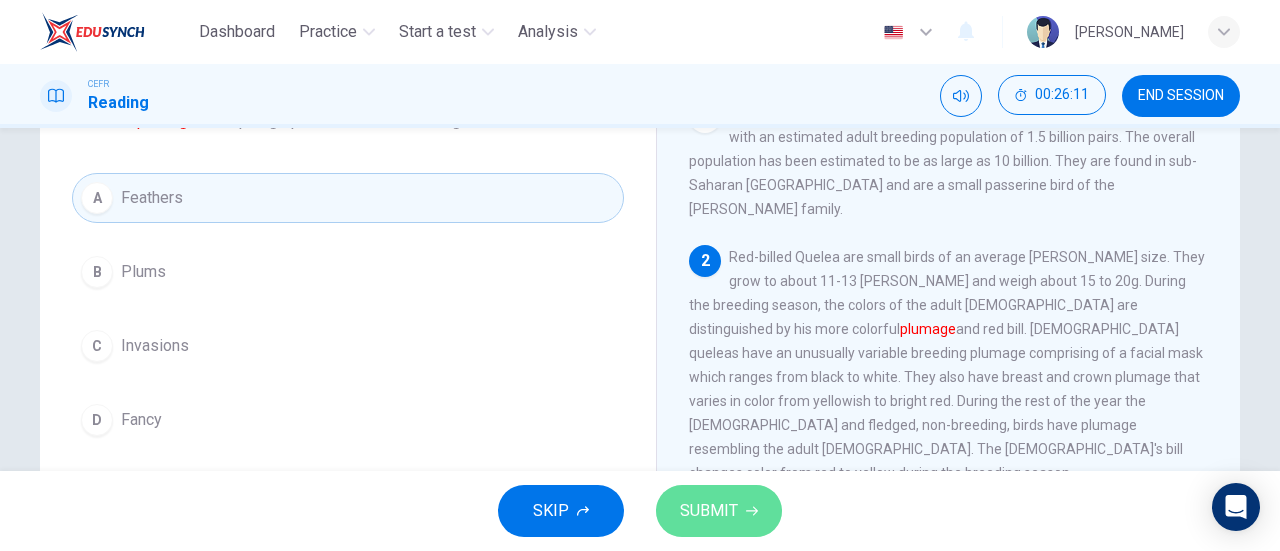 click on "SUBMIT" at bounding box center (709, 511) 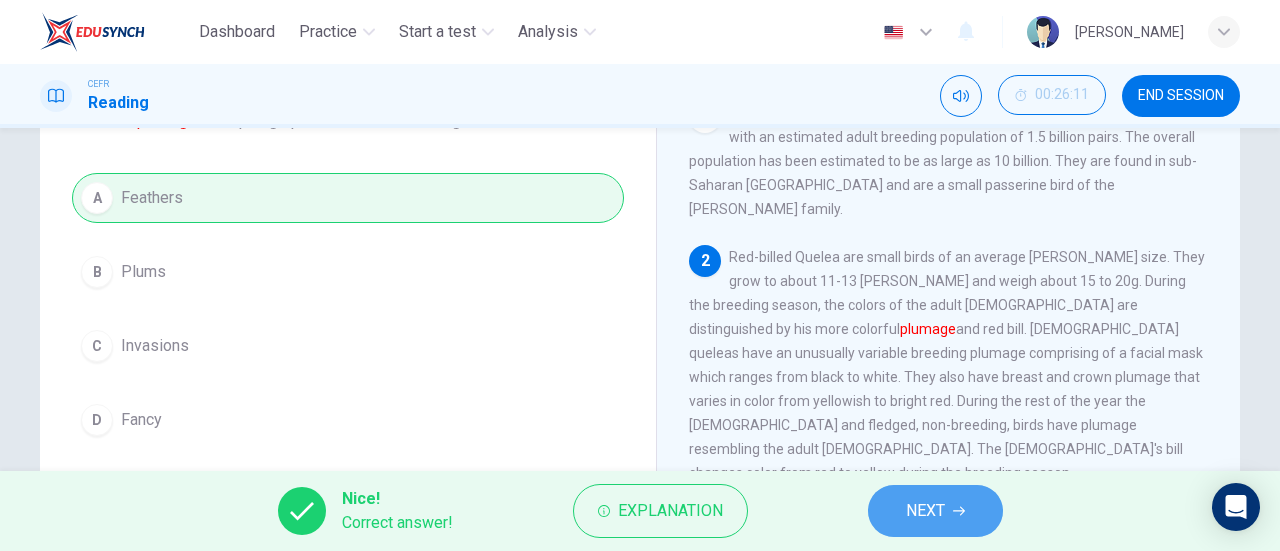 click on "NEXT" at bounding box center (935, 511) 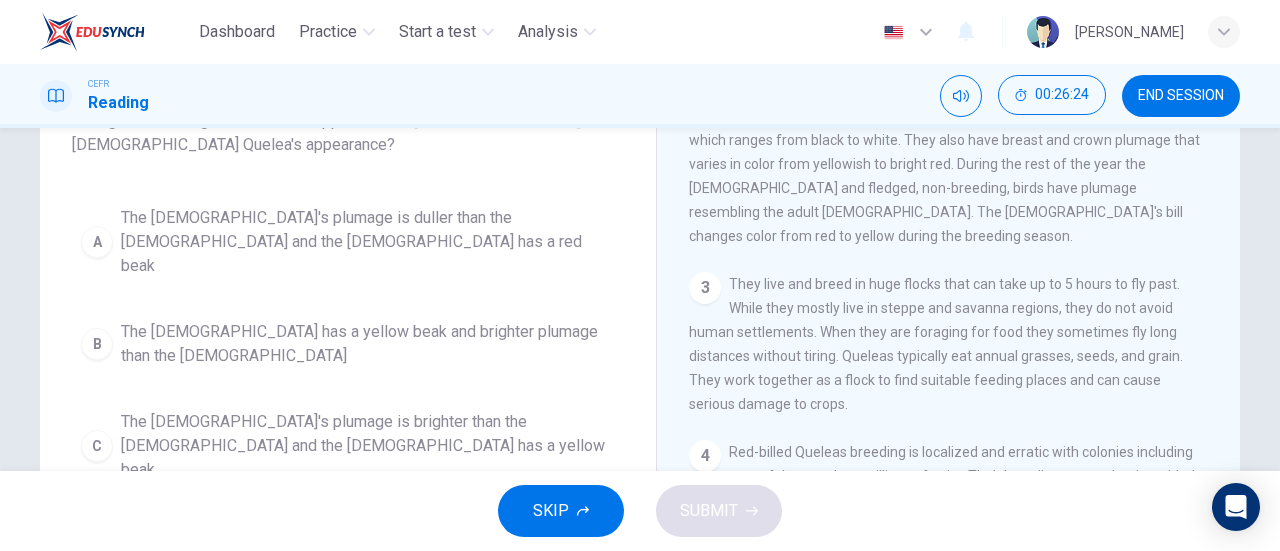 scroll, scrollTop: 238, scrollLeft: 0, axis: vertical 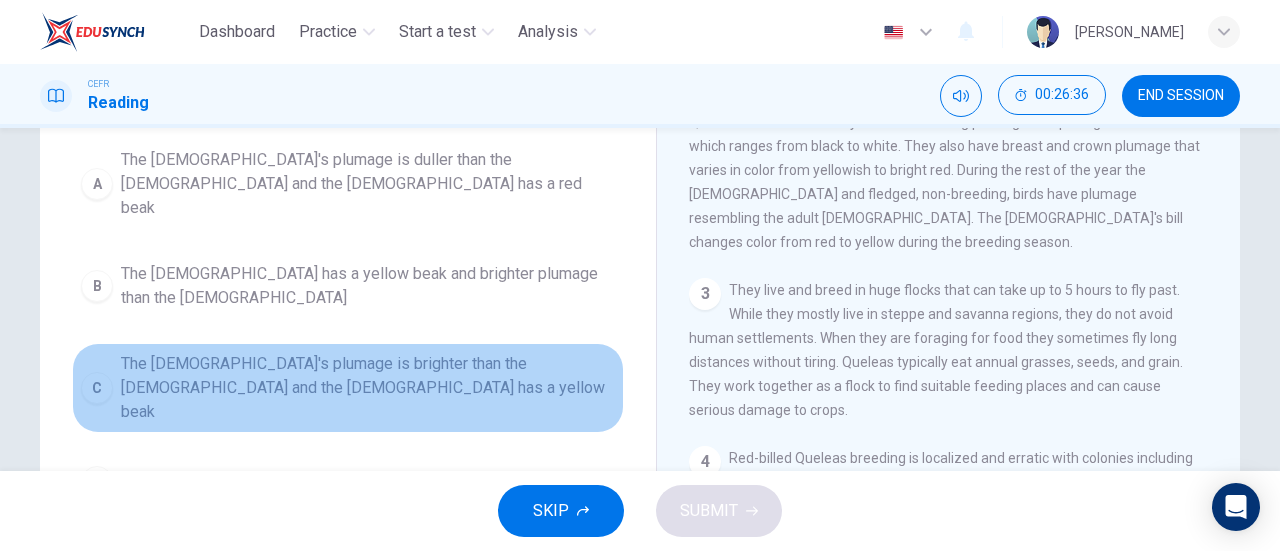 click on "The [DEMOGRAPHIC_DATA]'s plumage is brighter than the [DEMOGRAPHIC_DATA] and the [DEMOGRAPHIC_DATA] has a yellow beak" at bounding box center (368, 388) 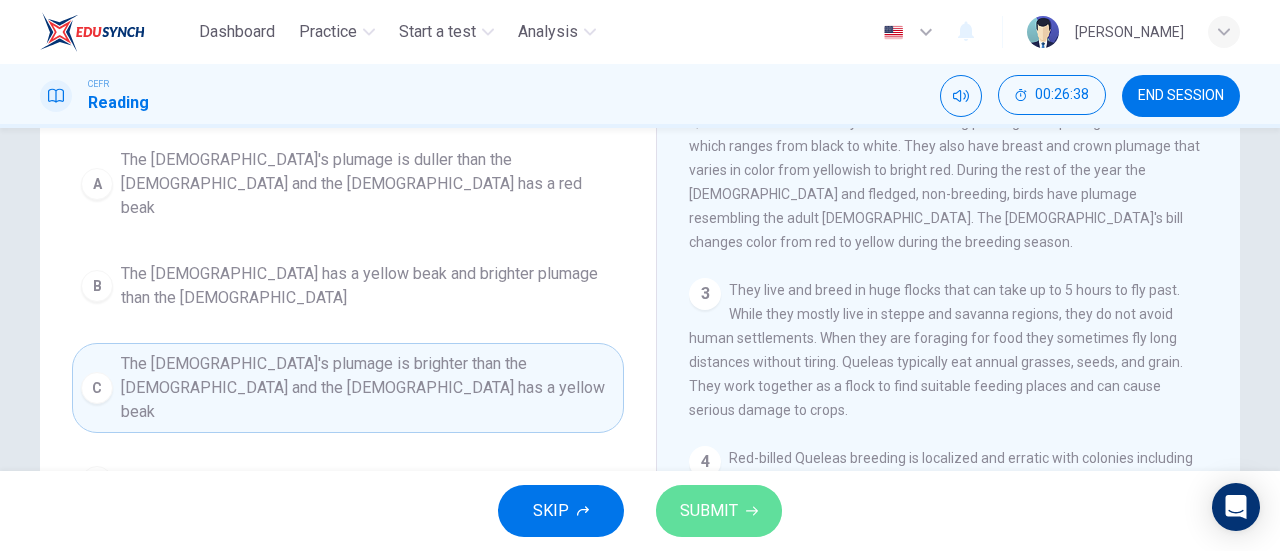 click on "SUBMIT" at bounding box center (719, 511) 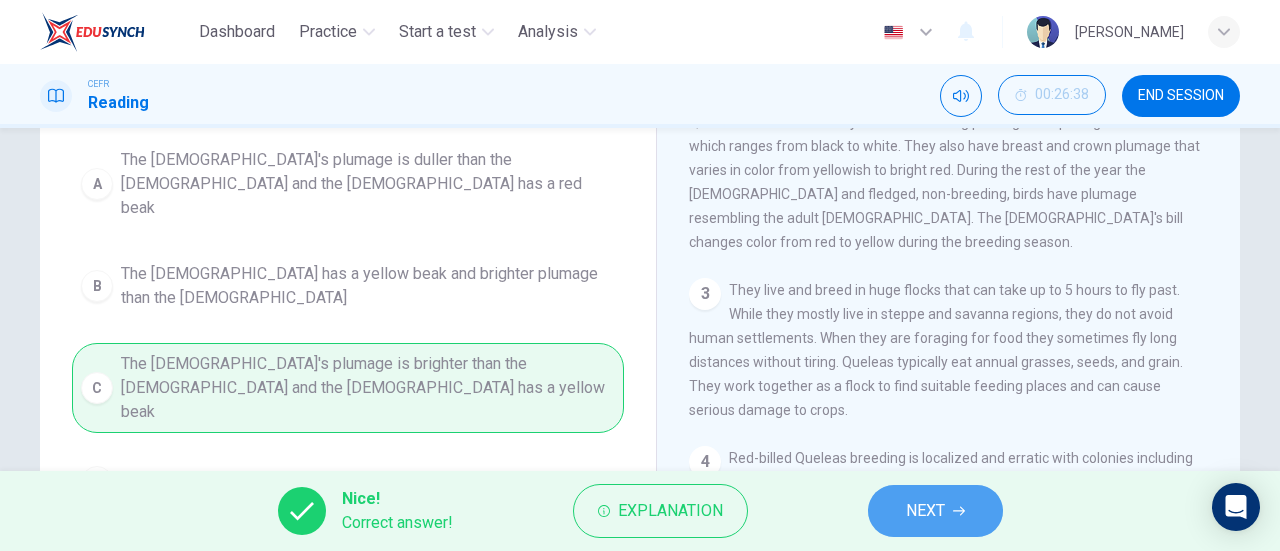 click on "NEXT" at bounding box center (925, 511) 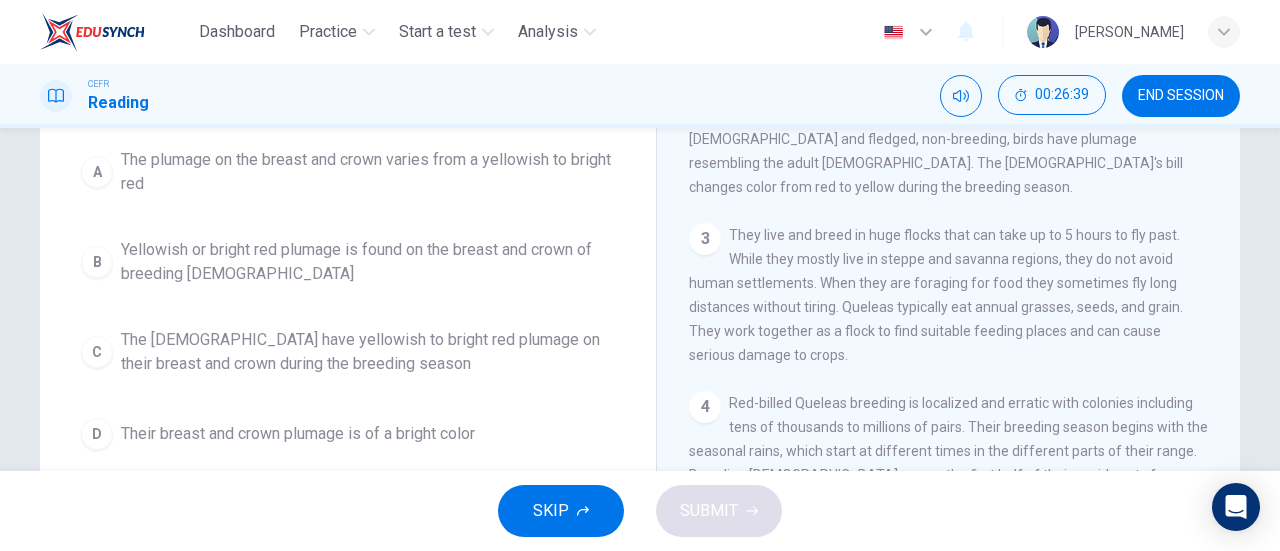 scroll, scrollTop: 181, scrollLeft: 0, axis: vertical 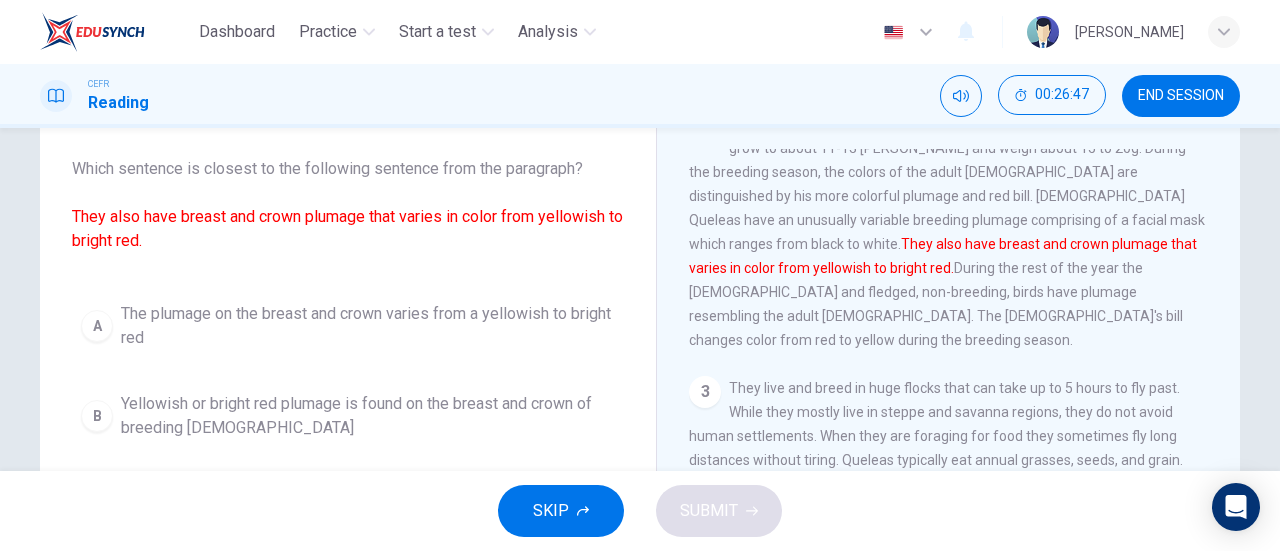 click on "They also have breast and crown plumage that varies in color from yellowish to bright red." at bounding box center [347, 228] 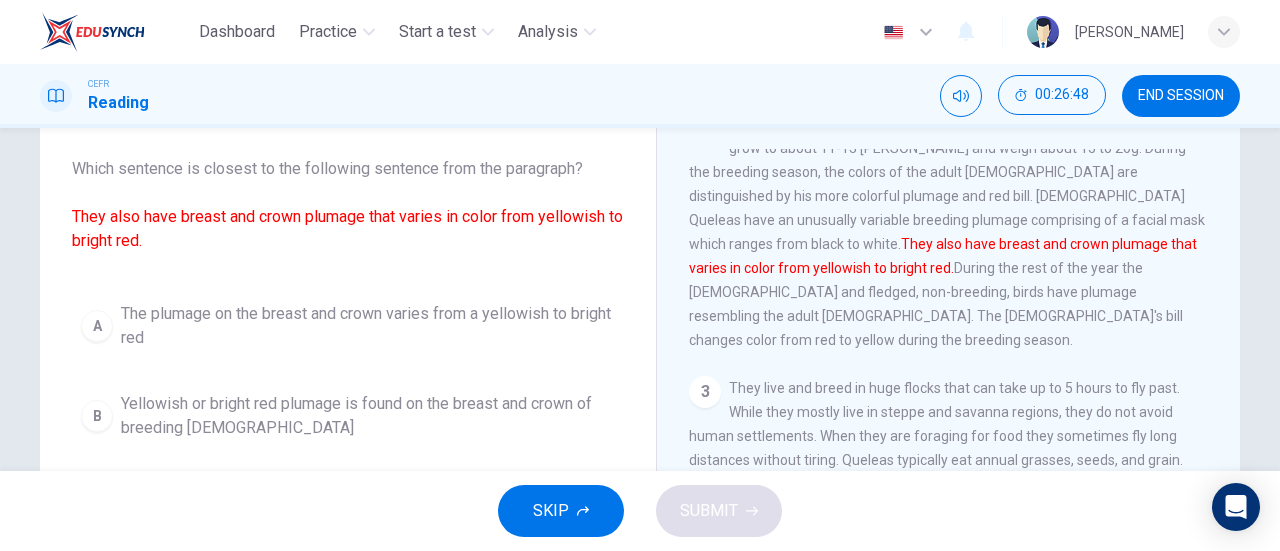 drag, startPoint x: 502, startPoint y: 222, endPoint x: 562, endPoint y: 239, distance: 62.361847 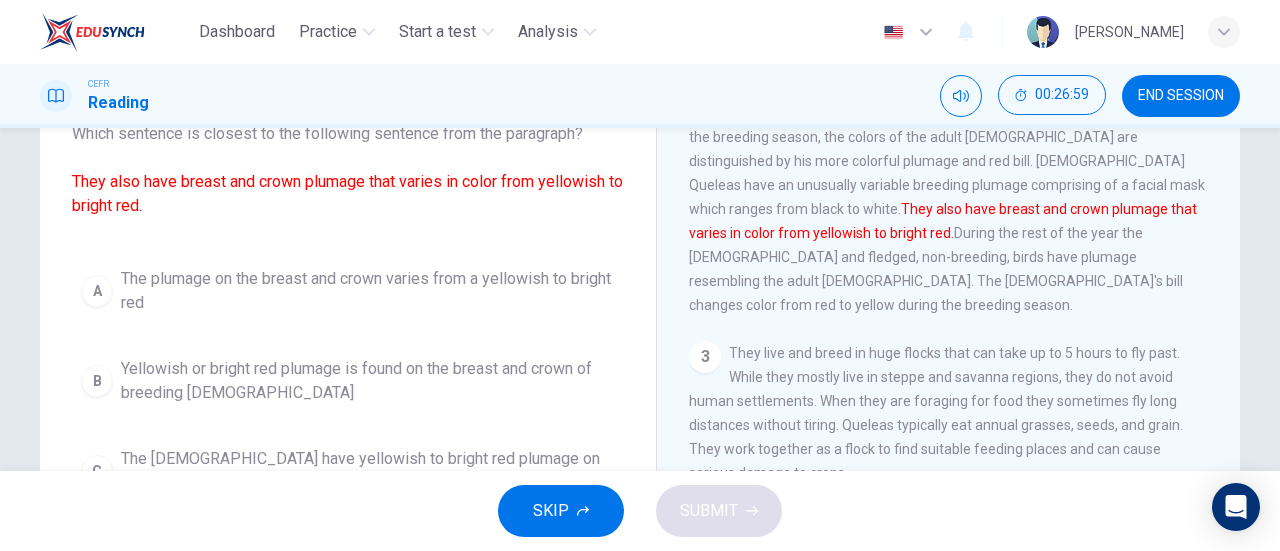 scroll, scrollTop: 144, scrollLeft: 0, axis: vertical 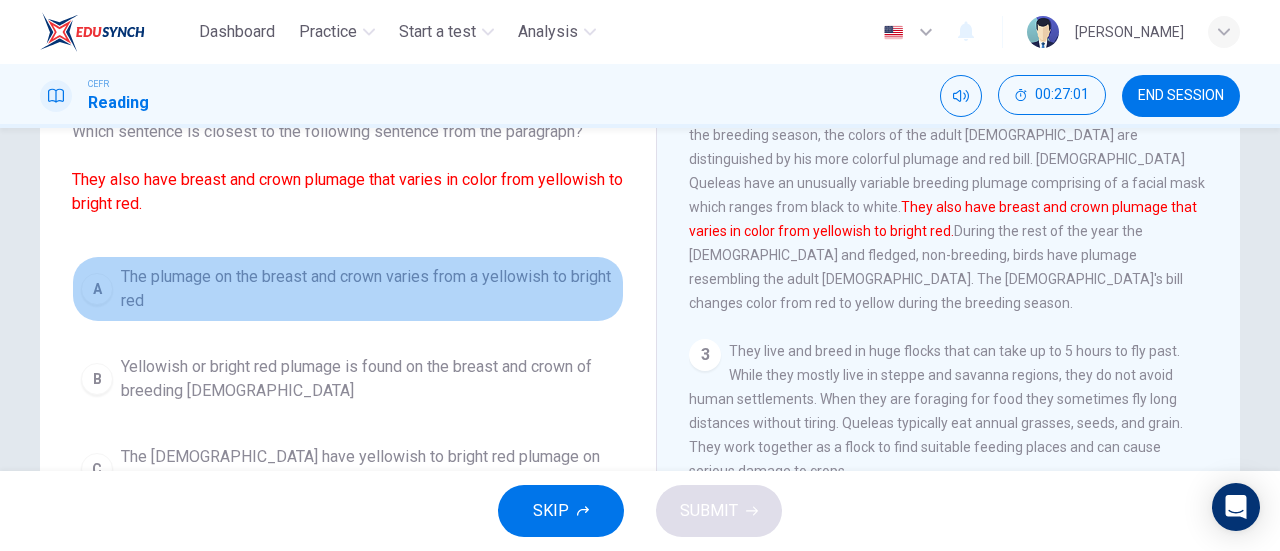 click on "The plumage on the breast and crown varies from a yellowish to bright red" at bounding box center [368, 289] 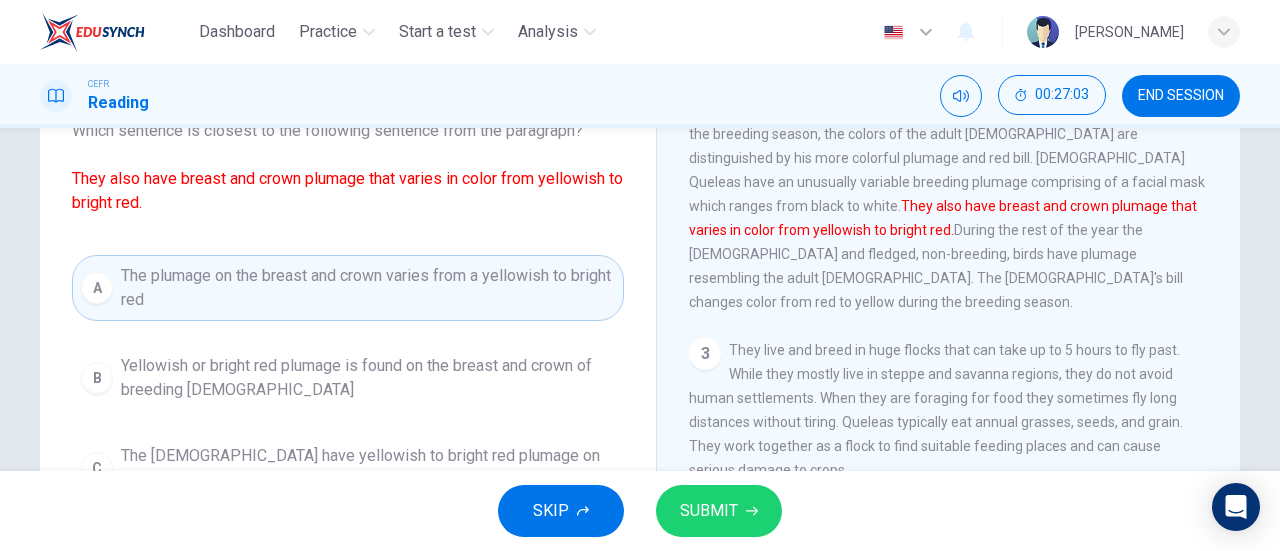 scroll, scrollTop: 432, scrollLeft: 0, axis: vertical 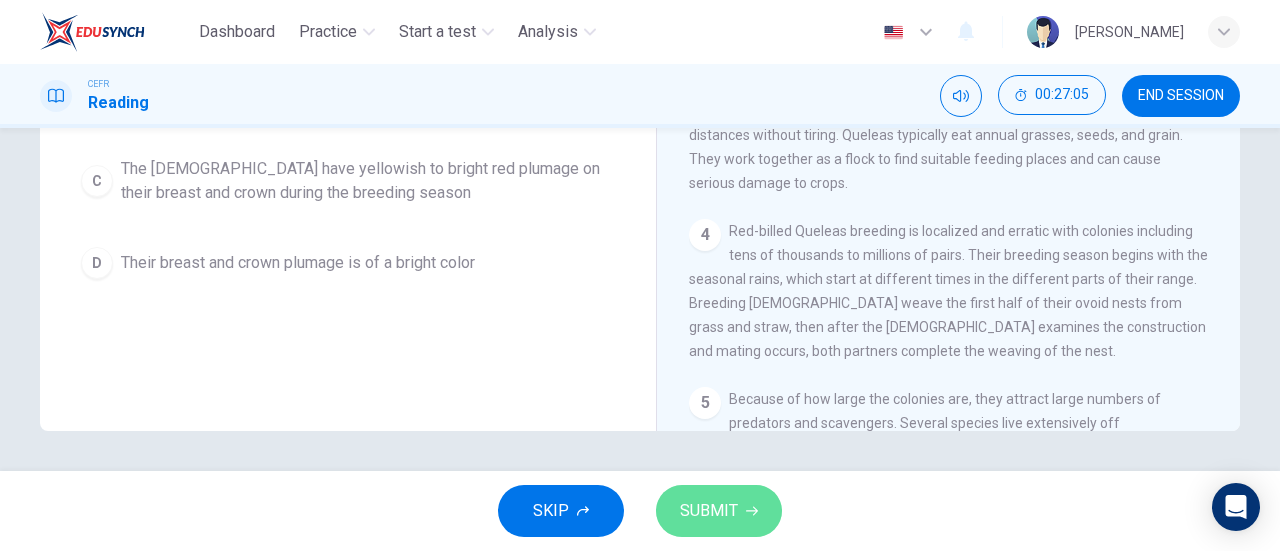 click on "SUBMIT" at bounding box center (719, 511) 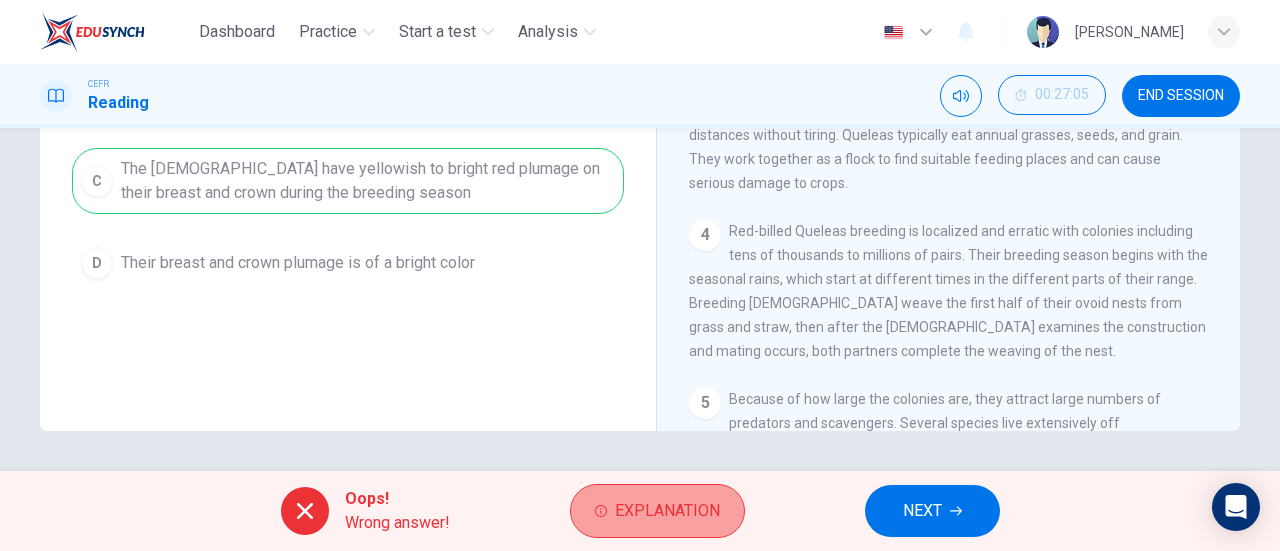 click on "Explanation" at bounding box center (667, 511) 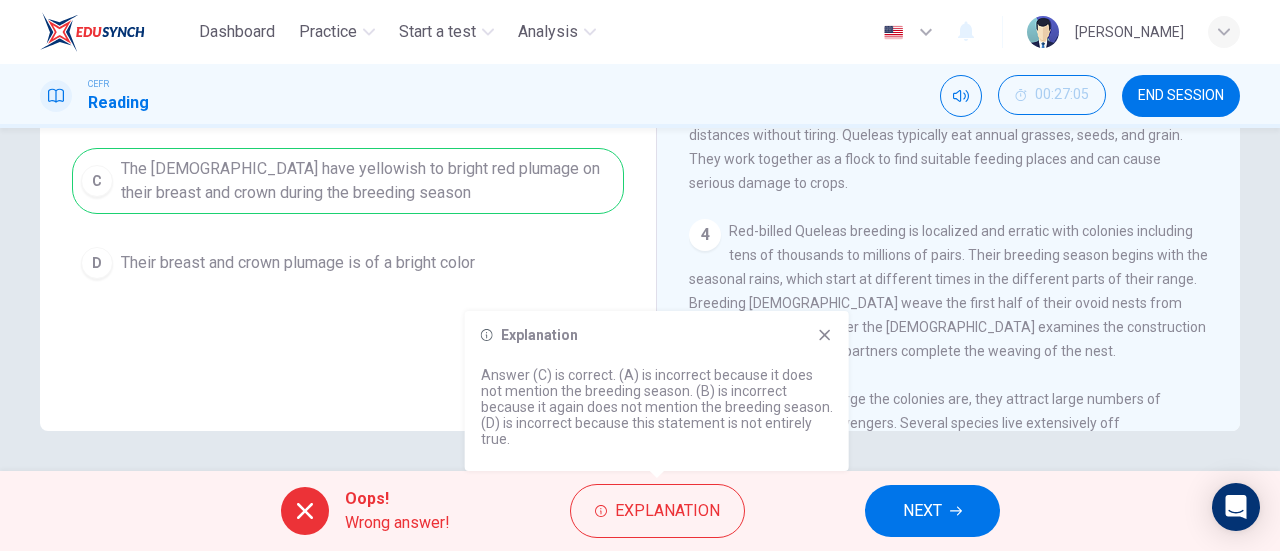 click on "3 They live and breed in huge flocks that can take up to 5 hours to fly past. While they mostly live in steppe and savanna regions, they do not avoid human settlements. When they are foraging for food they sometimes fly long distances without tiring. Queleas typically eat annual grasses, seeds, and grain. They work together as a flock to find suitable feeding places and can cause serious damage to crops." at bounding box center (949, 123) 